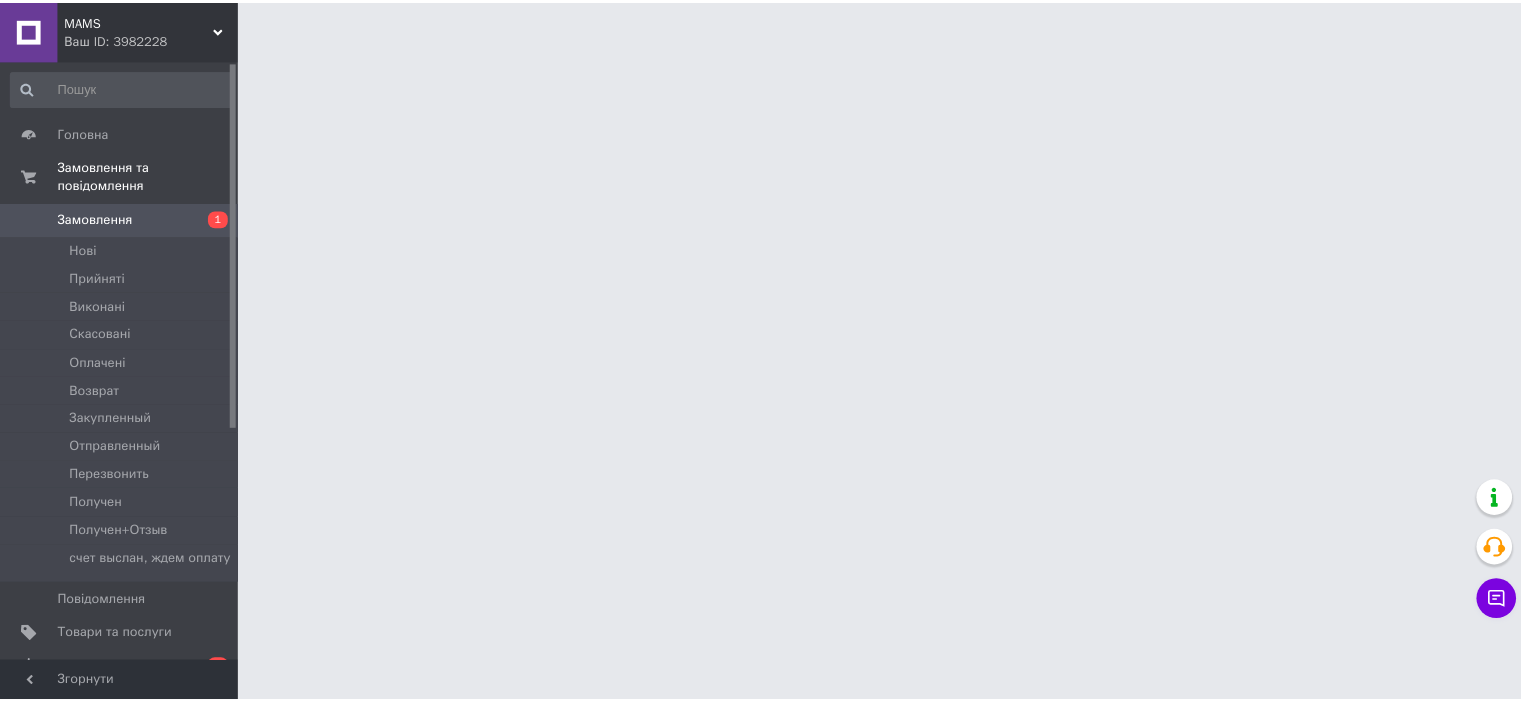 scroll, scrollTop: 0, scrollLeft: 0, axis: both 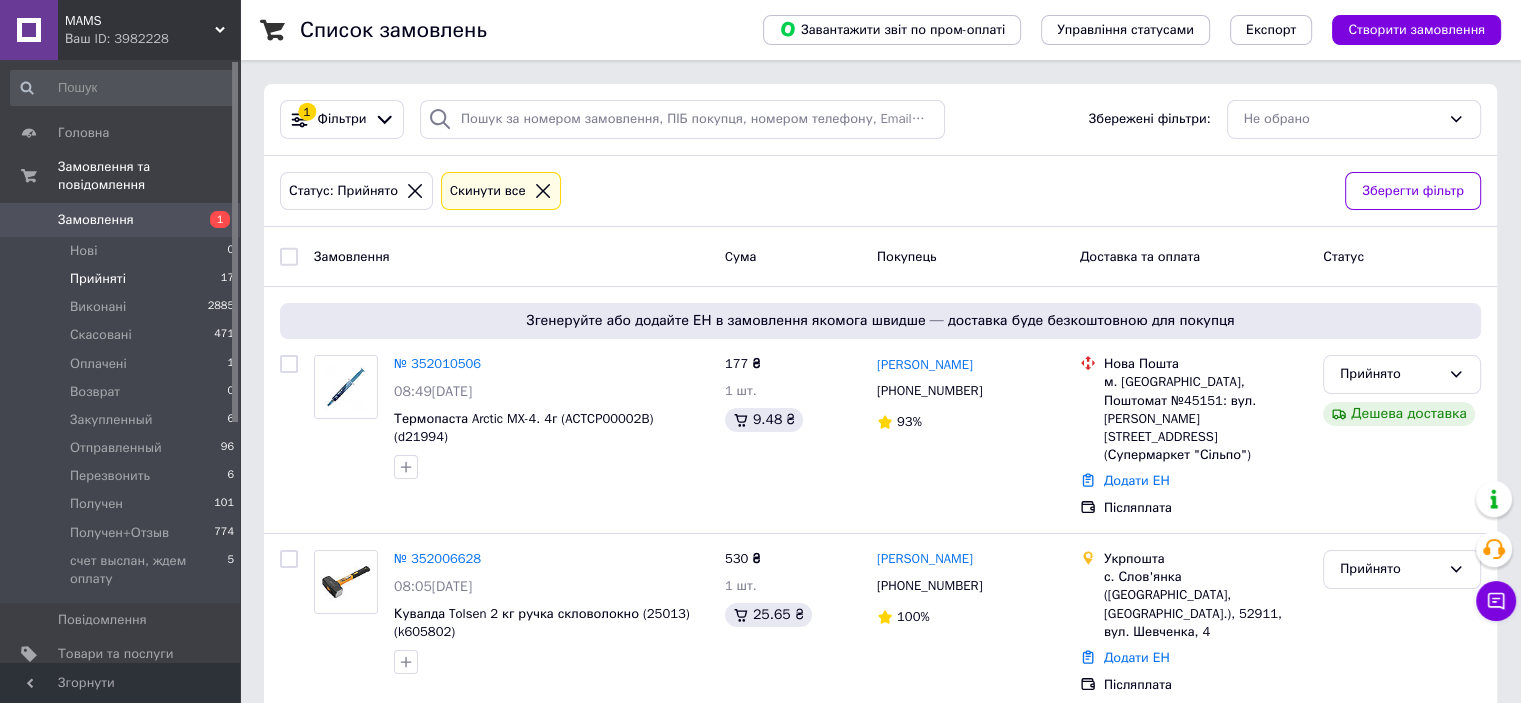 click on "Прийняті" at bounding box center (98, 279) 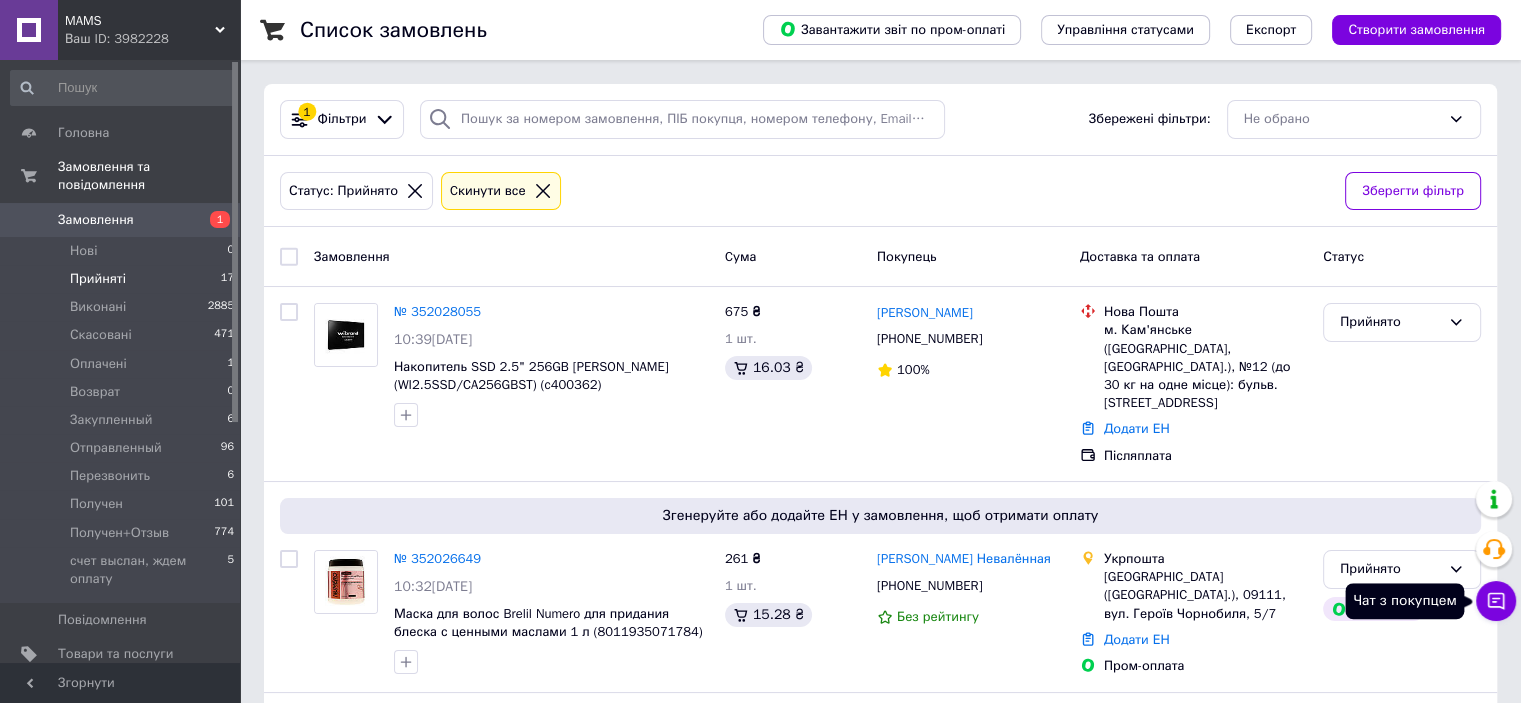 click 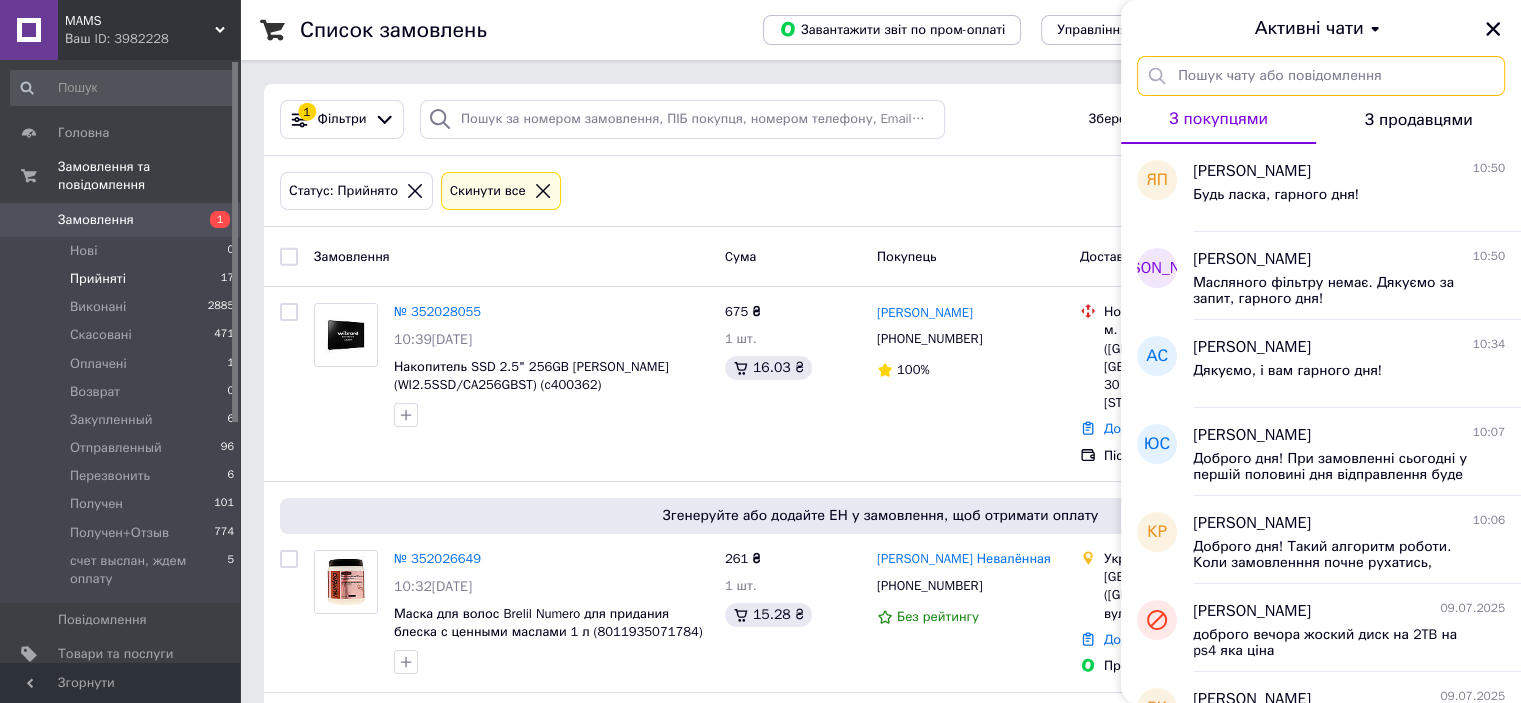 click at bounding box center (1321, 76) 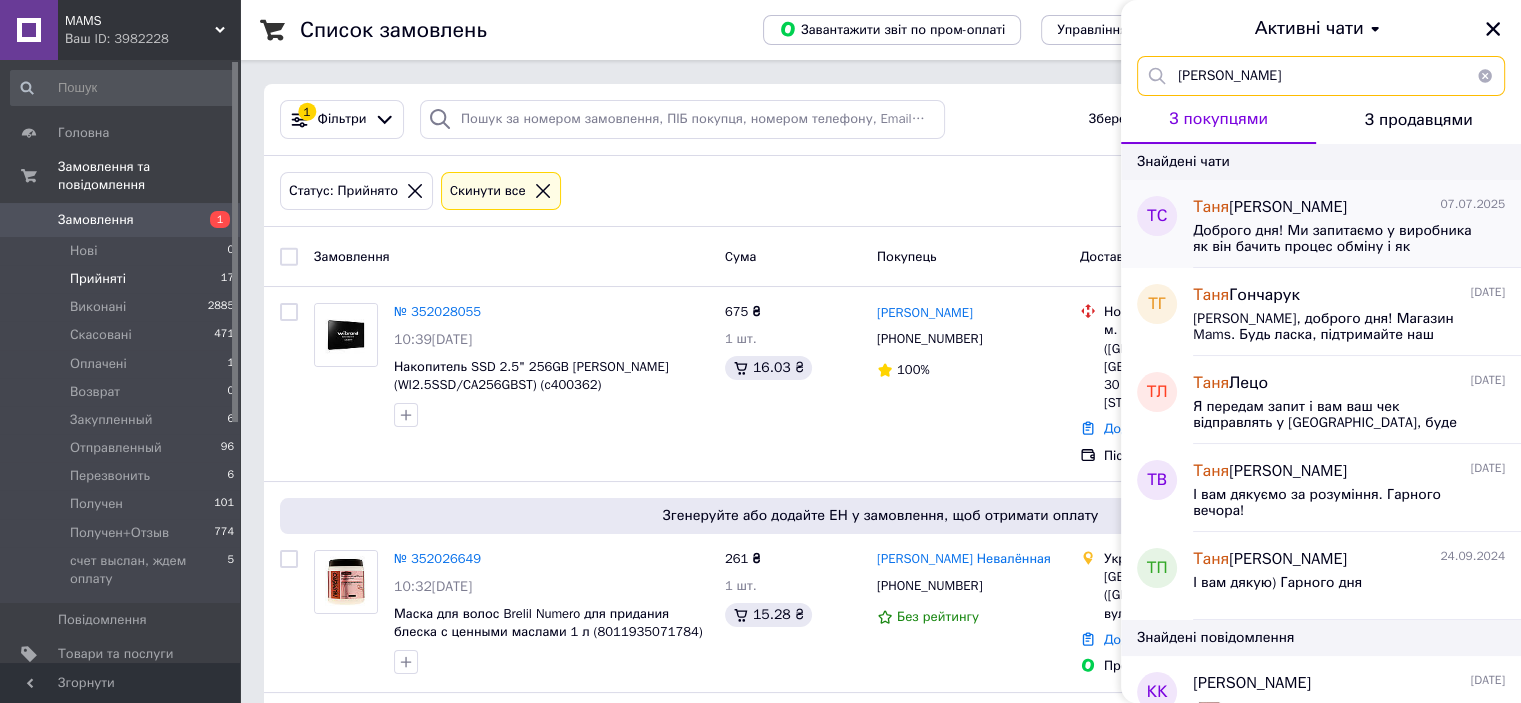 type on "[PERSON_NAME]" 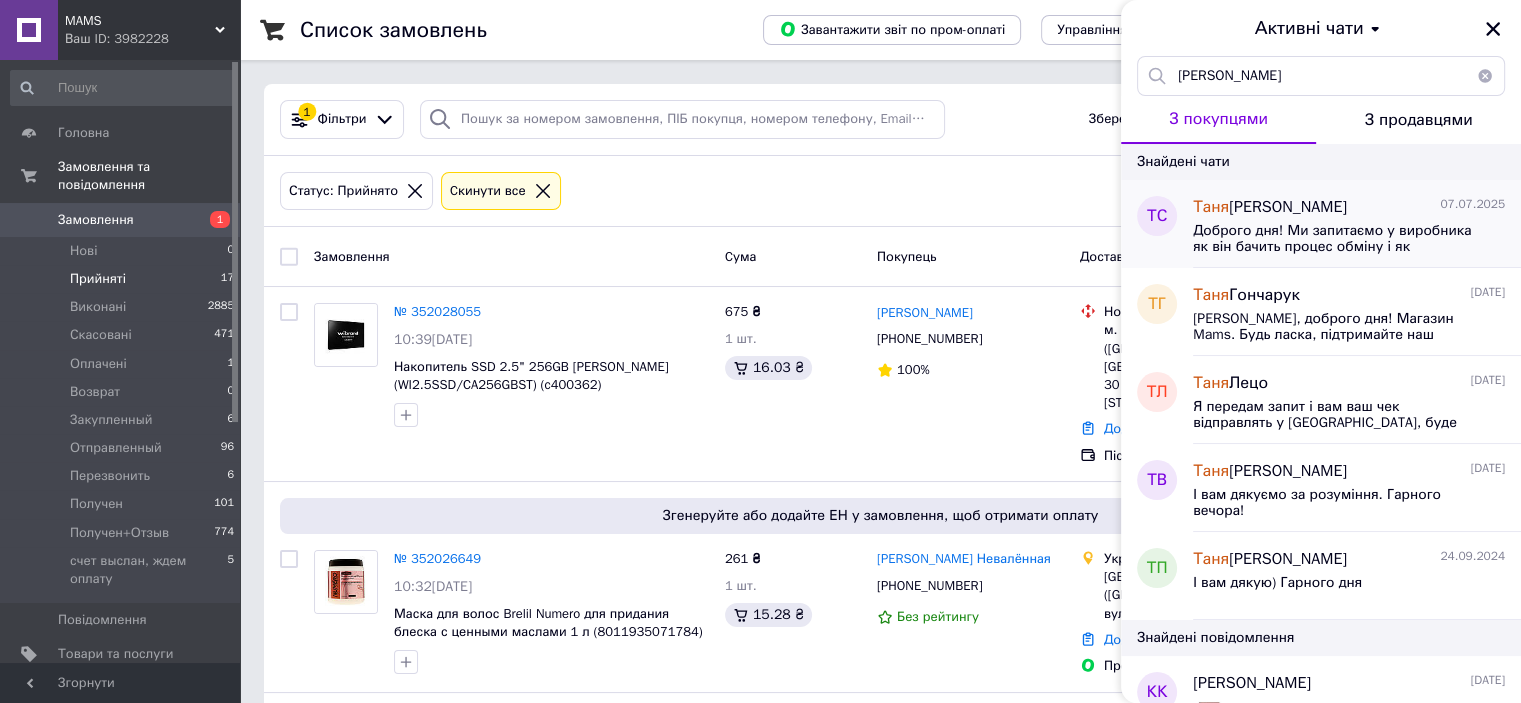 click on "Доброго дня! Ми запитаємо у виробника як він бачить процес обміну і як отримаємо відповідь повідомимо вам." at bounding box center (1335, 239) 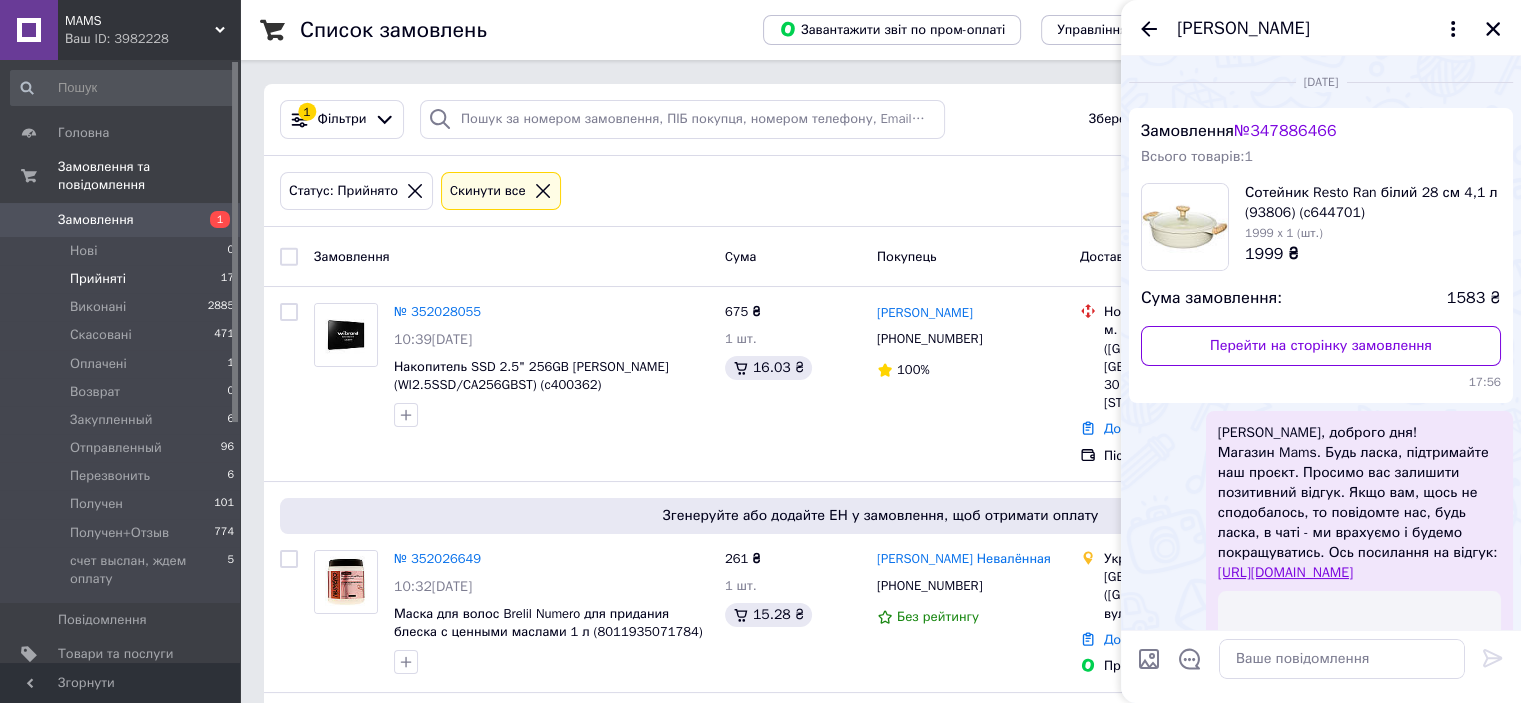 scroll, scrollTop: 4925, scrollLeft: 0, axis: vertical 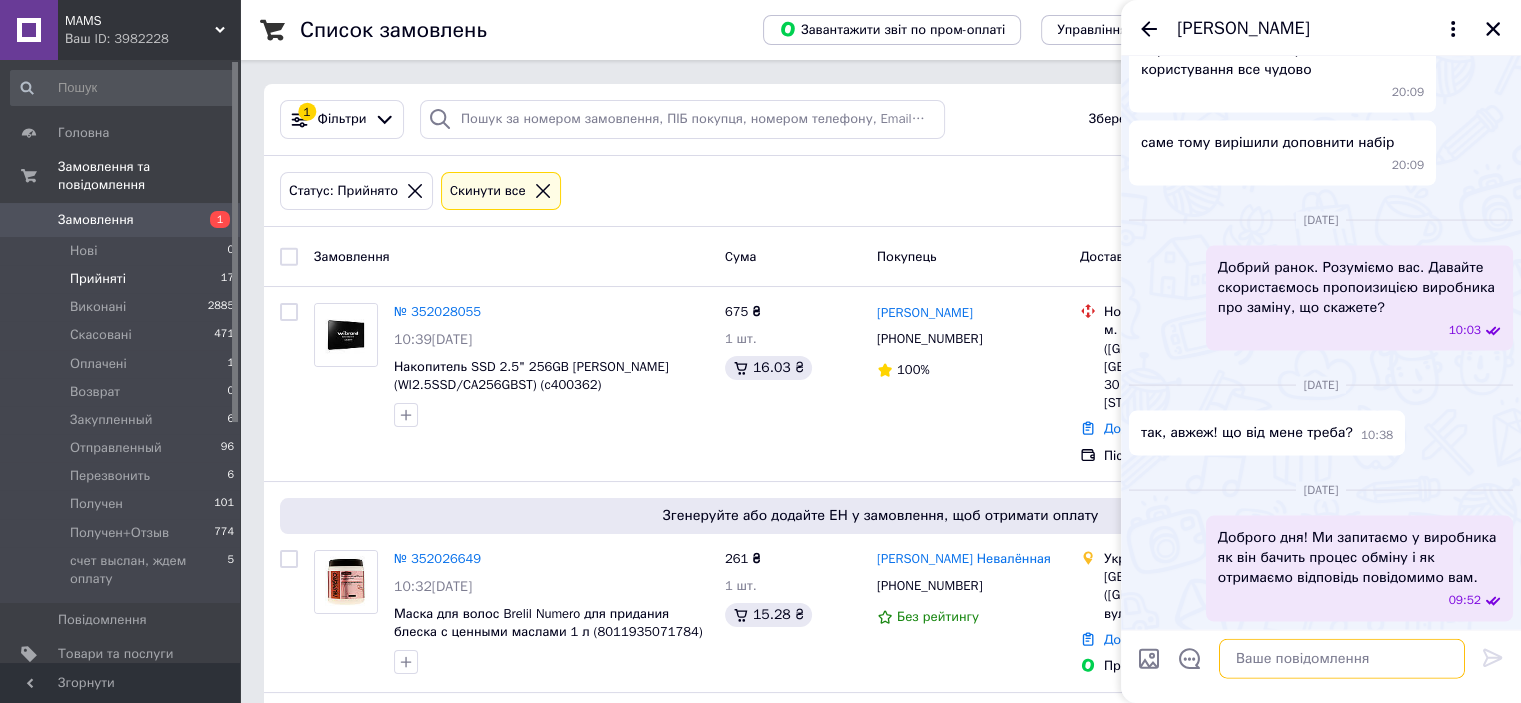click at bounding box center [1342, 659] 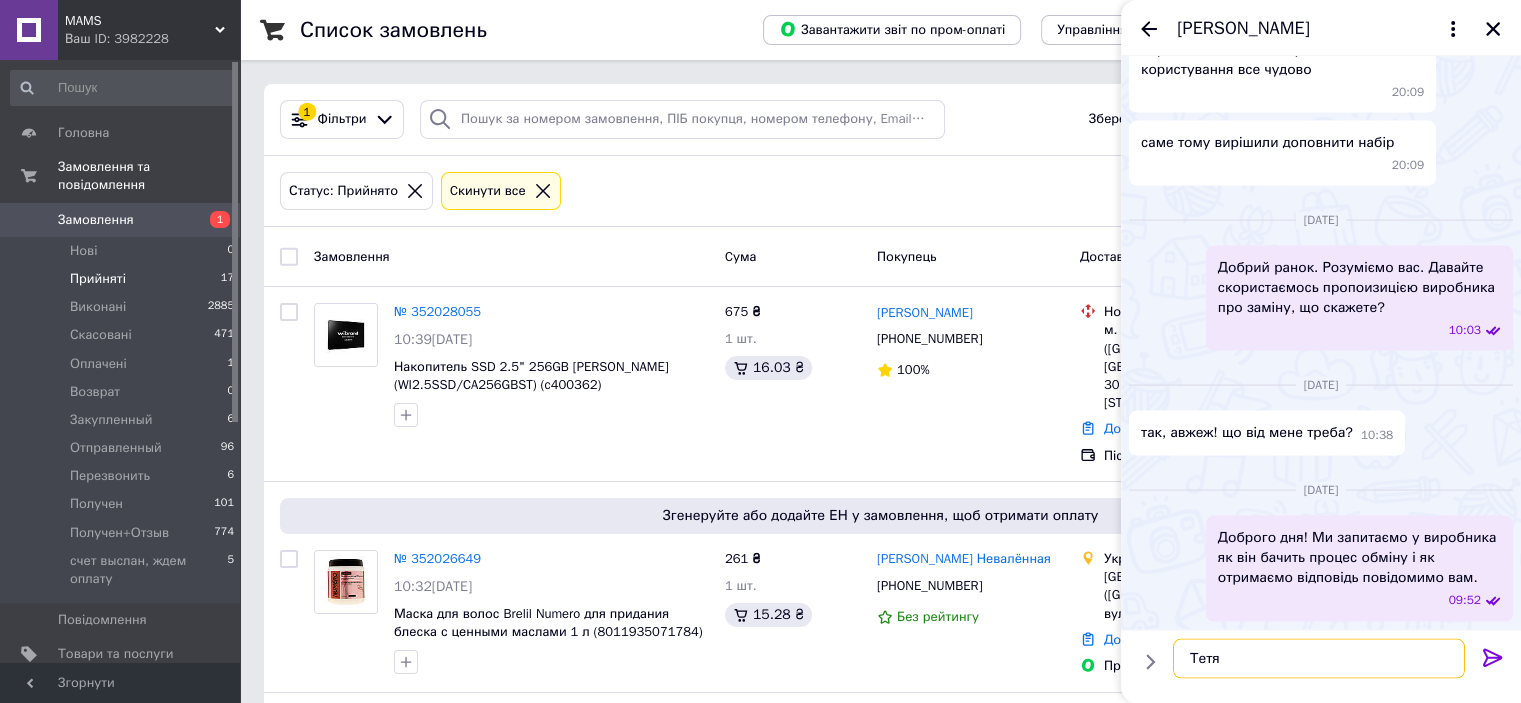scroll, scrollTop: 4825, scrollLeft: 0, axis: vertical 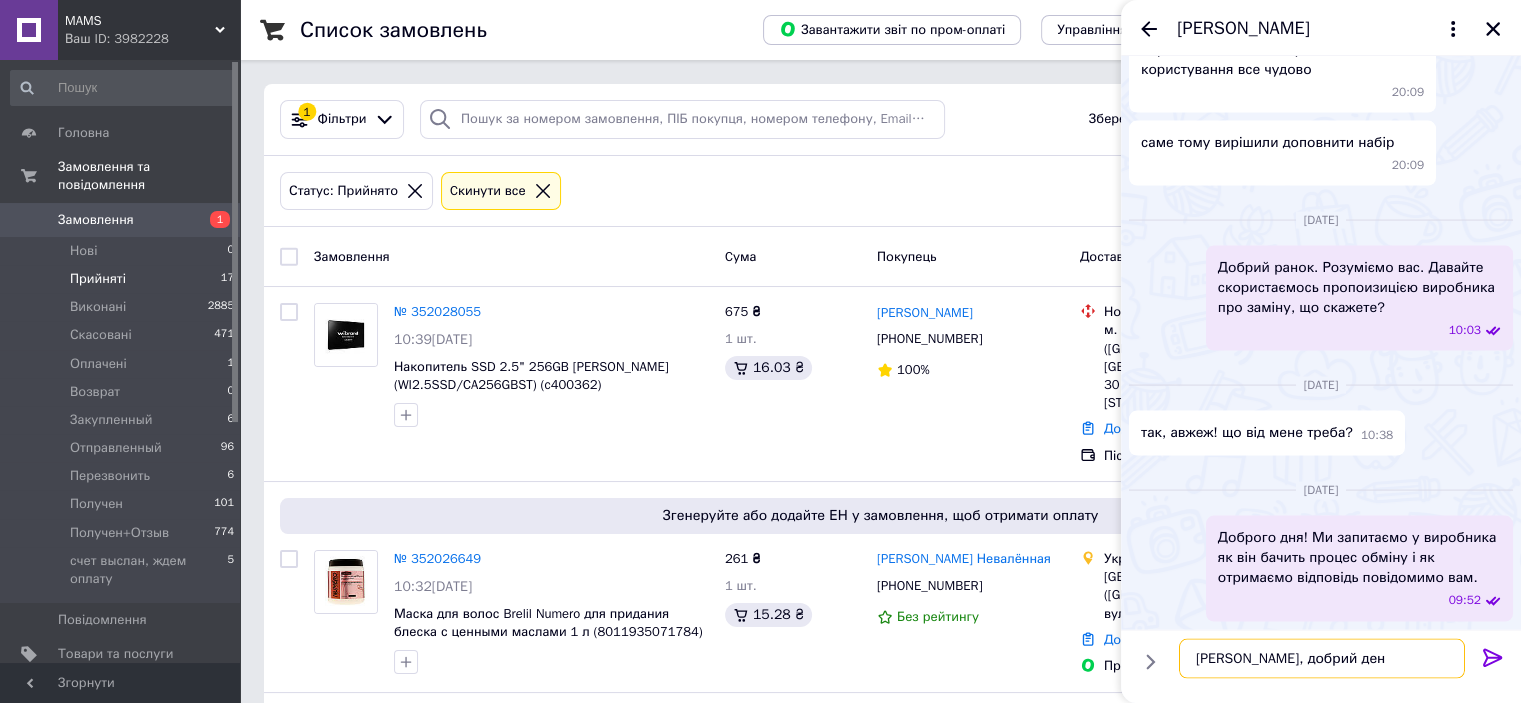 type on "[PERSON_NAME], добрий день" 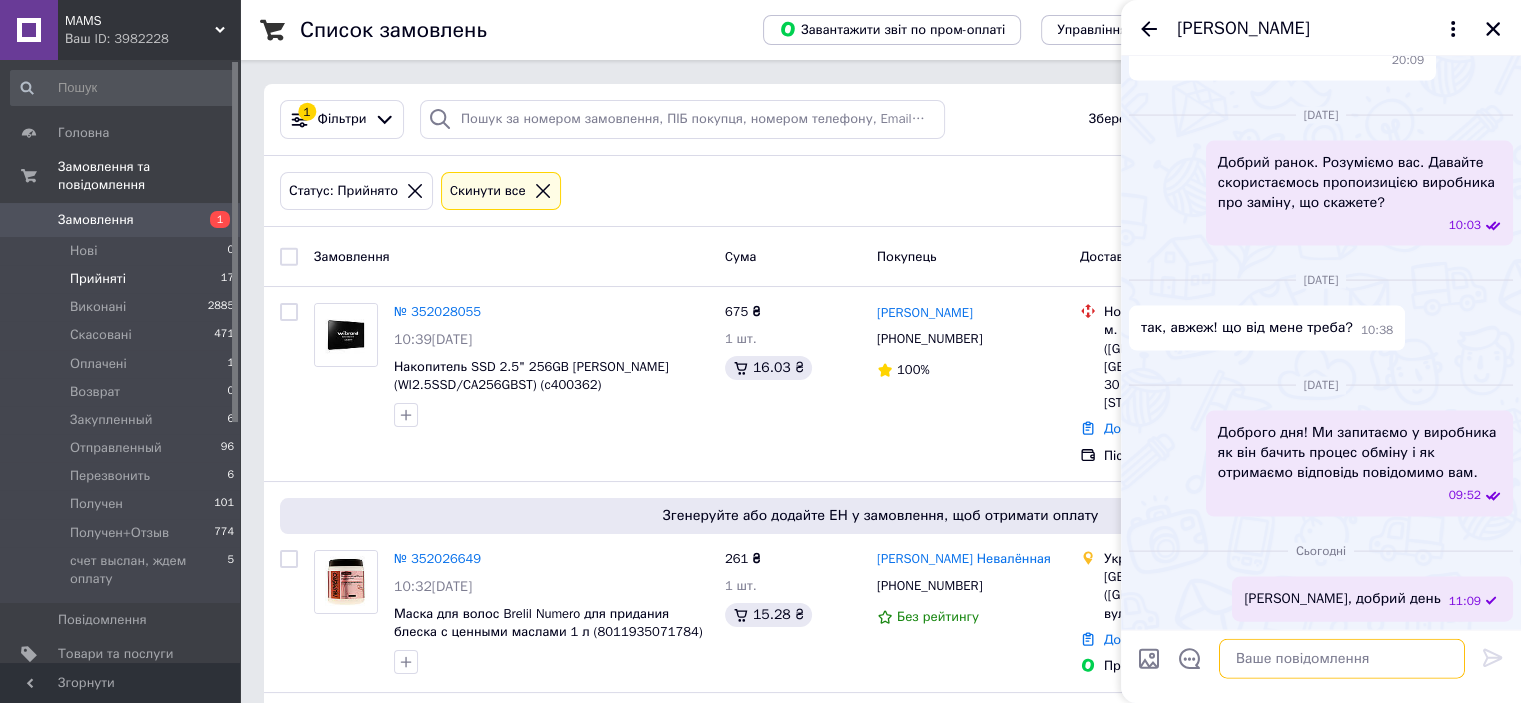 scroll, scrollTop: 4931, scrollLeft: 0, axis: vertical 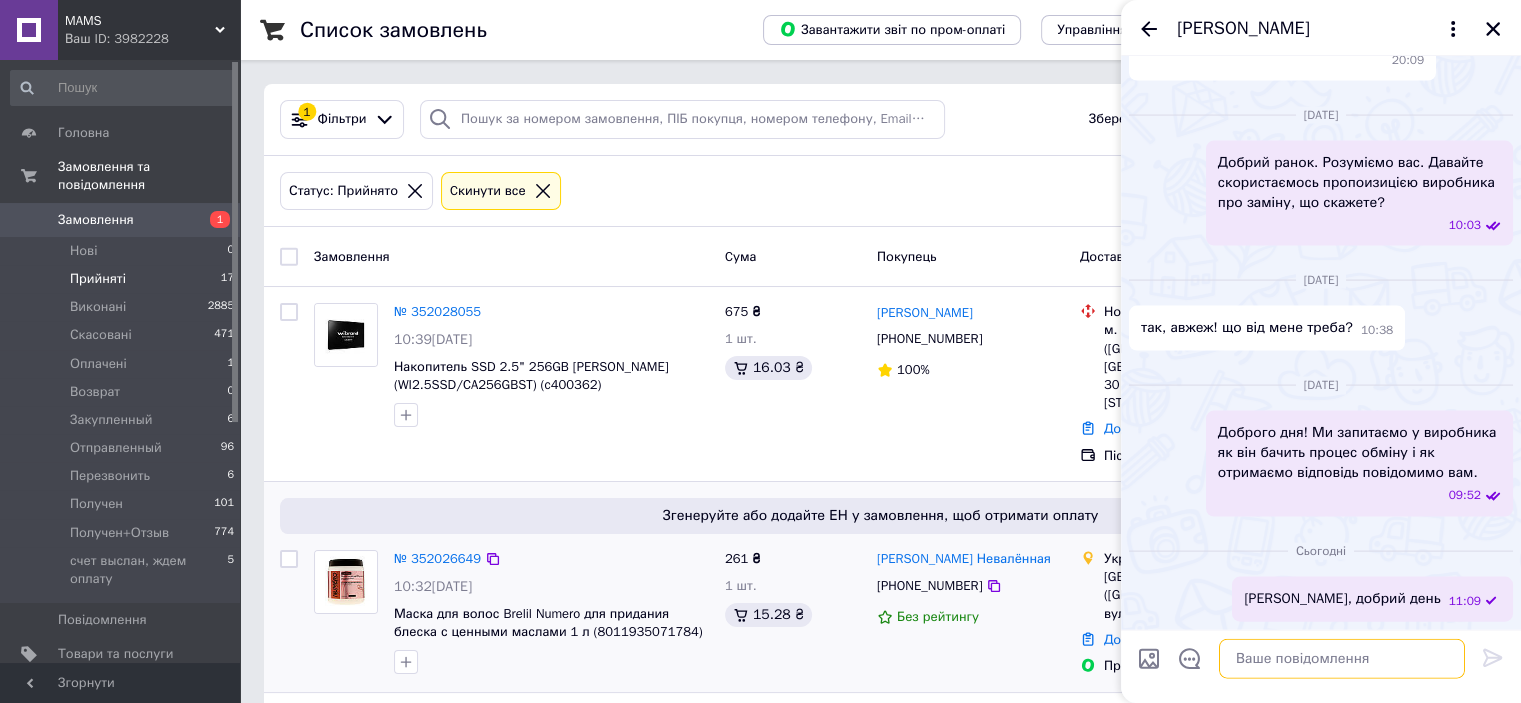 paste on "Відправлення всіх посилок компанією "Нова Пошта" прохання здійснювати:
м. [GEOGRAPHIC_DATA], Відділення №2 (вул. [PERSON_NAME][STREET_ADDRESS])
Отримувач: ТОВ "ІДІДЖІ ГРУП" [ЄДРПОУ 39776389]
Представник: [PERSON_NAME]: [PHONE_NUMBER]" 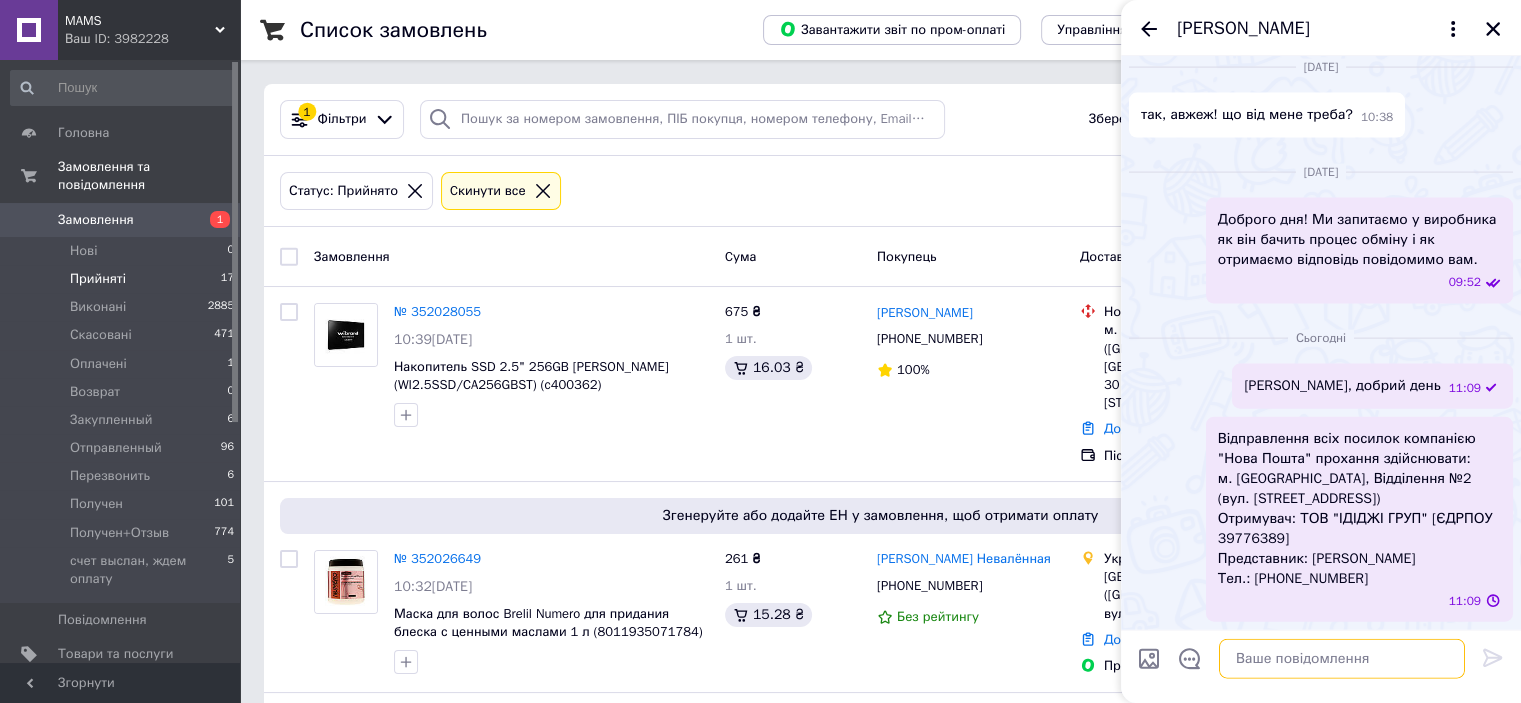 scroll, scrollTop: 0, scrollLeft: 0, axis: both 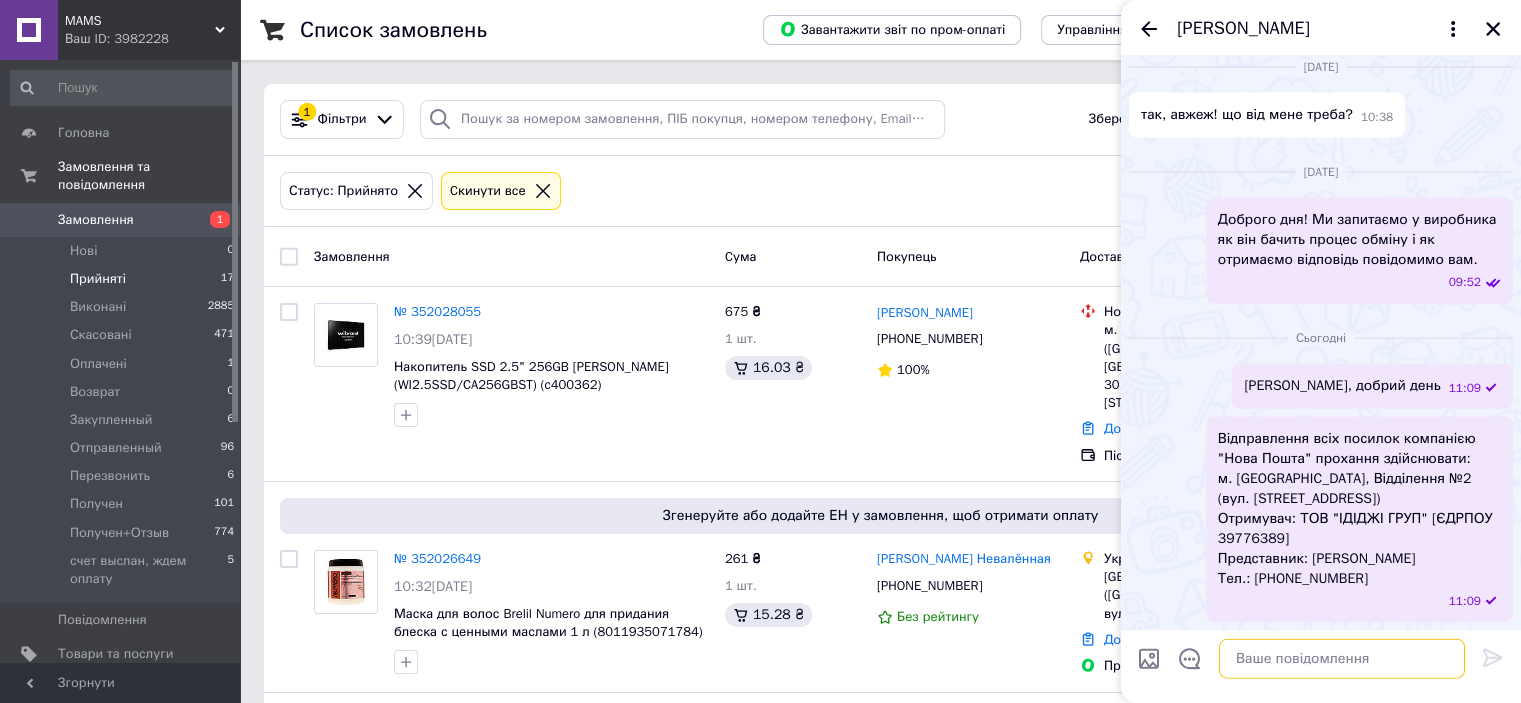 click at bounding box center [1342, 659] 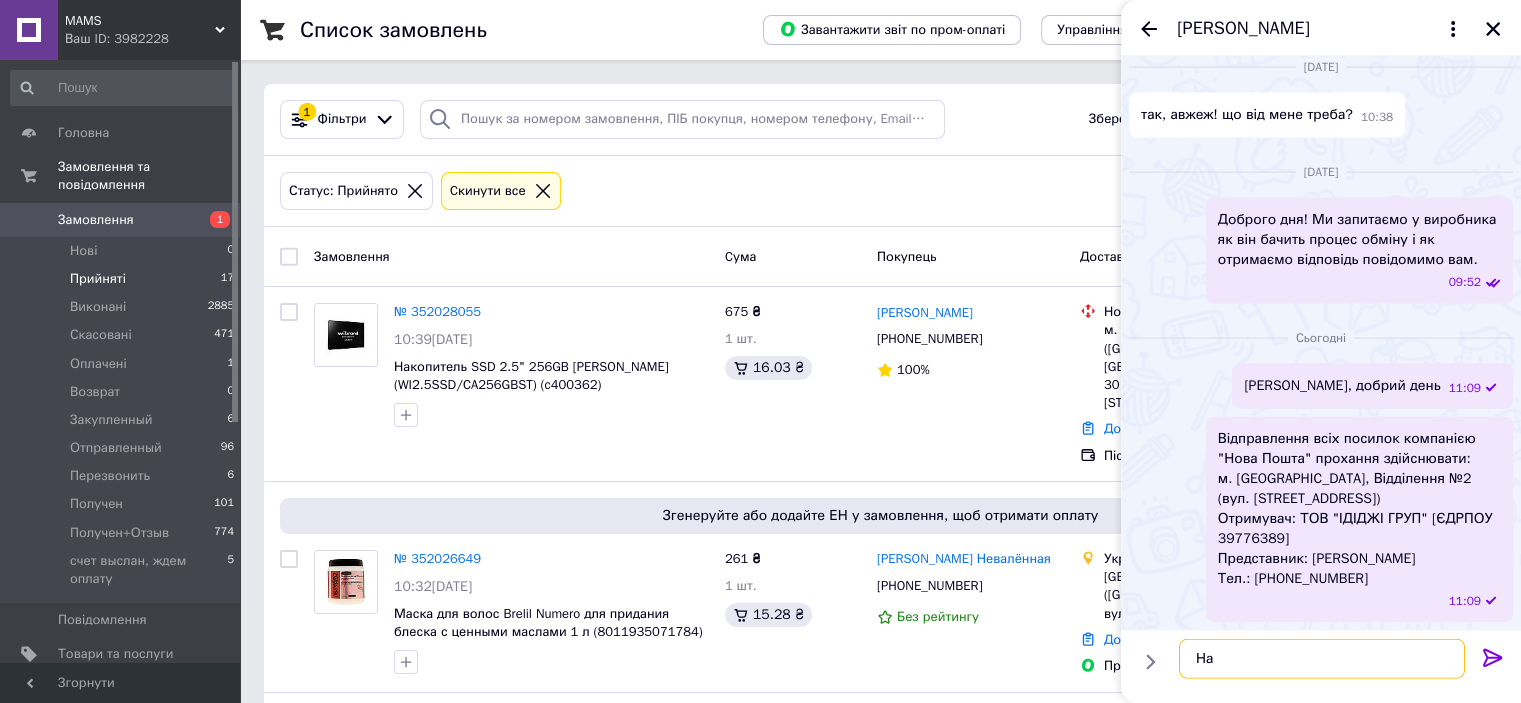 type on "Н" 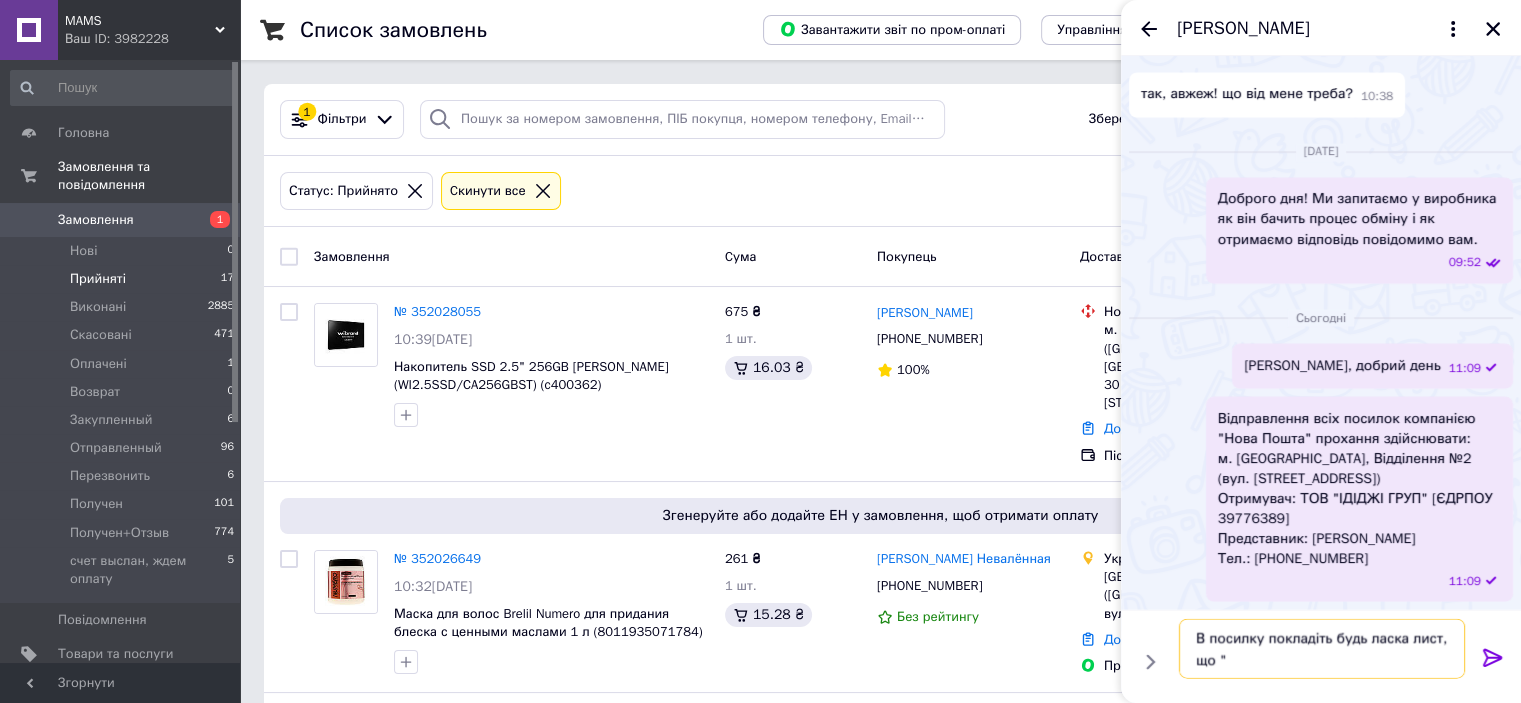 paste on "написати ,що заміна погоджена з [PERSON_NAME]" 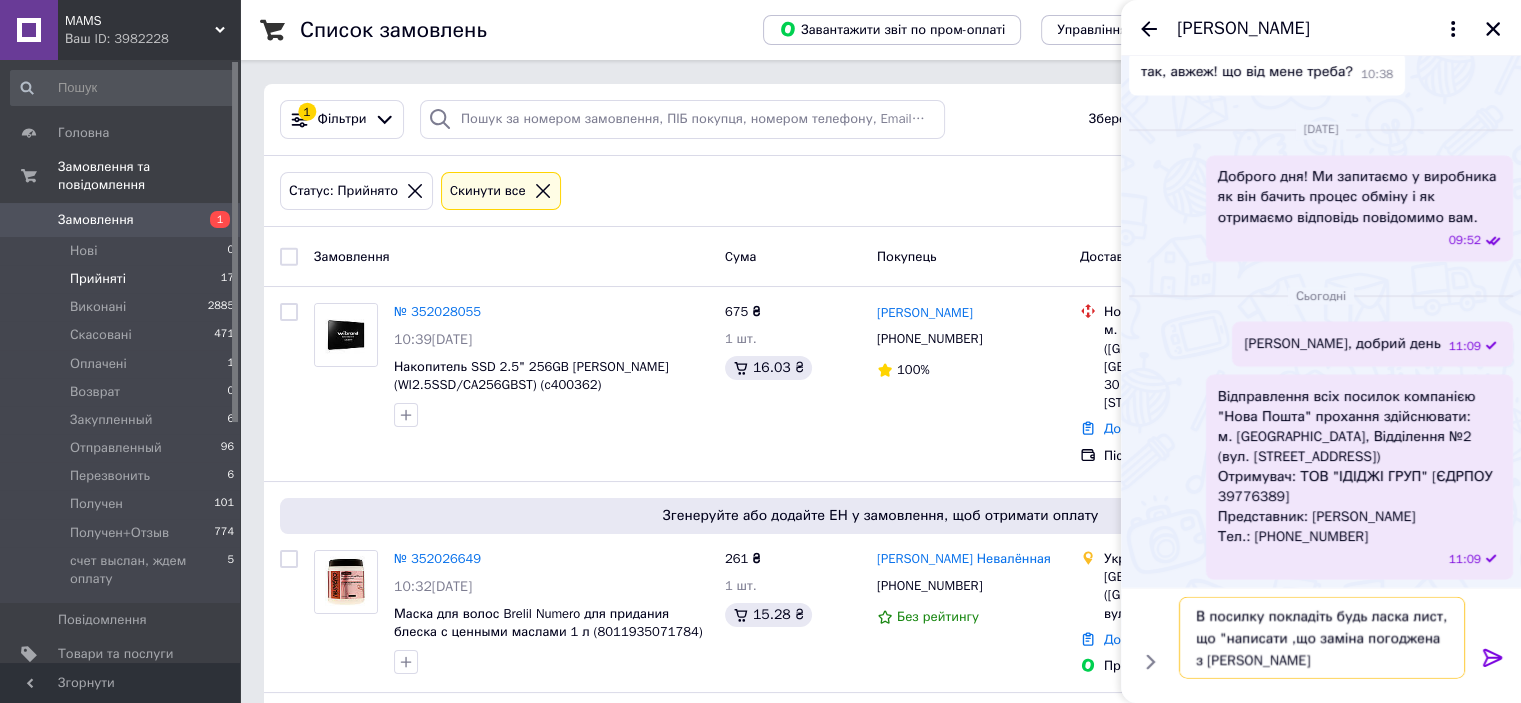 drag, startPoint x: 1312, startPoint y: 639, endPoint x: 1244, endPoint y: 629, distance: 68.73136 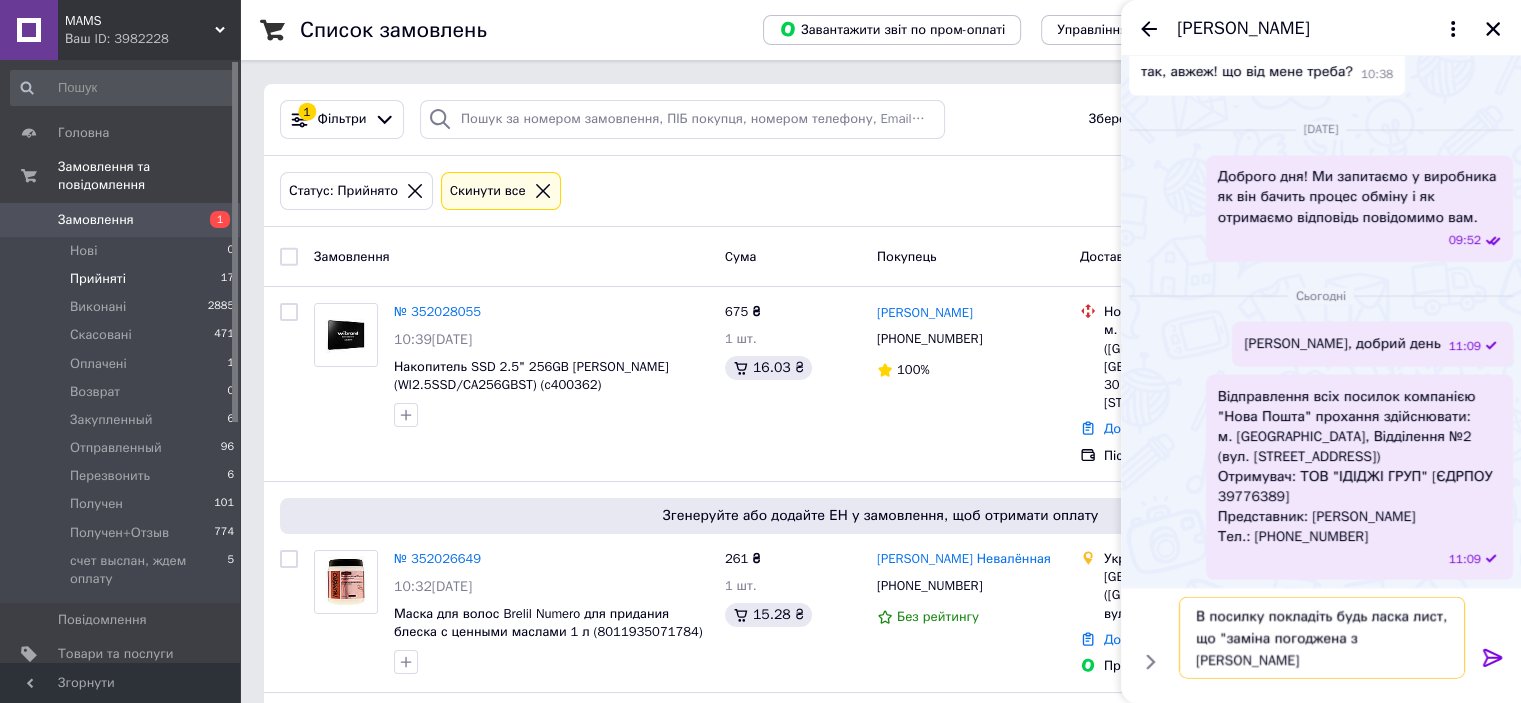 click on "В посилку покладіть будь ласка лист, що "заміна погоджена з [PERSON_NAME]" at bounding box center [1322, 638] 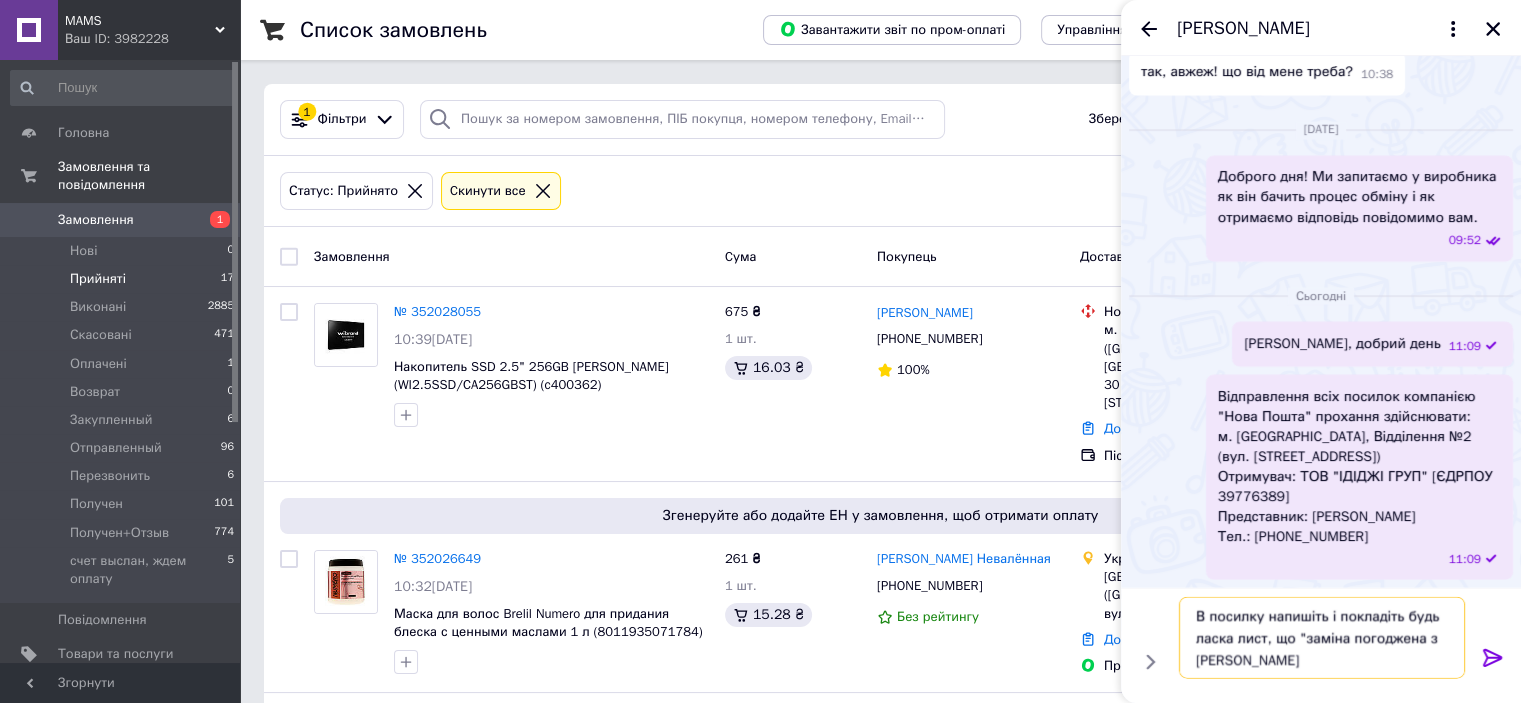 click on "В посилку напишіть і покладіть будь ласка лист, що "заміна погоджена з [PERSON_NAME]" at bounding box center [1322, 638] 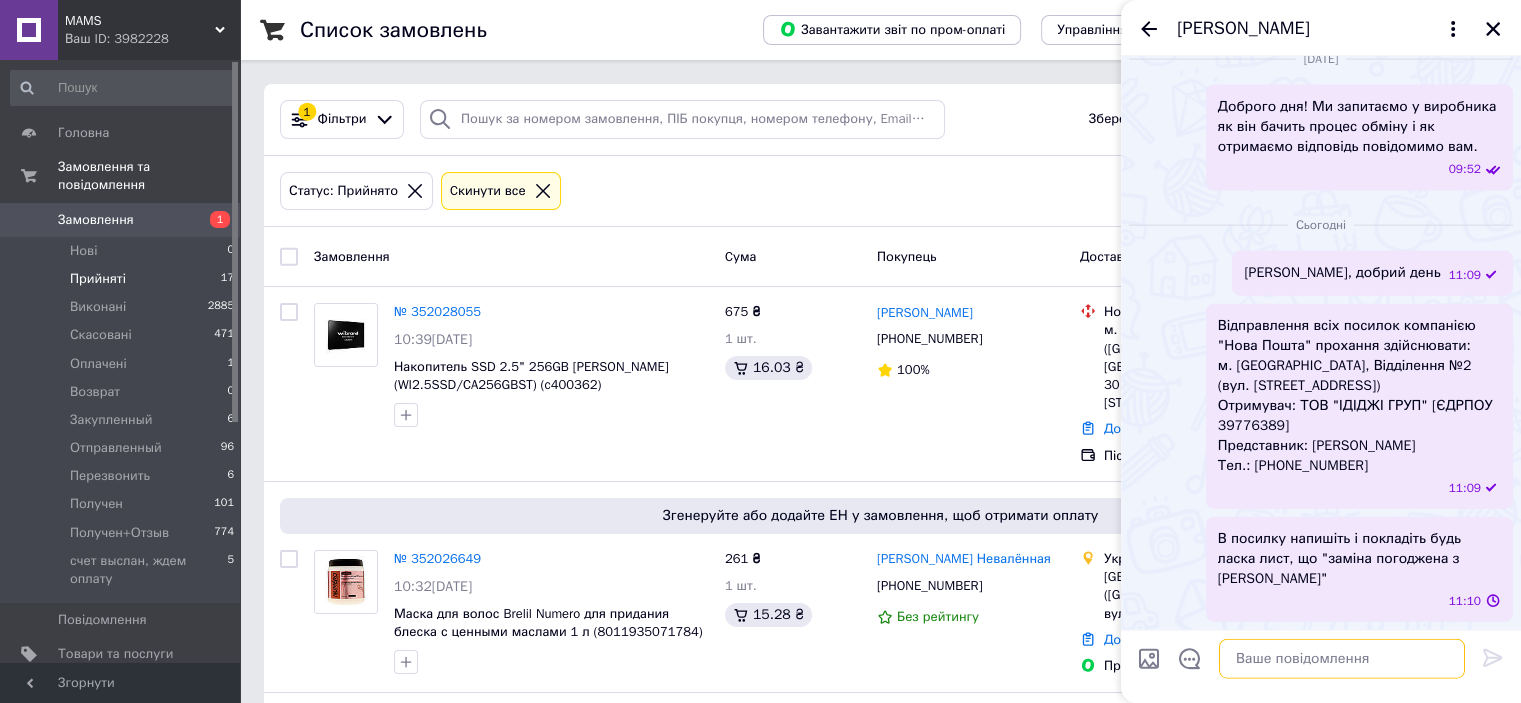 scroll, scrollTop: 5277, scrollLeft: 0, axis: vertical 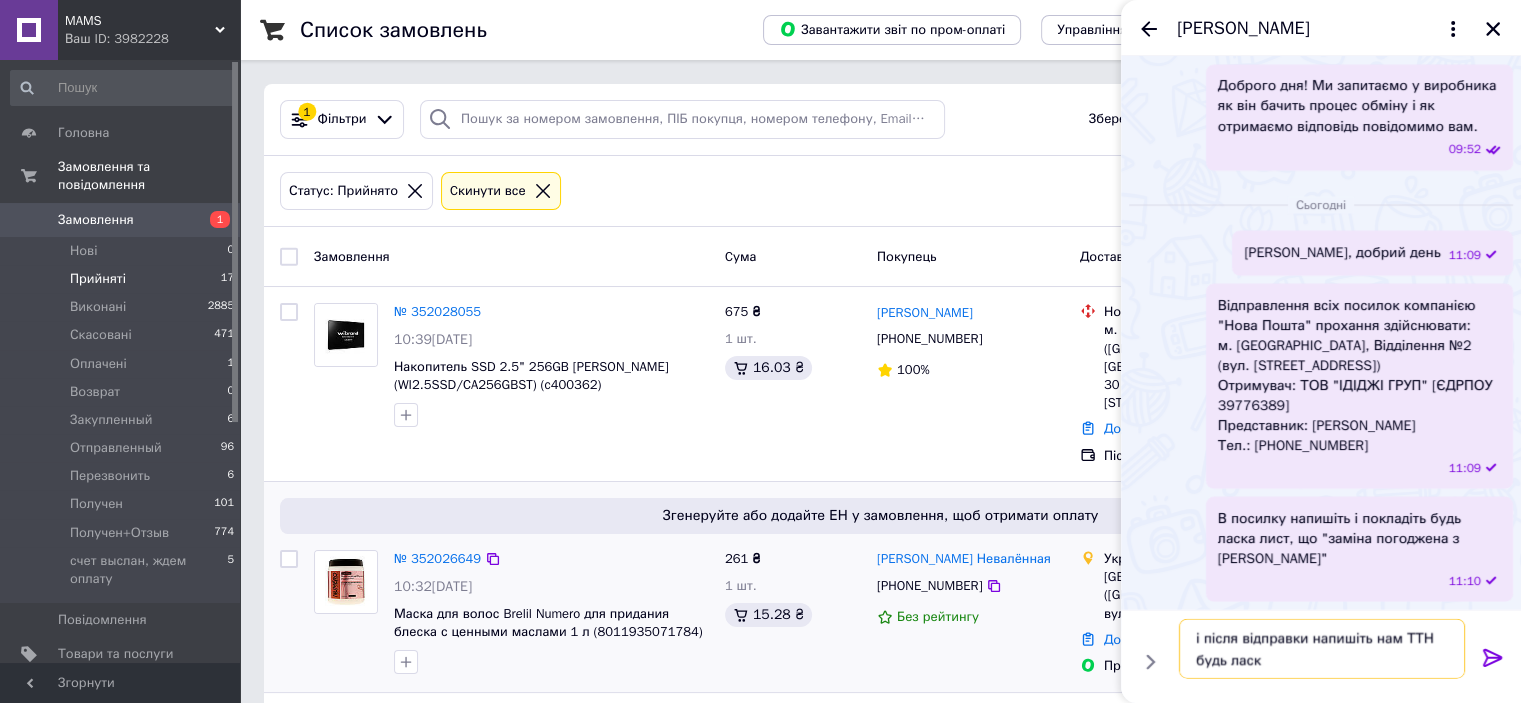 type on "і після відправки напишіть нам ТТН будь ласка" 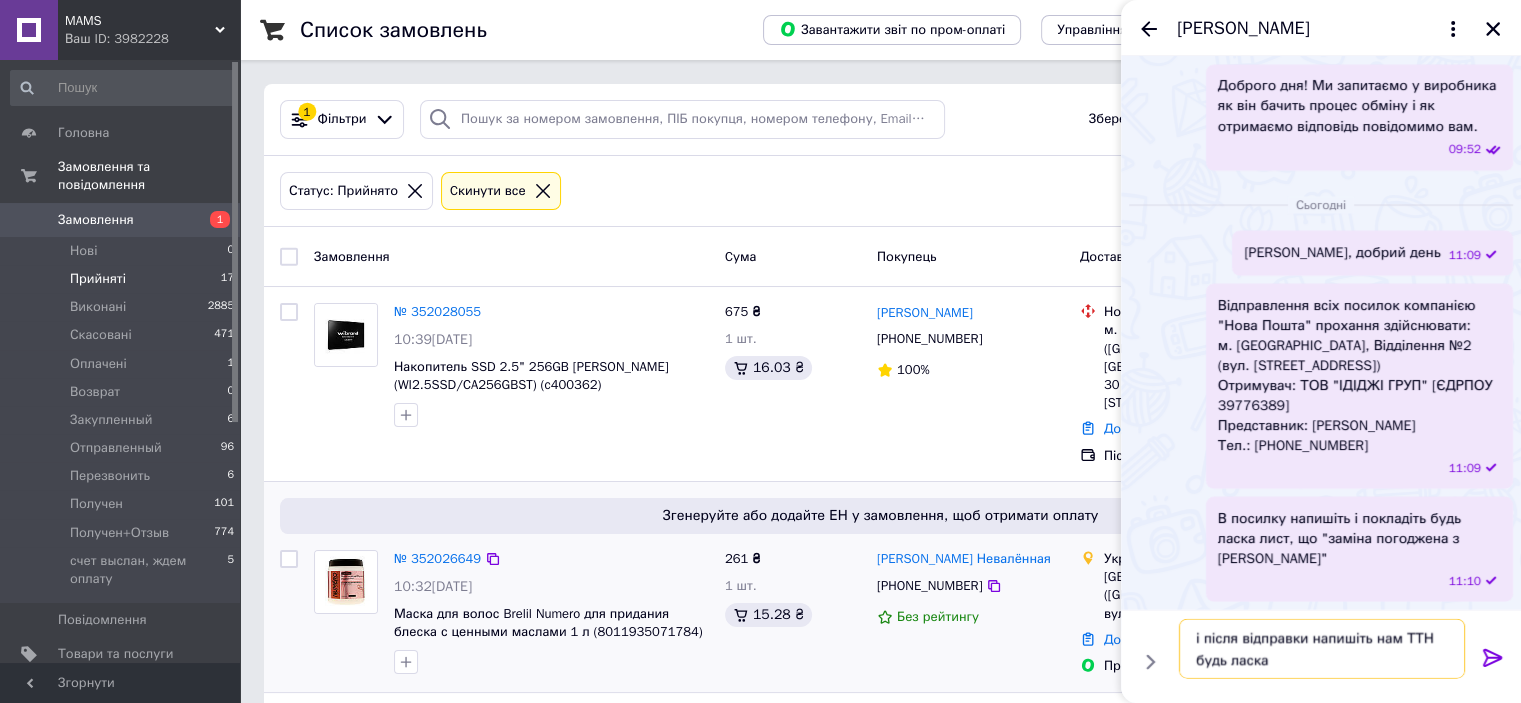 type 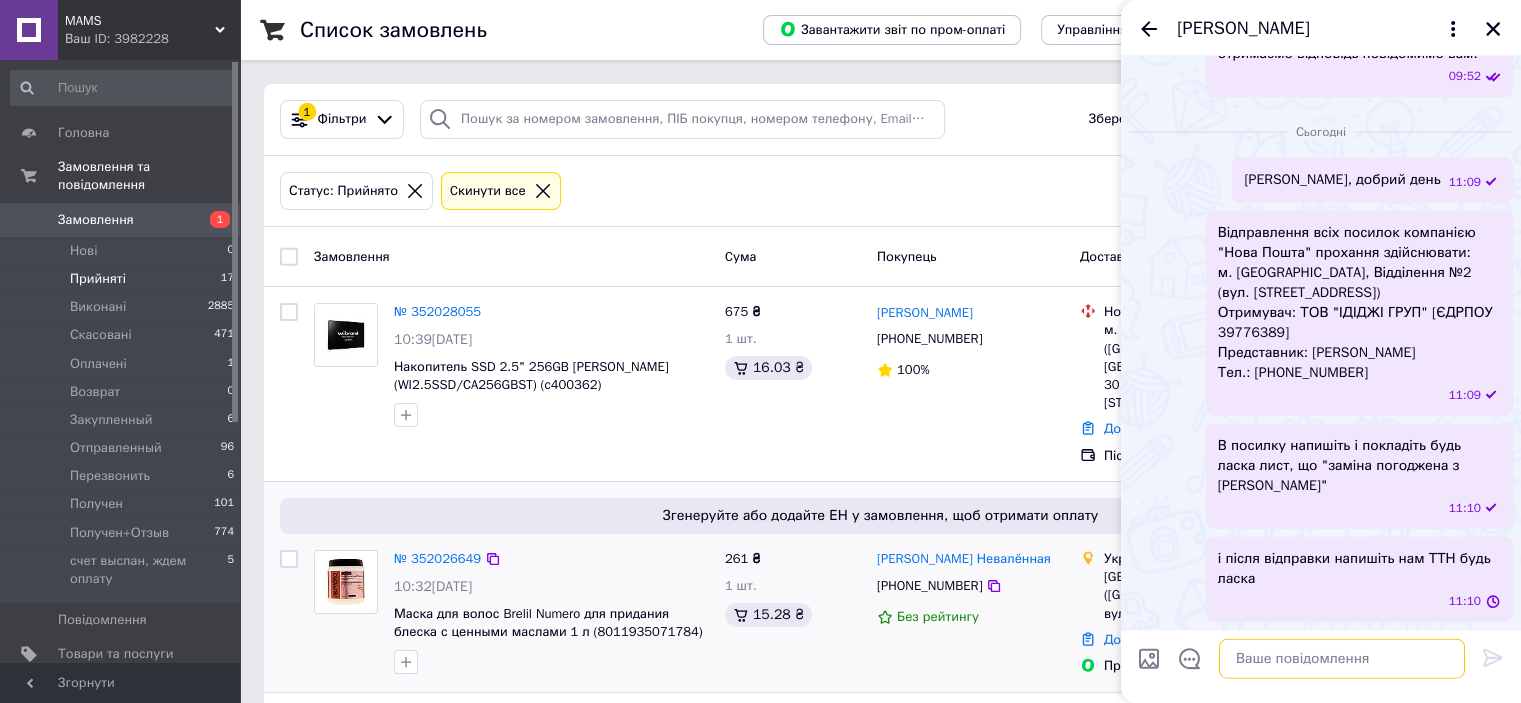 scroll, scrollTop: 5371, scrollLeft: 0, axis: vertical 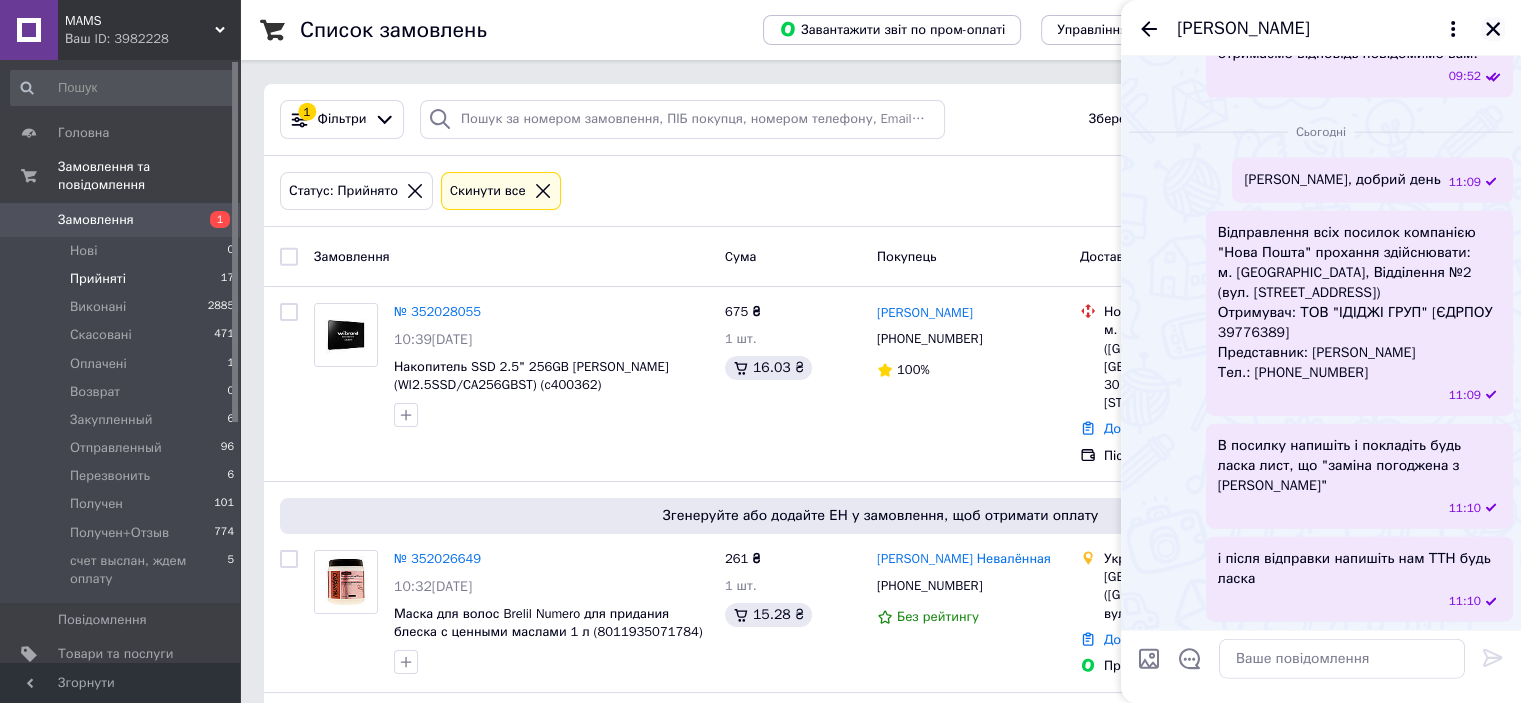click 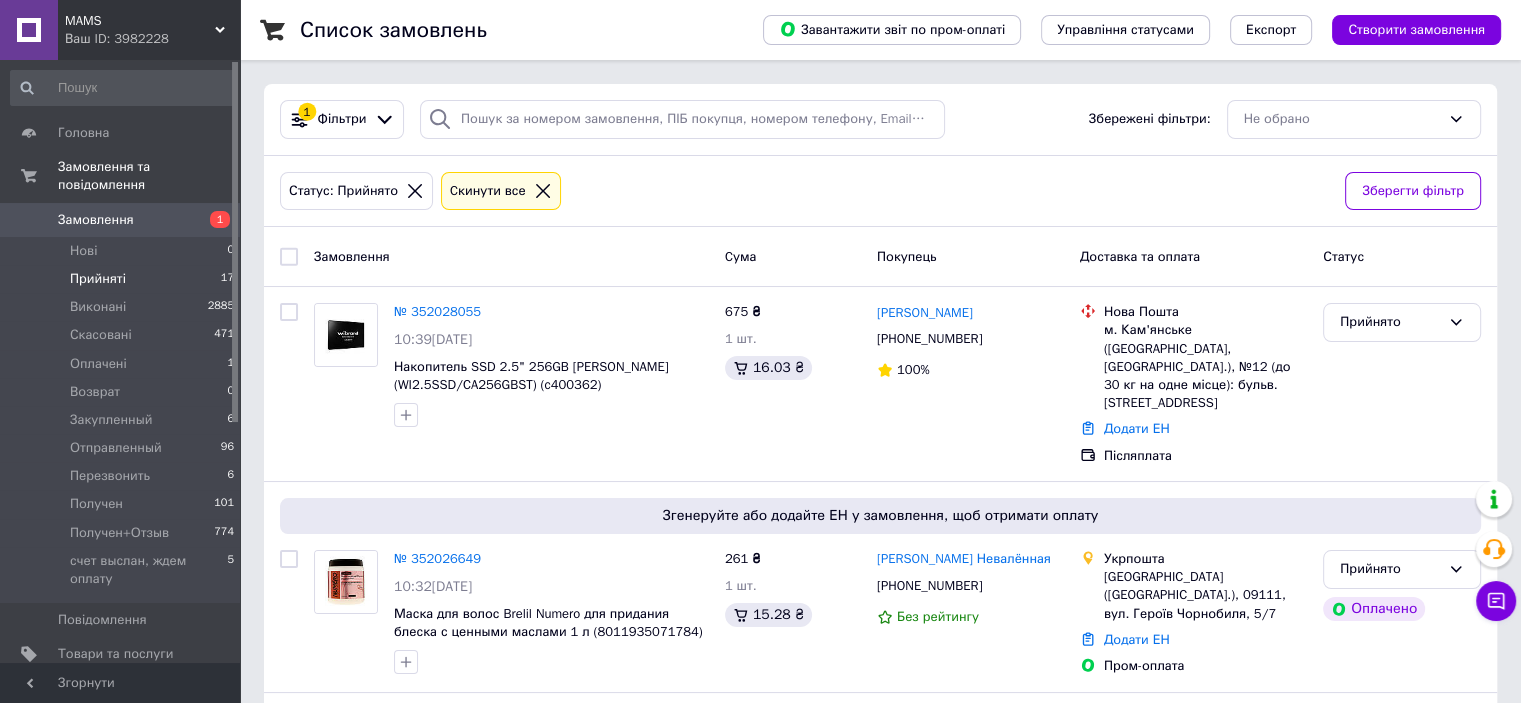 click on "Прийняті" at bounding box center (98, 279) 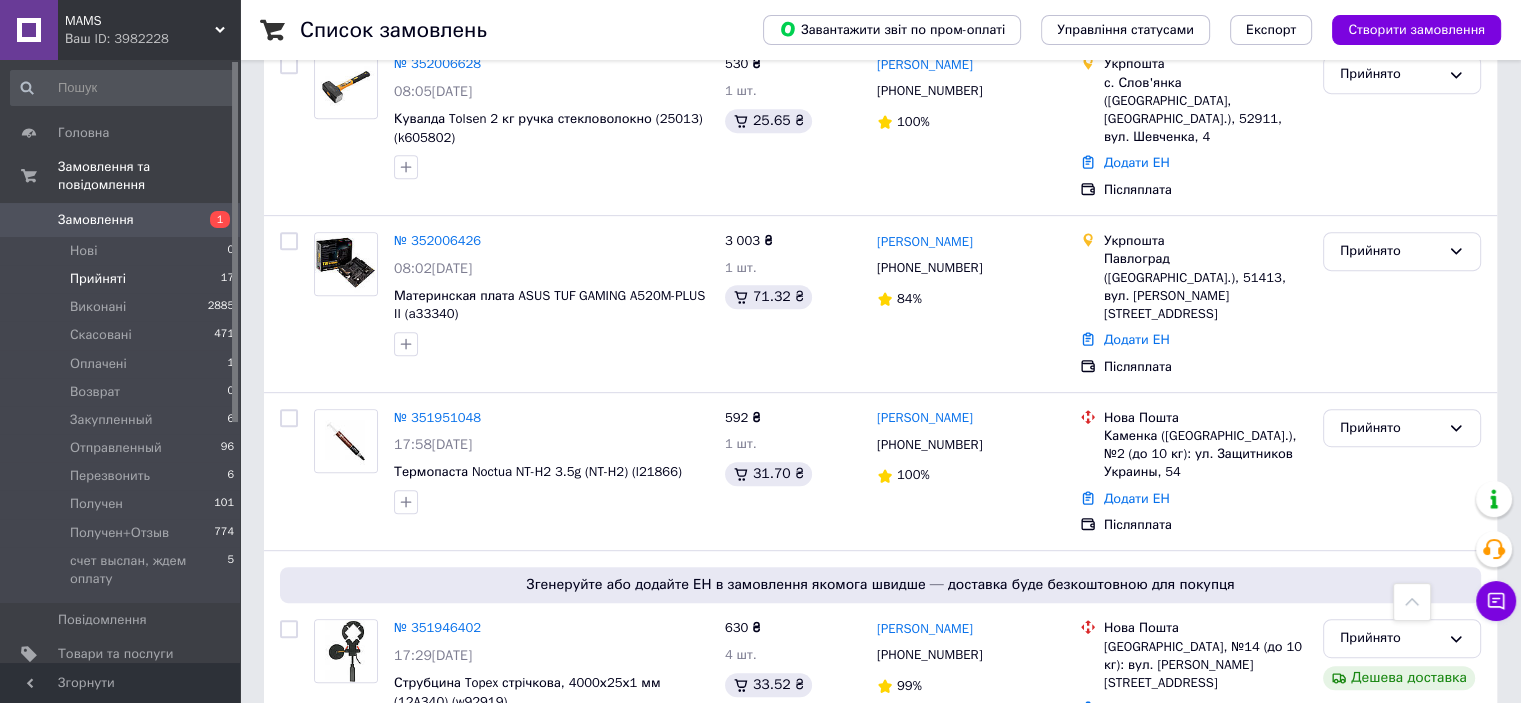 scroll, scrollTop: 0, scrollLeft: 0, axis: both 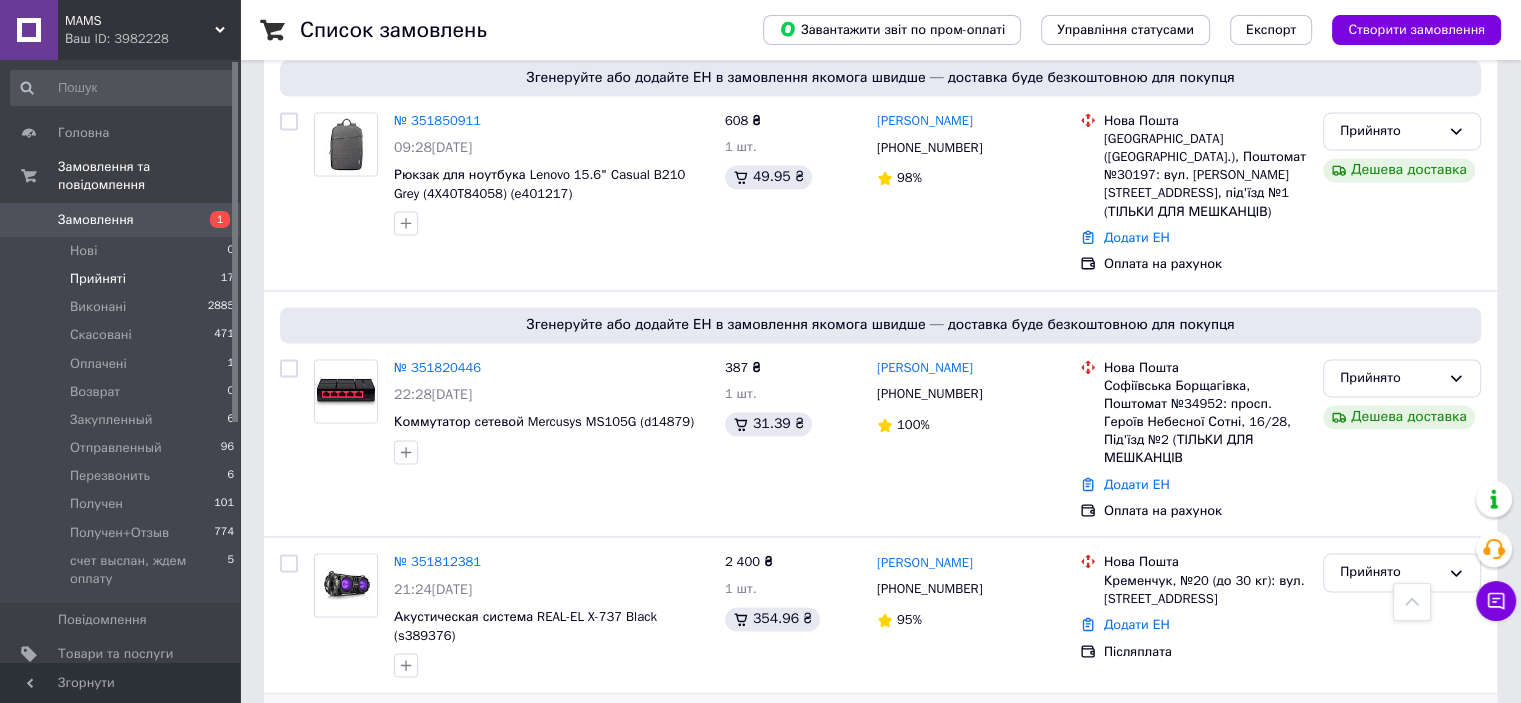 drag, startPoint x: 450, startPoint y: 625, endPoint x: 403, endPoint y: 623, distance: 47.042534 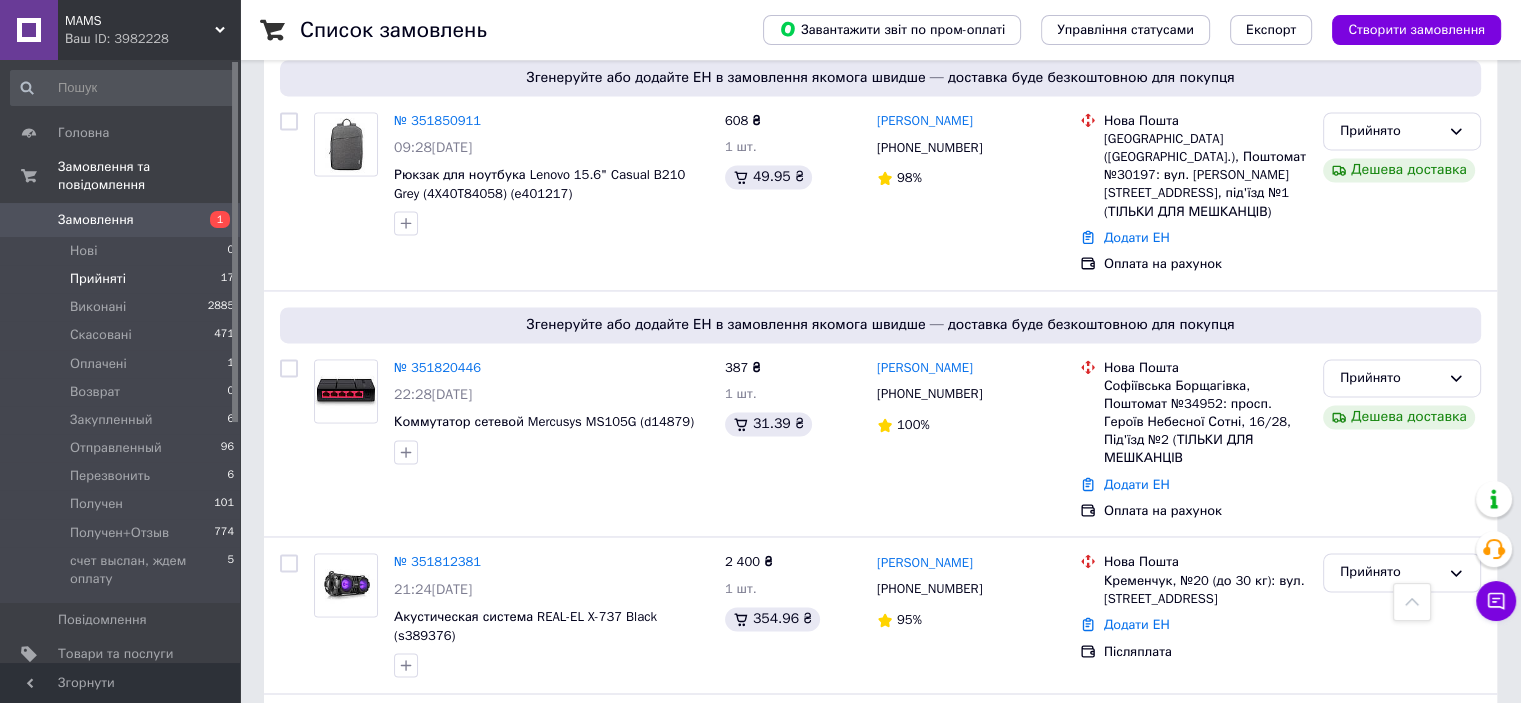 copy on "670355)" 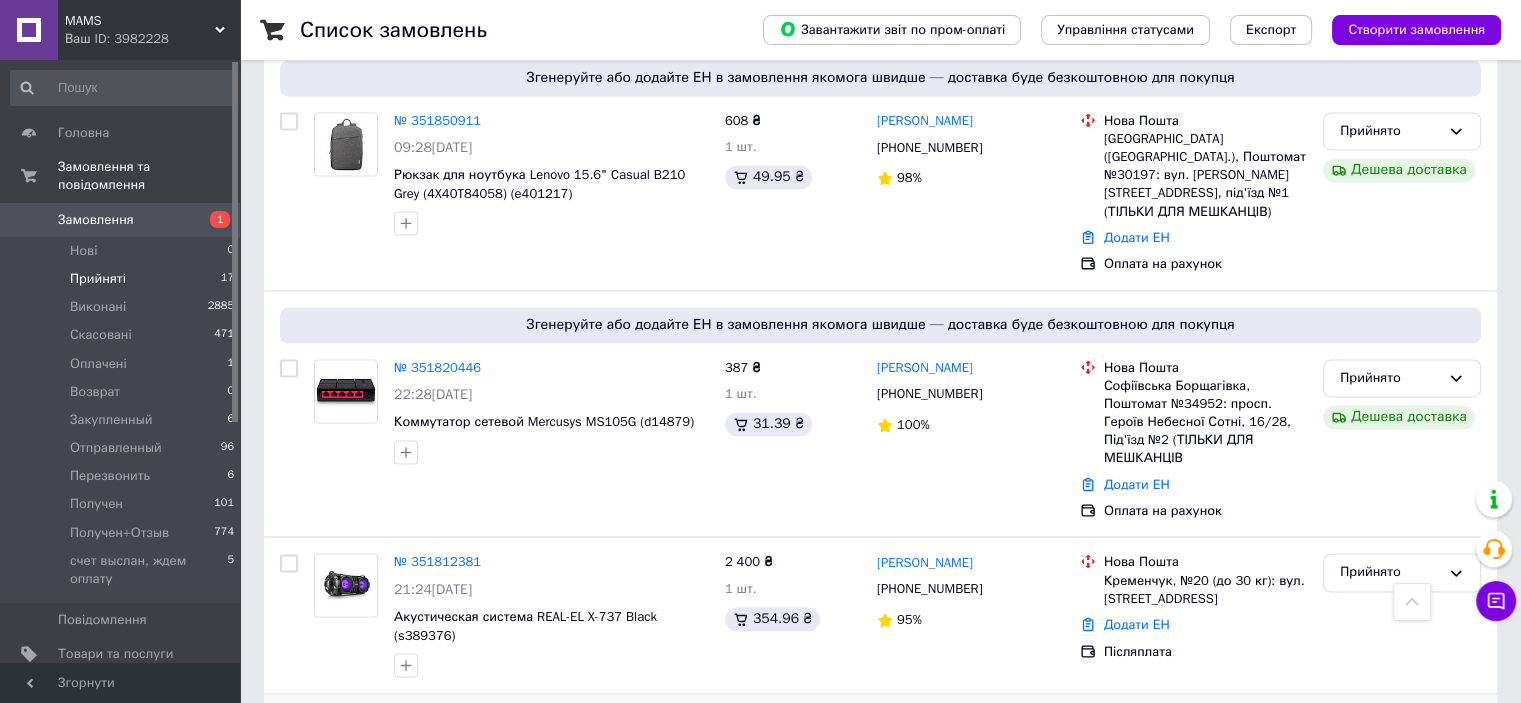 click 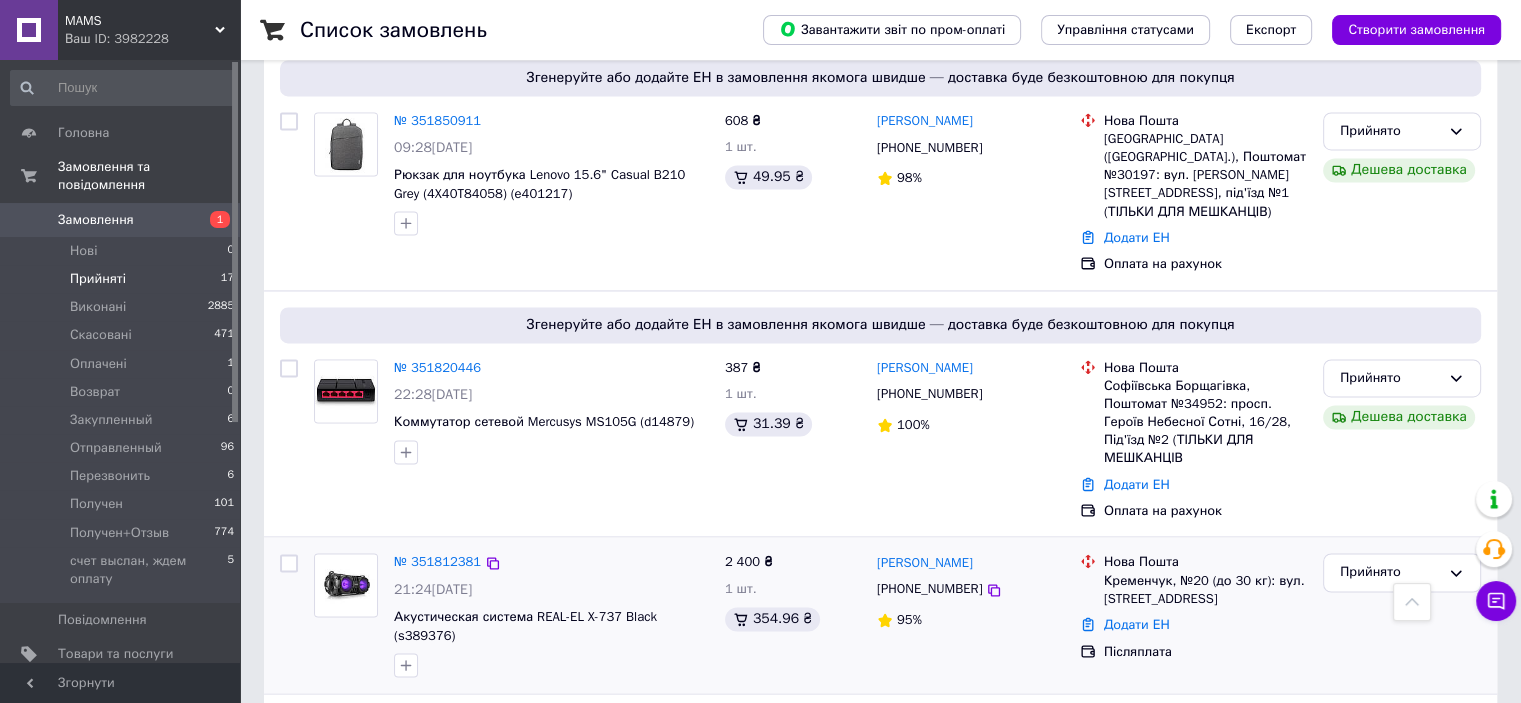 click on "№ 351812381 21:24[DATE] Акустическая система REAL-EL X-737 Black (s389376)" at bounding box center (551, 615) 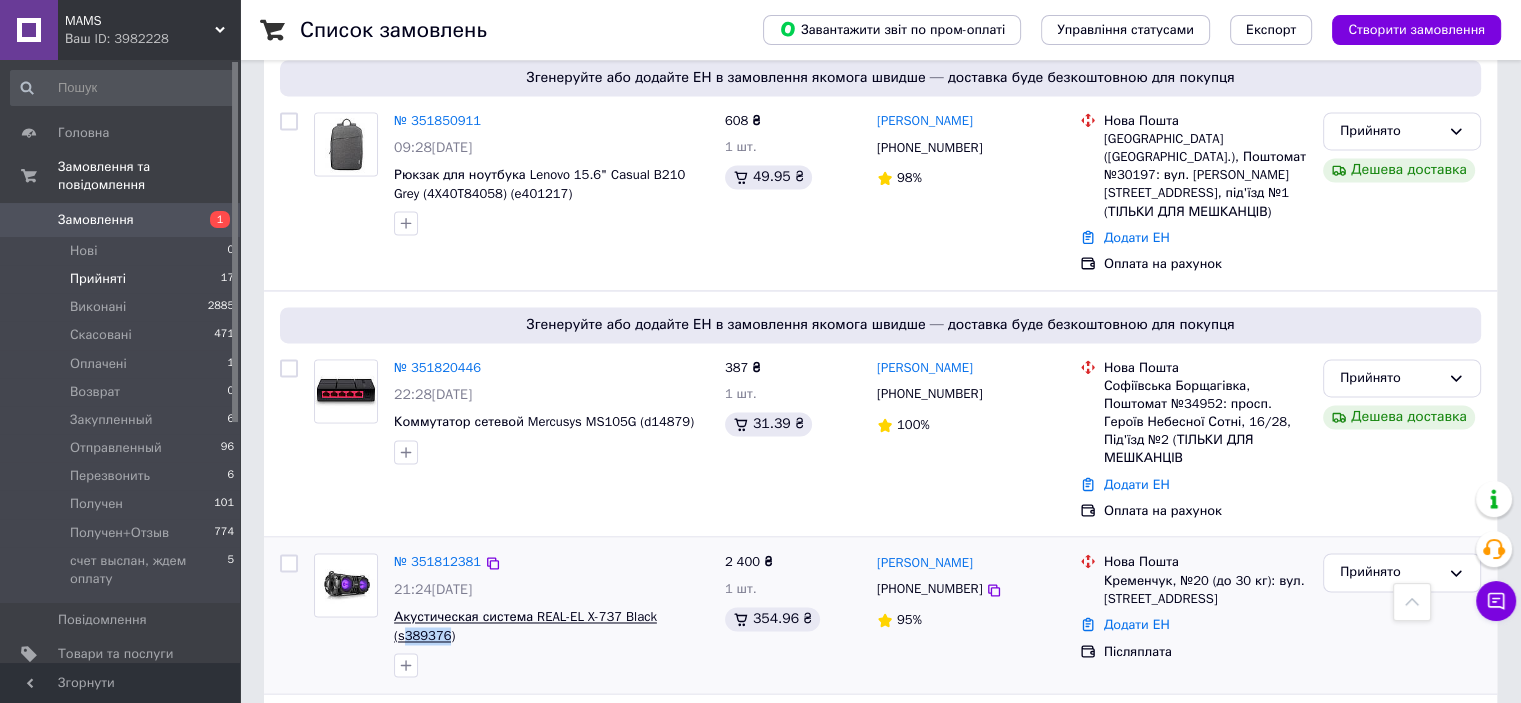 drag, startPoint x: 661, startPoint y: 451, endPoint x: 700, endPoint y: 454, distance: 39.115215 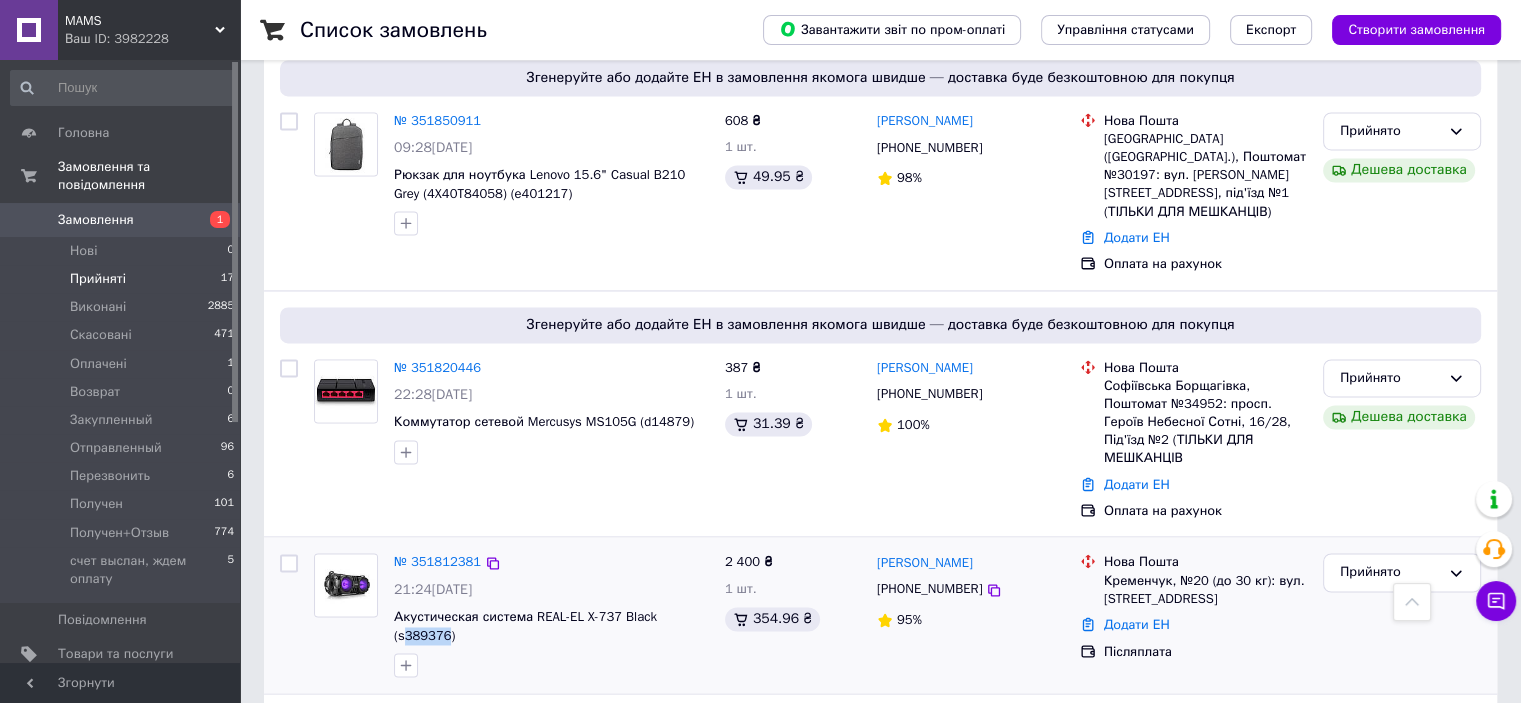 copy on "389376" 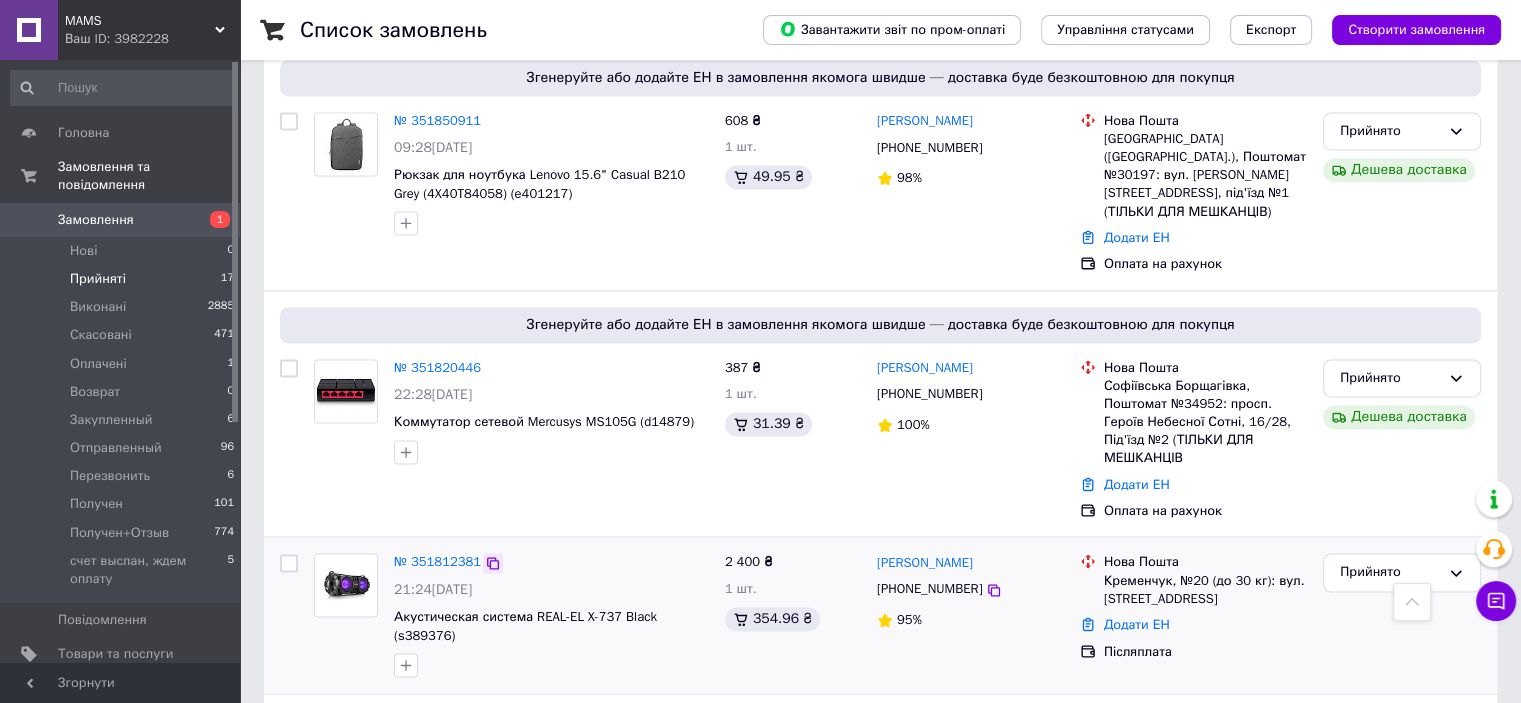 click 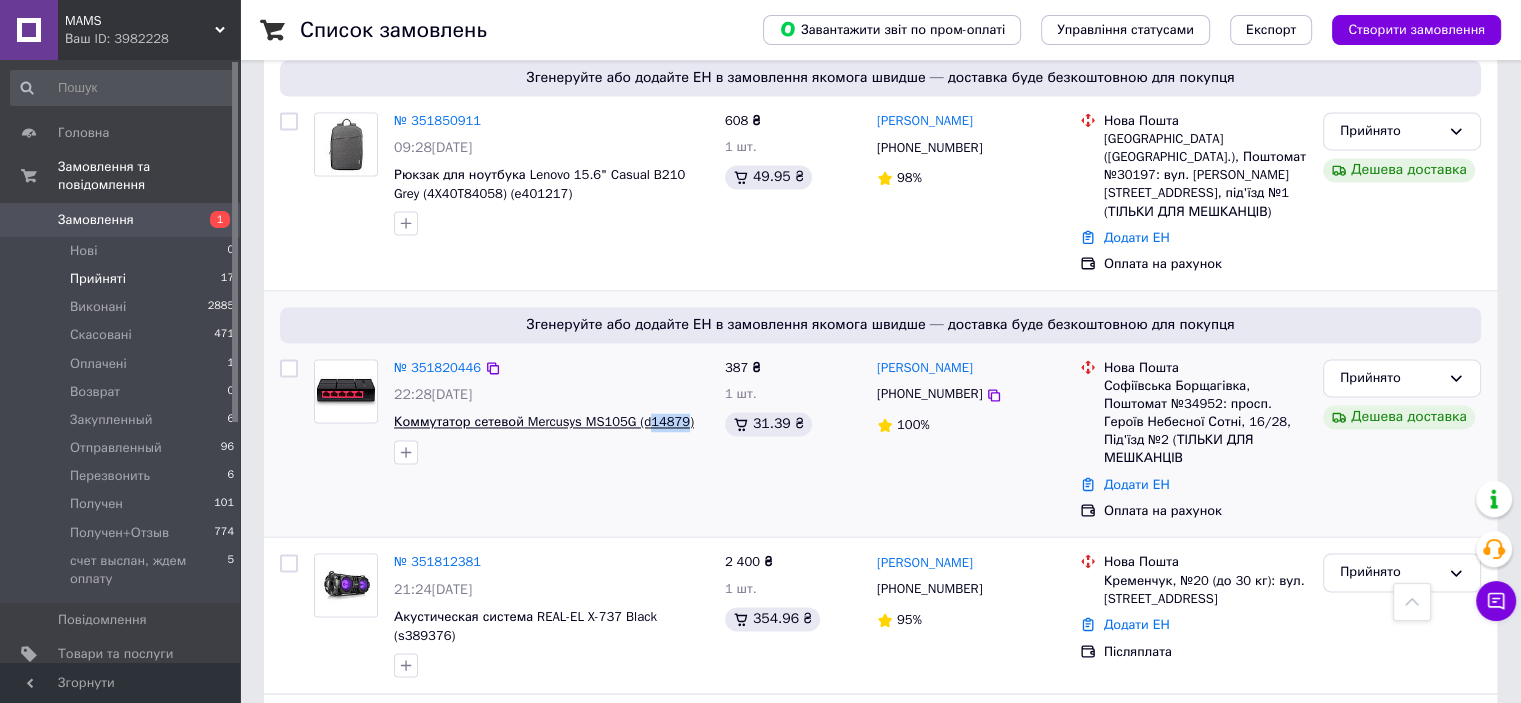 drag, startPoint x: 644, startPoint y: 268, endPoint x: 673, endPoint y: 275, distance: 29.832869 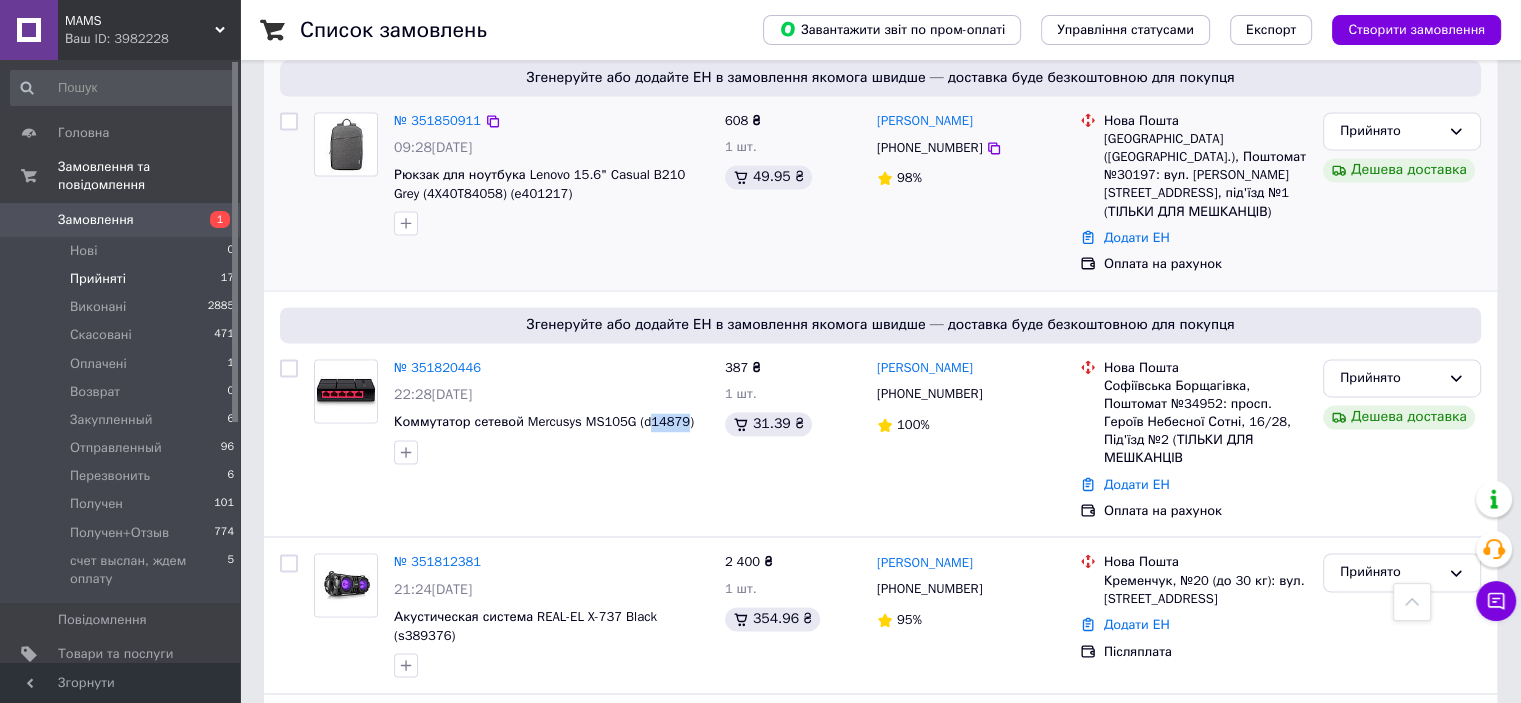 copy on "14879" 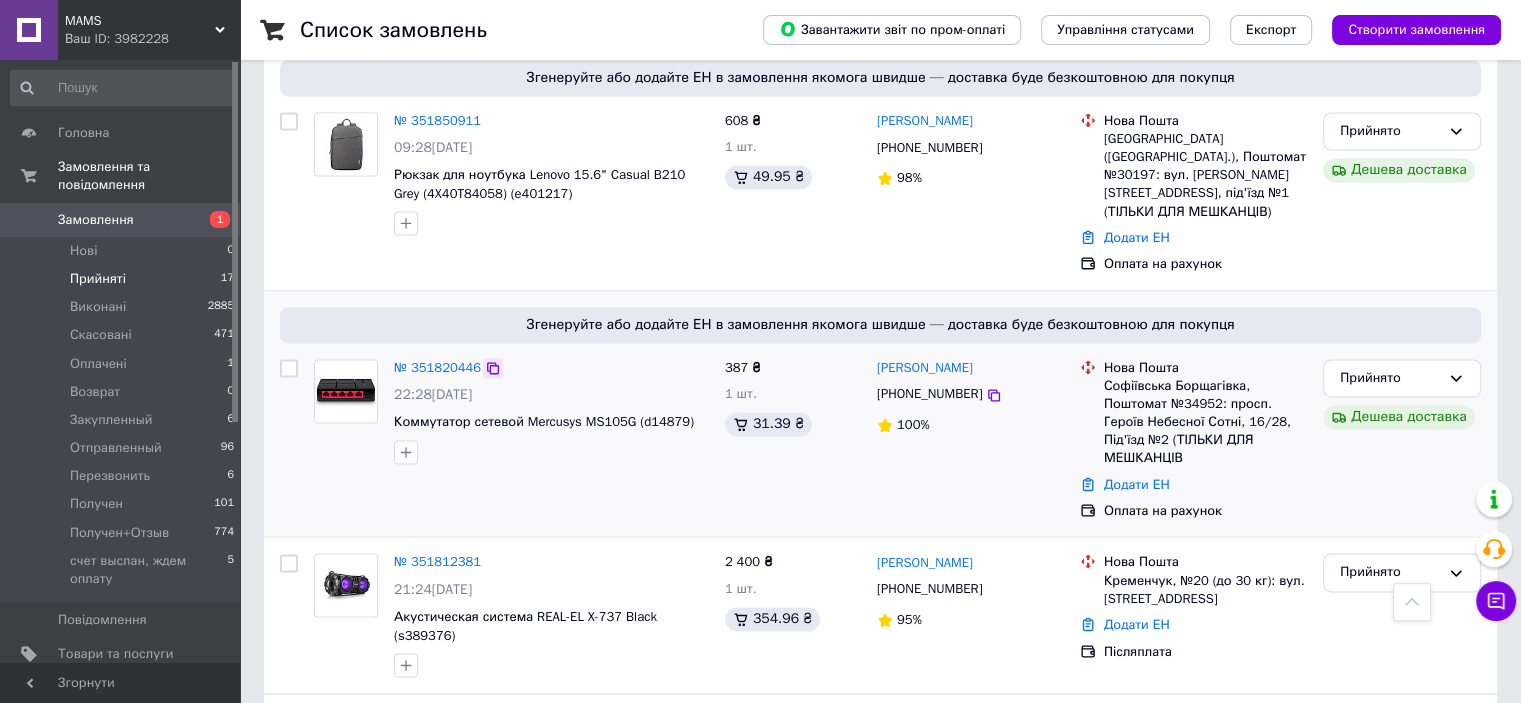 click 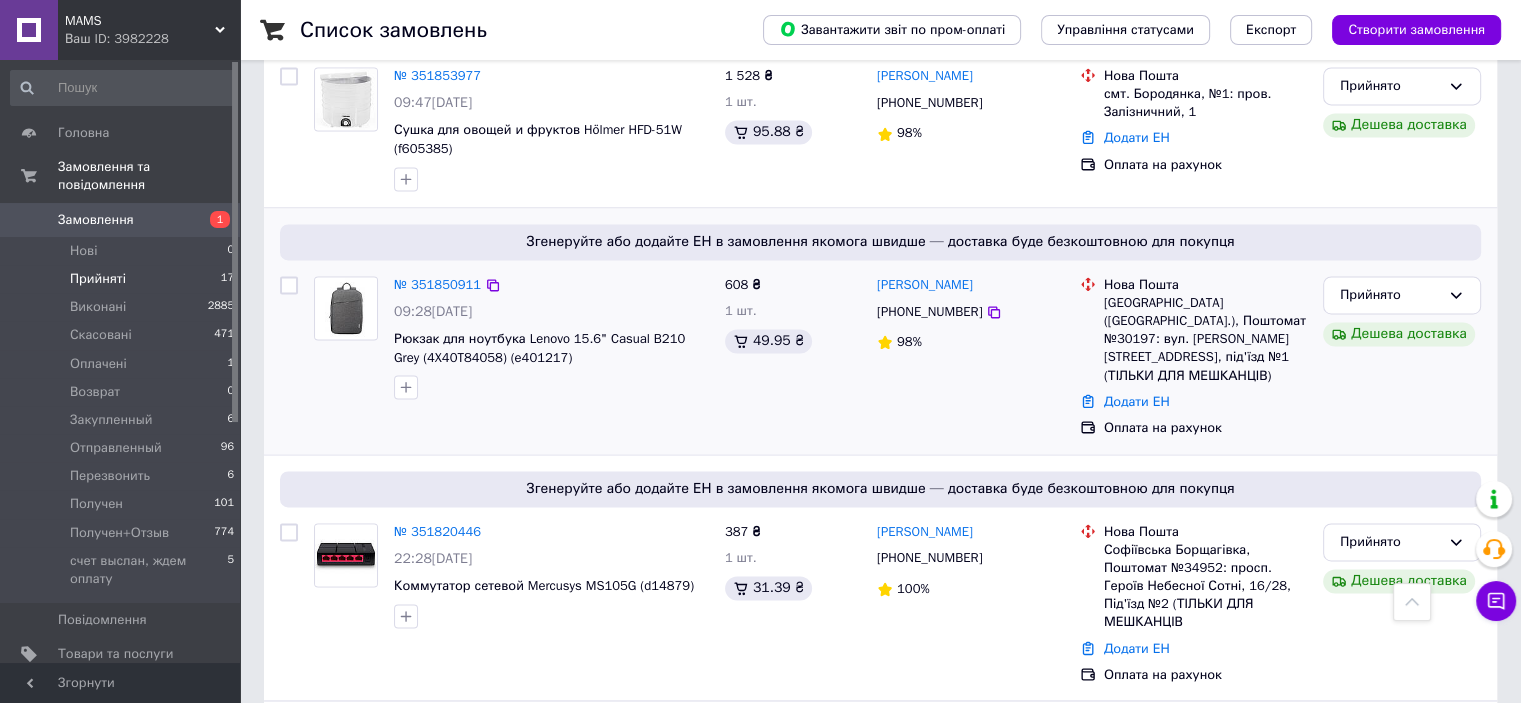 scroll, scrollTop: 2900, scrollLeft: 0, axis: vertical 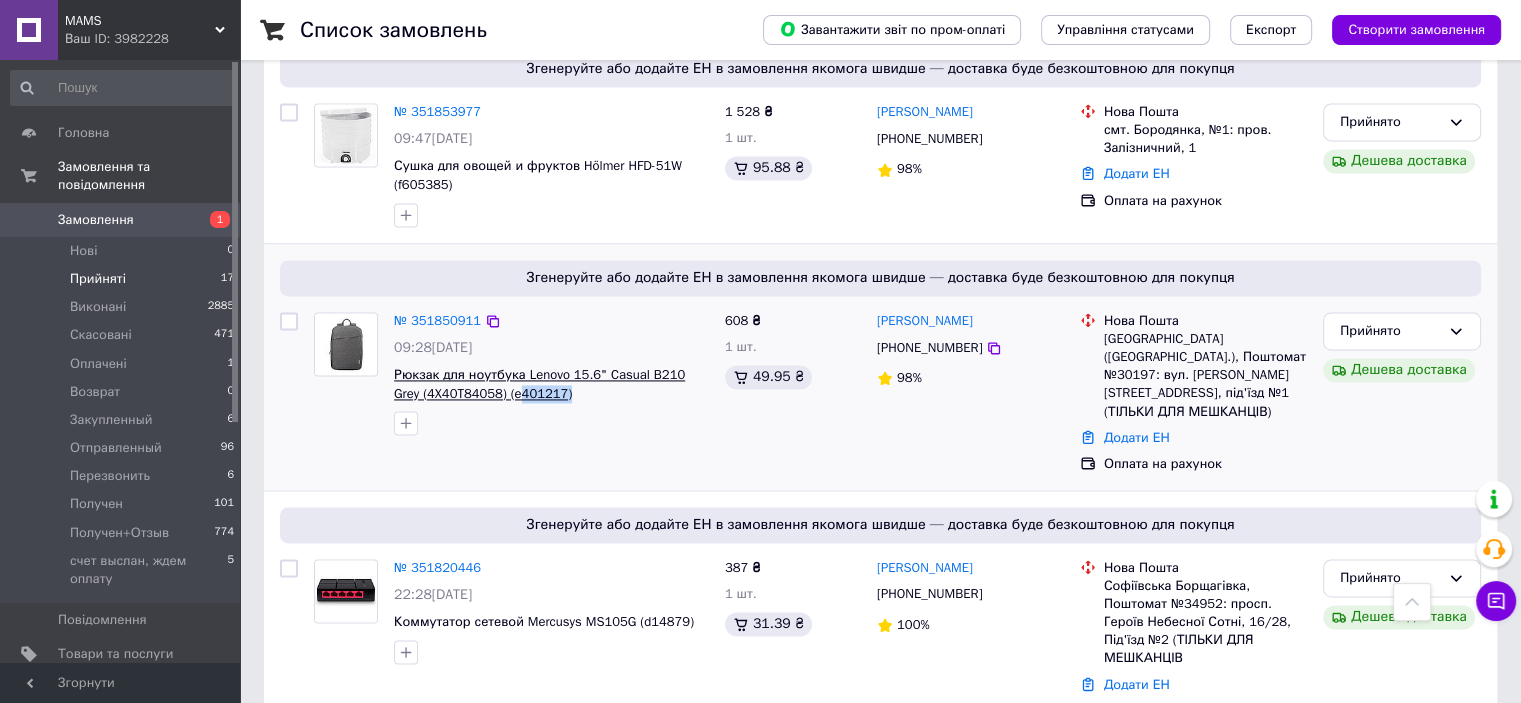 drag, startPoint x: 501, startPoint y: 279, endPoint x: 485, endPoint y: 274, distance: 16.763054 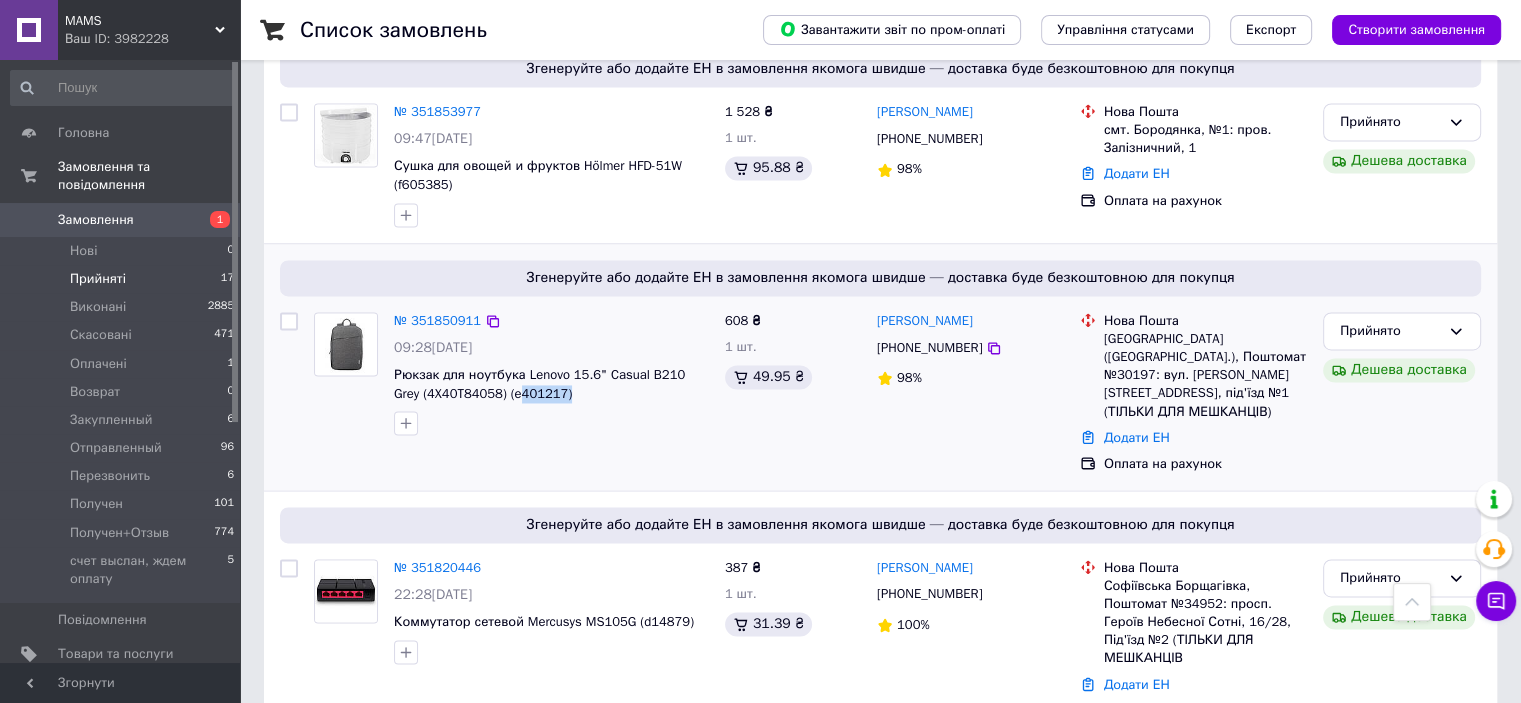 copy on "401217)" 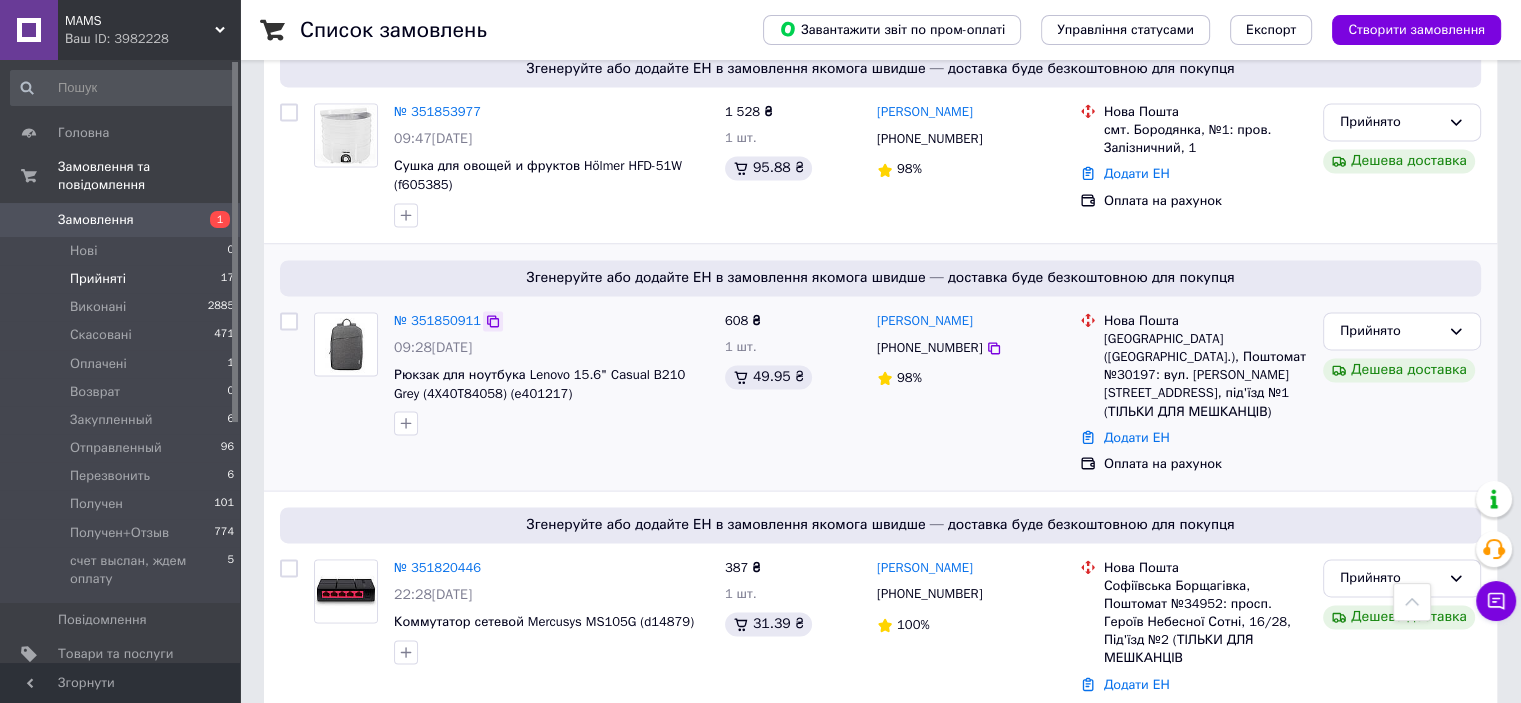 click 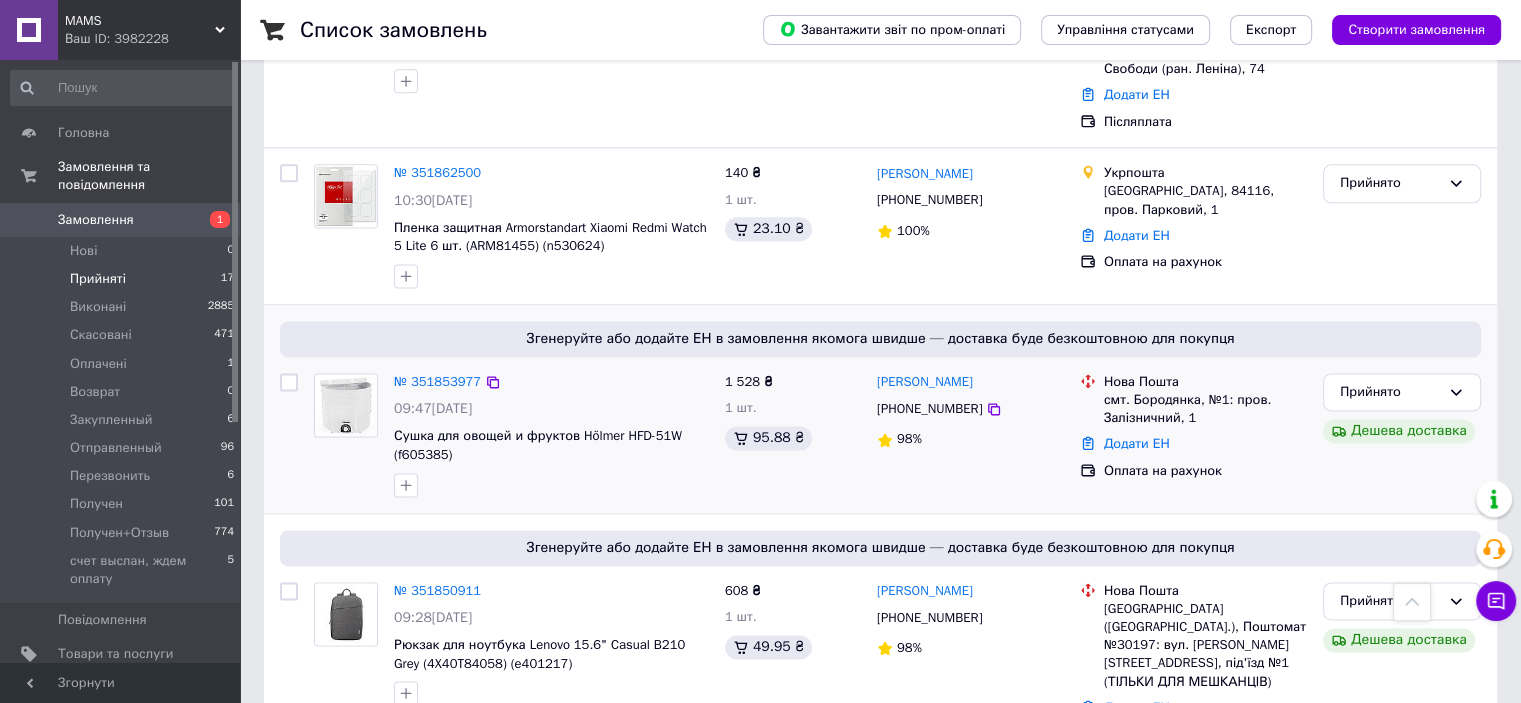 scroll, scrollTop: 2600, scrollLeft: 0, axis: vertical 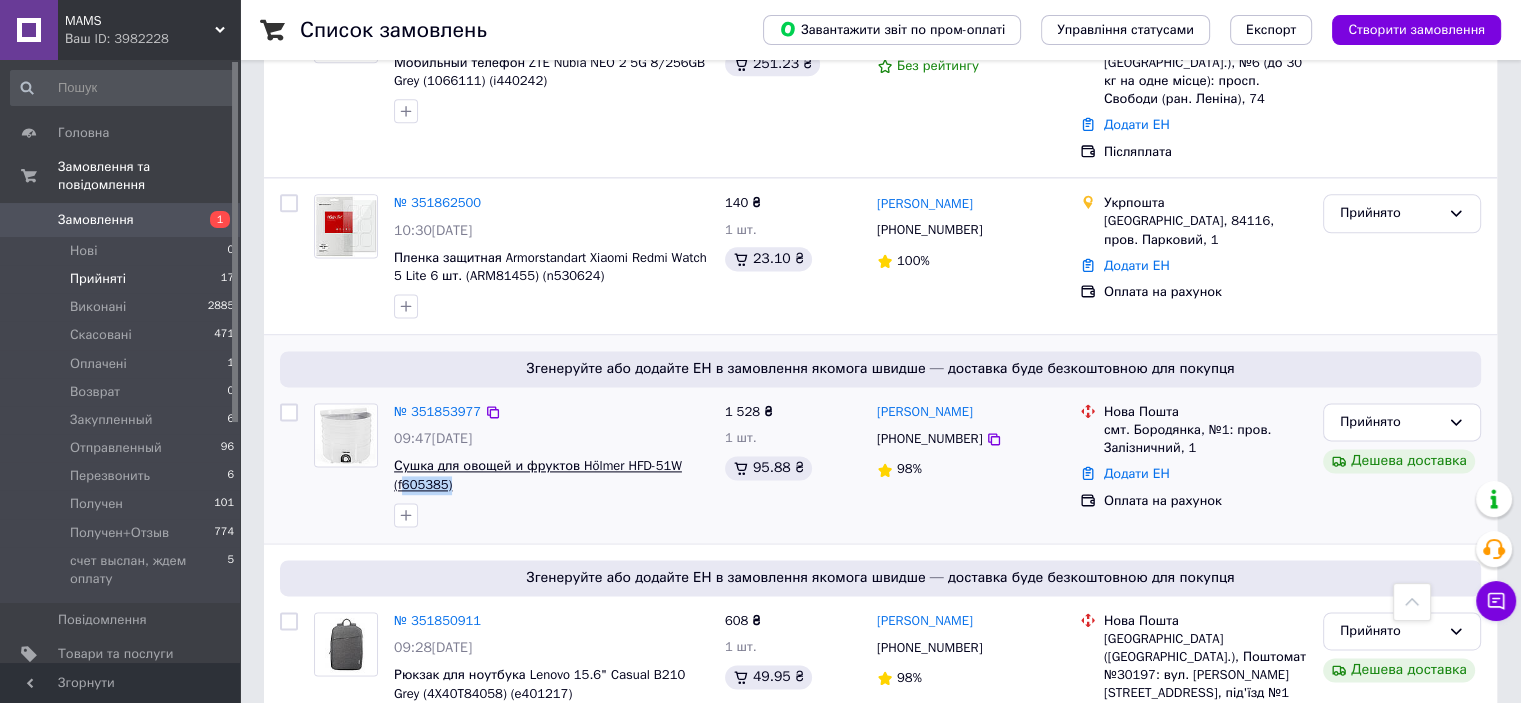 drag, startPoint x: 445, startPoint y: 369, endPoint x: 400, endPoint y: 366, distance: 45.099888 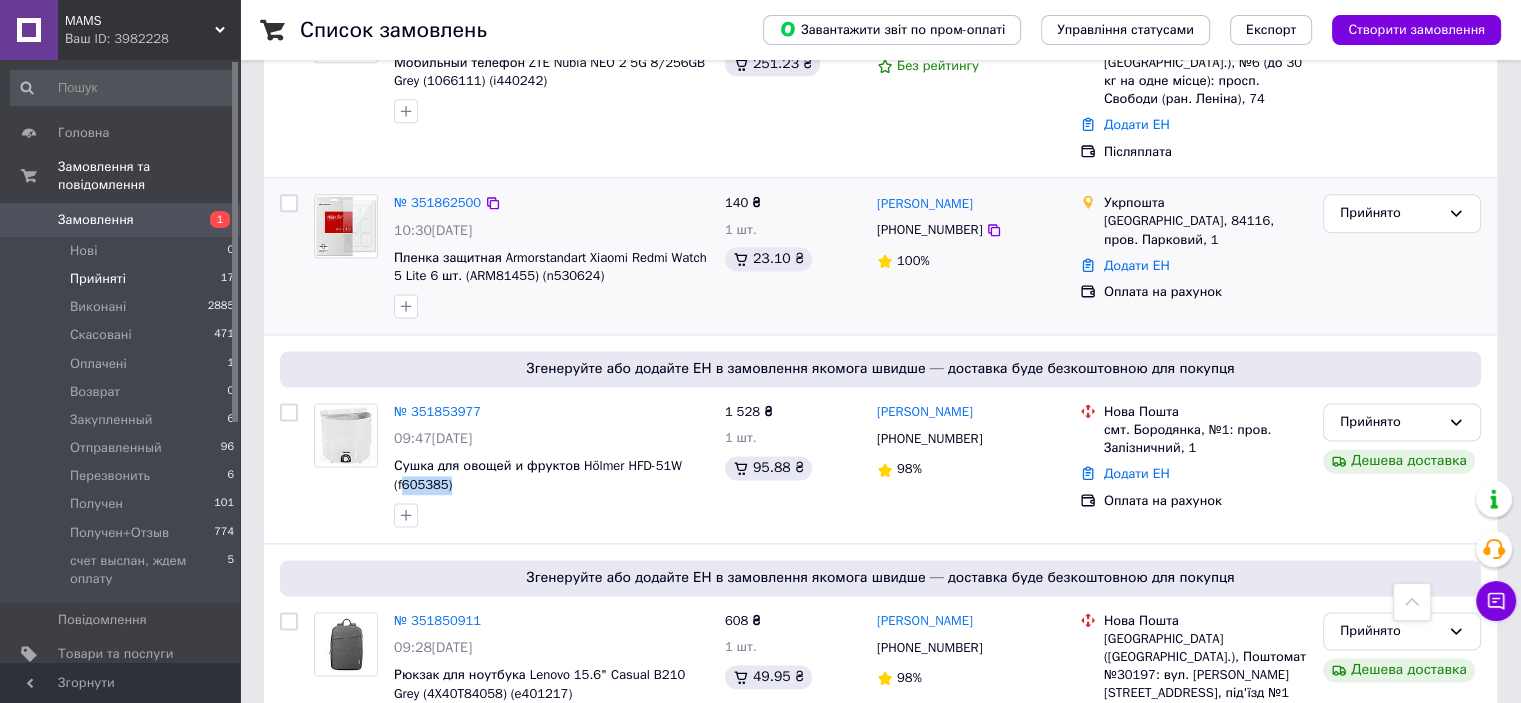 copy on "605385)" 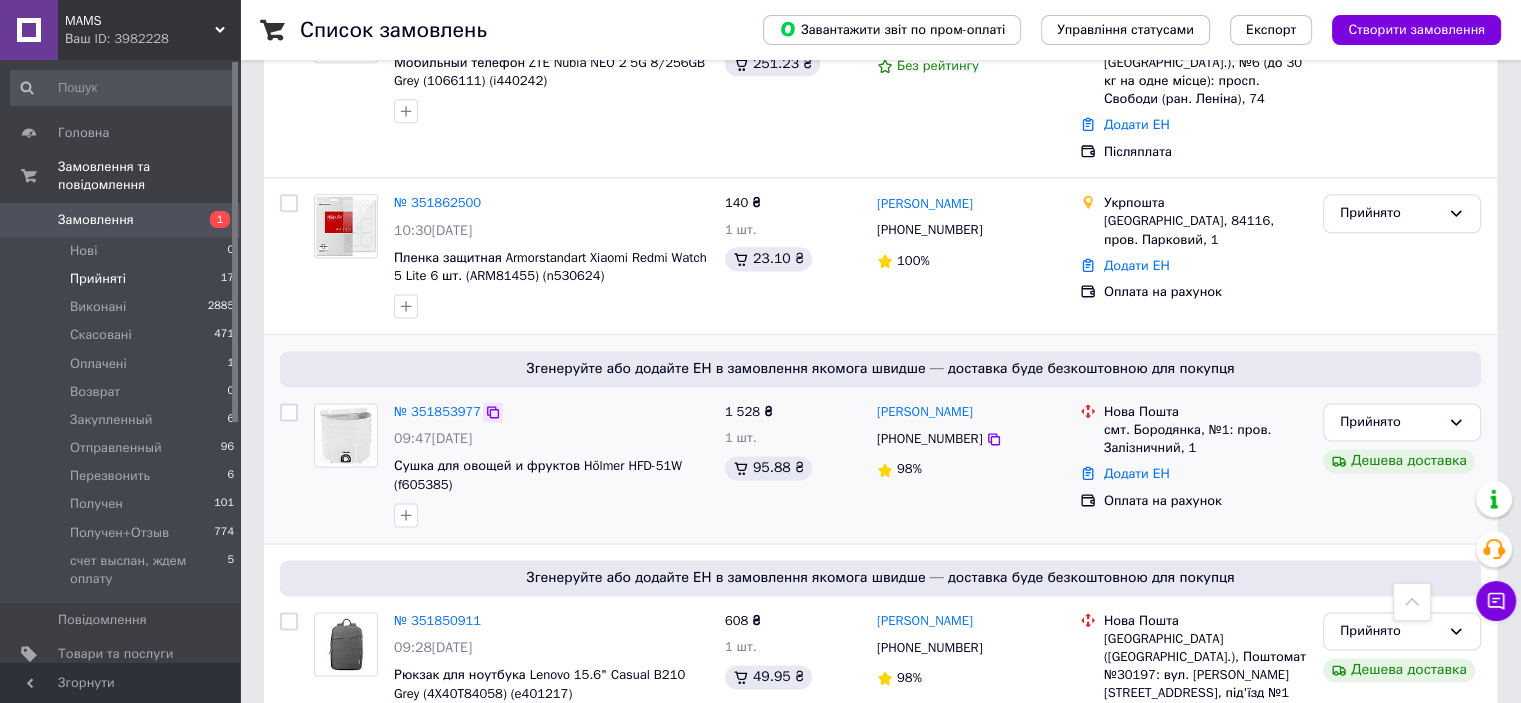 click 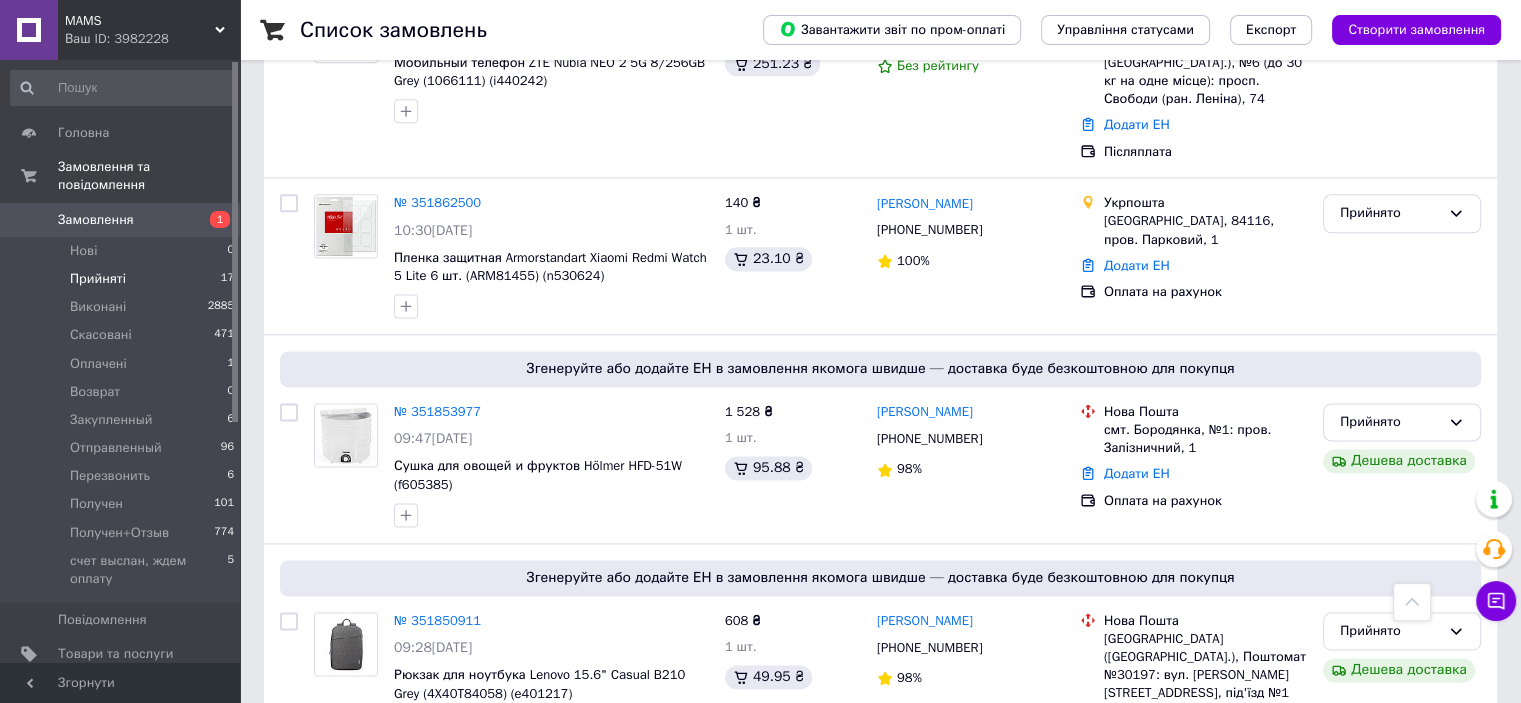 click on "Прийняті" at bounding box center [98, 279] 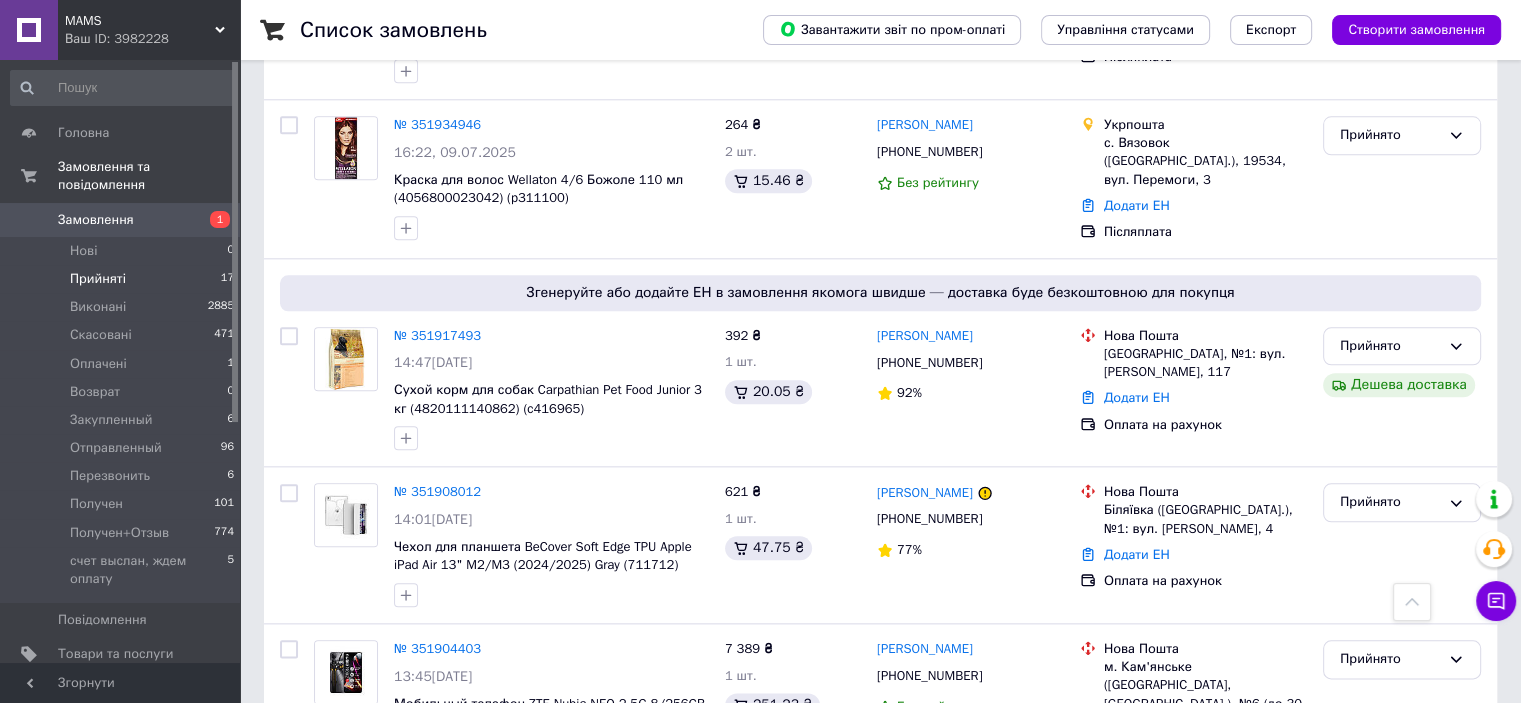 scroll, scrollTop: 2377, scrollLeft: 0, axis: vertical 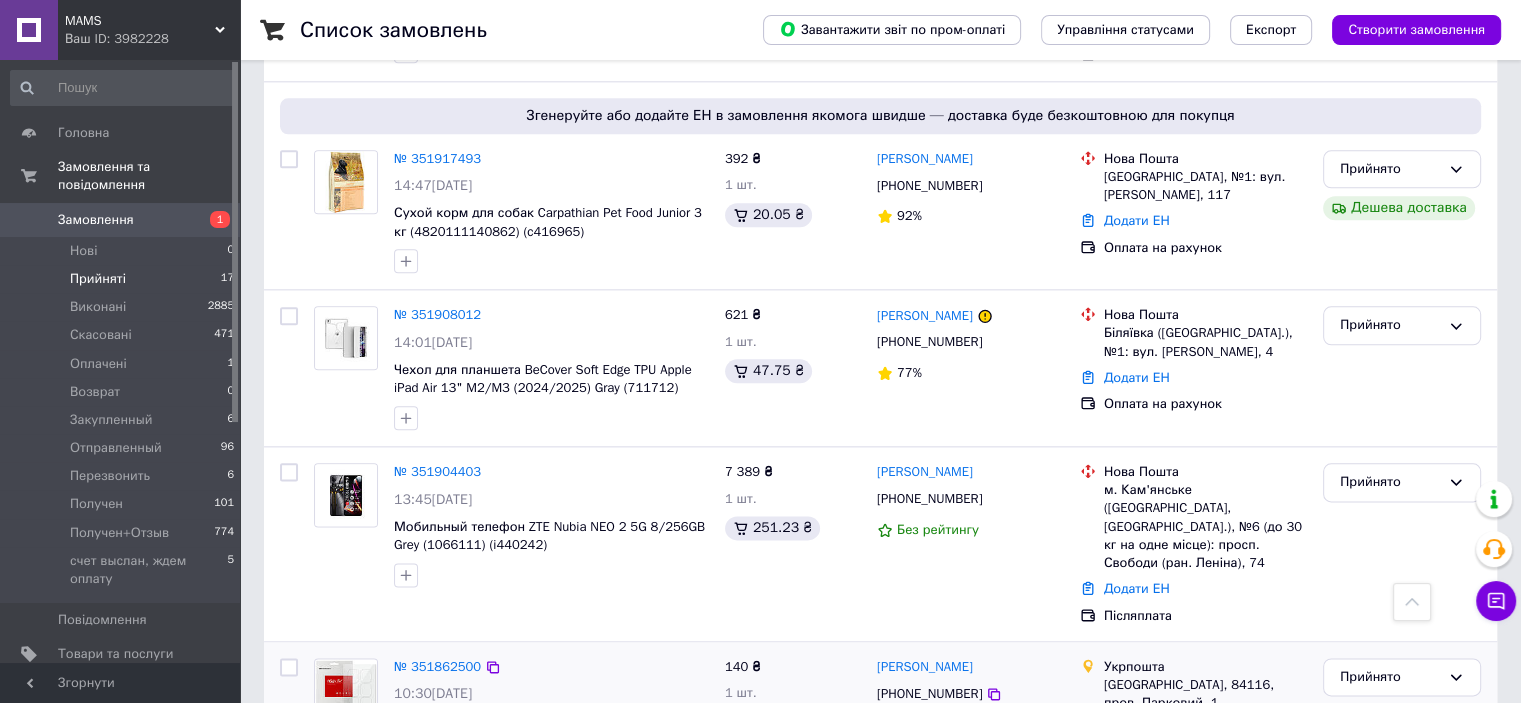drag, startPoint x: 600, startPoint y: 626, endPoint x: 544, endPoint y: 623, distance: 56.0803 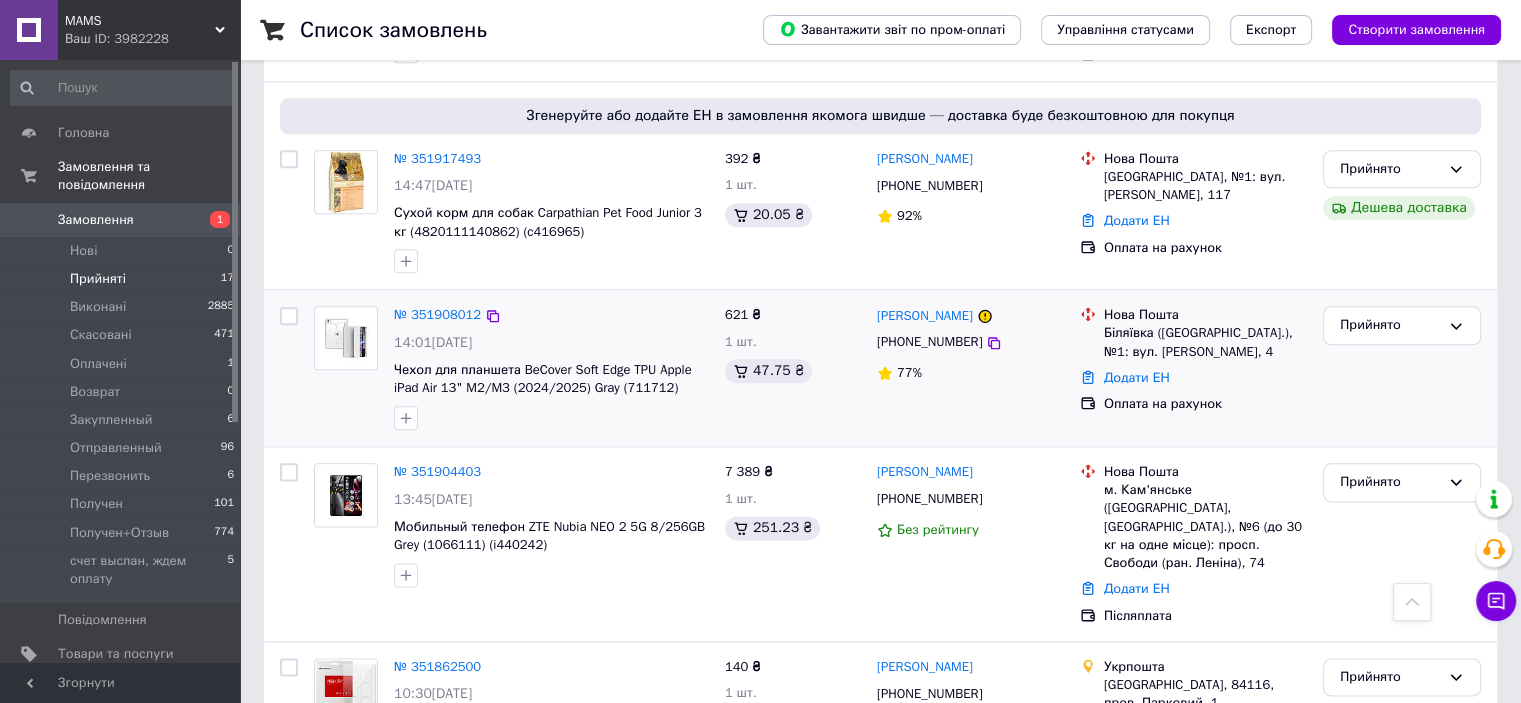 copy on "530624)" 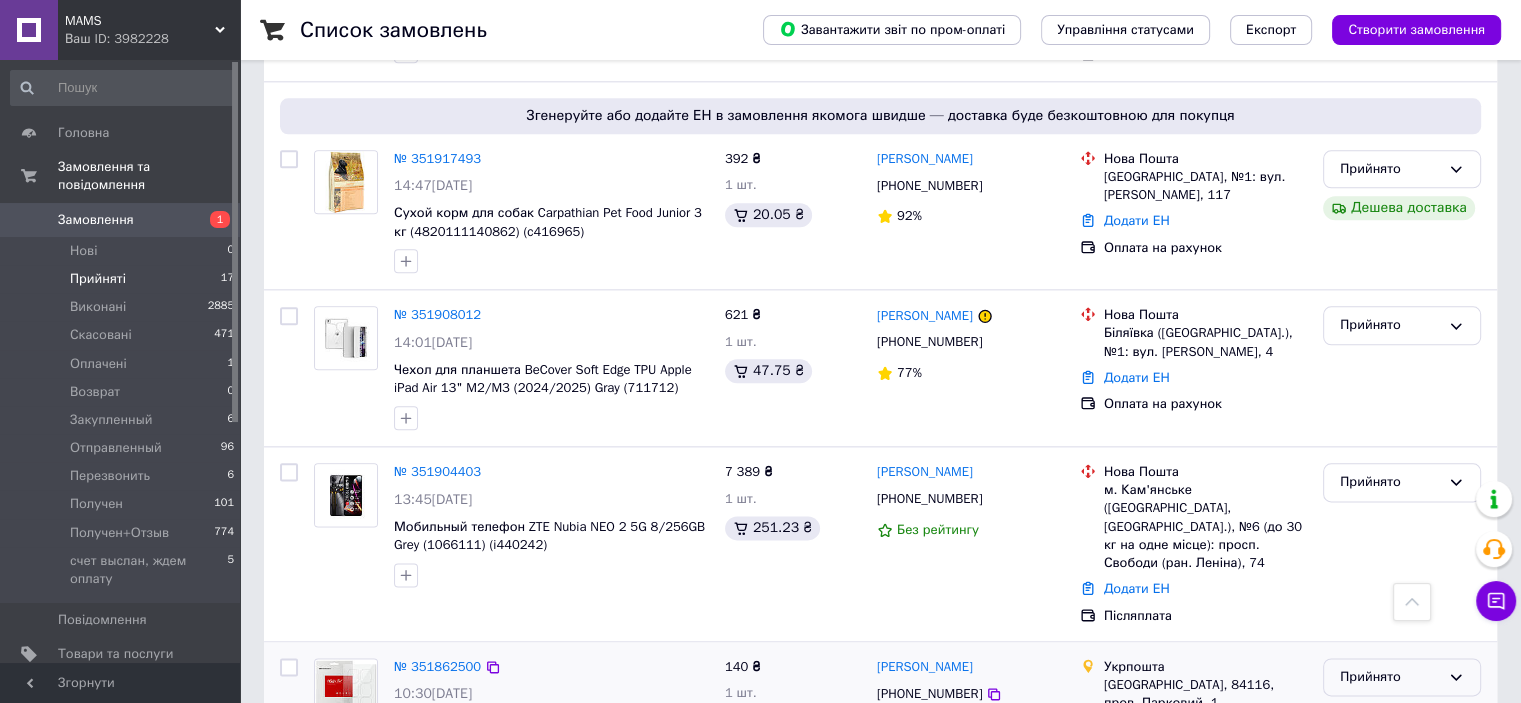 click on "Прийнято" at bounding box center (1390, 677) 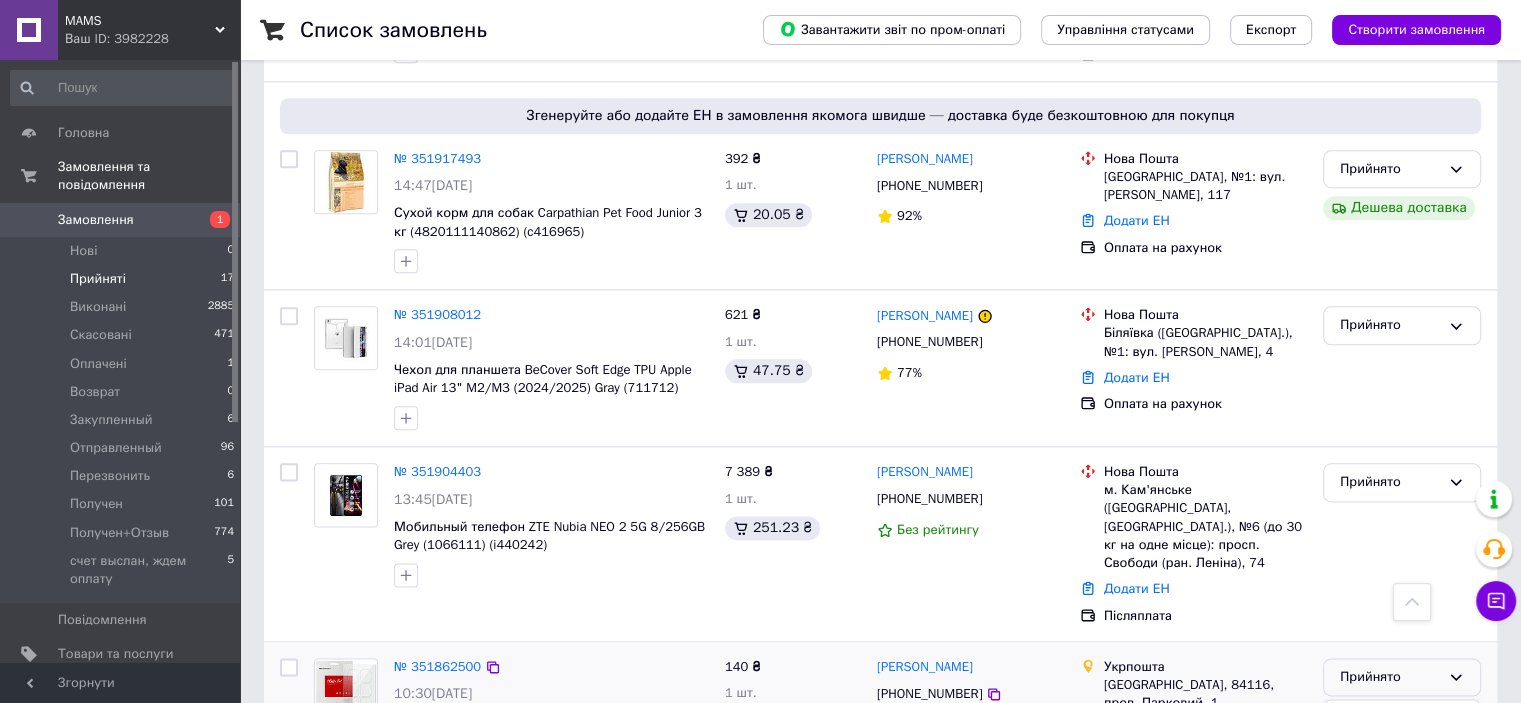 scroll, scrollTop: 100, scrollLeft: 0, axis: vertical 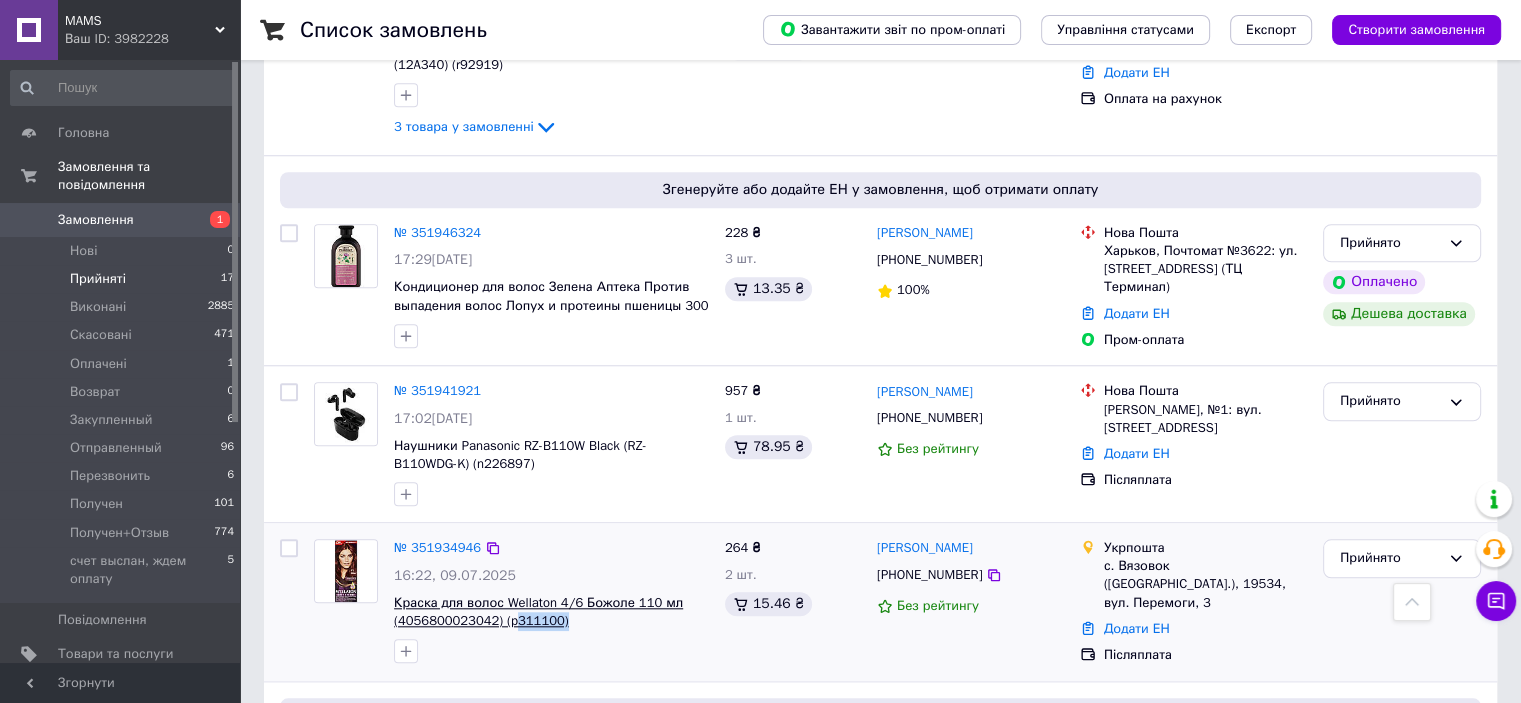 drag, startPoint x: 551, startPoint y: 525, endPoint x: 510, endPoint y: 524, distance: 41.01219 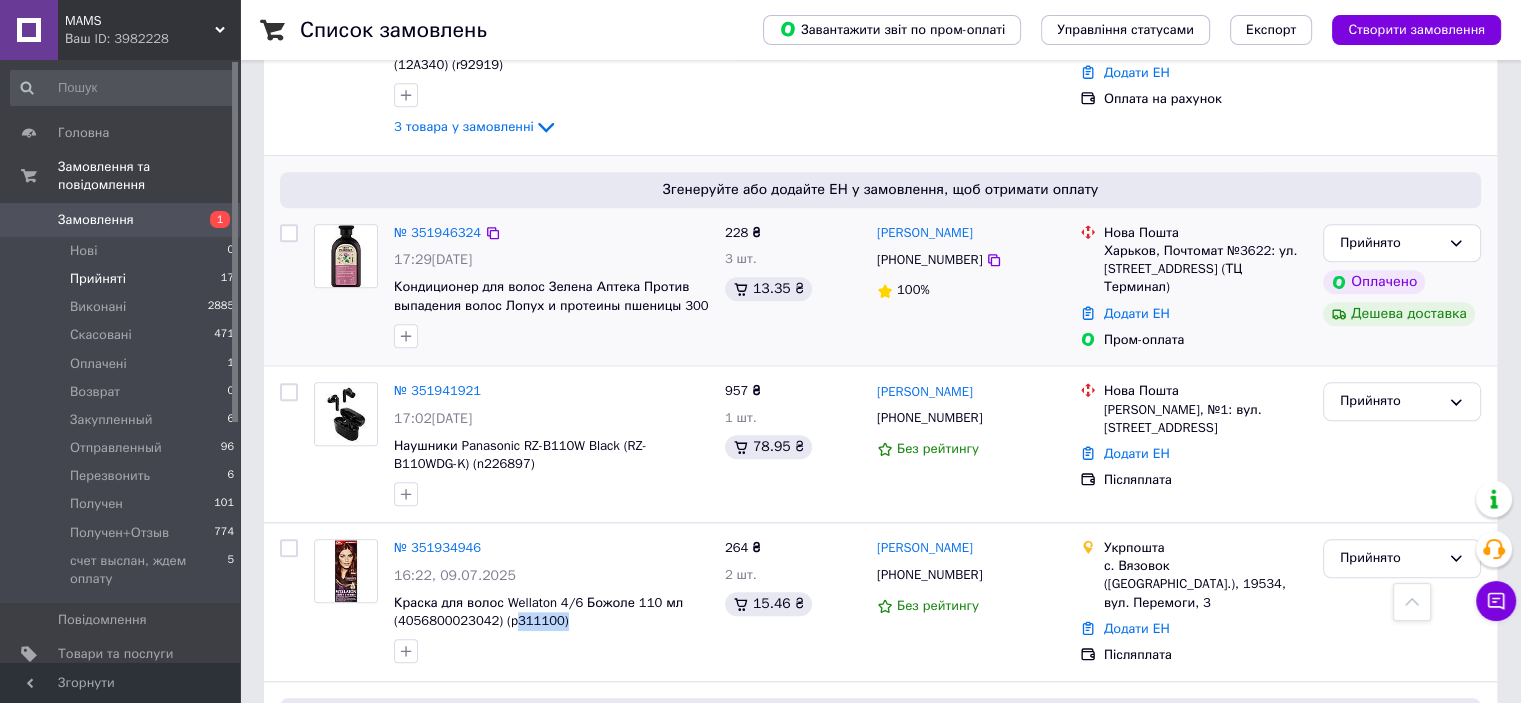 copy on "311100)" 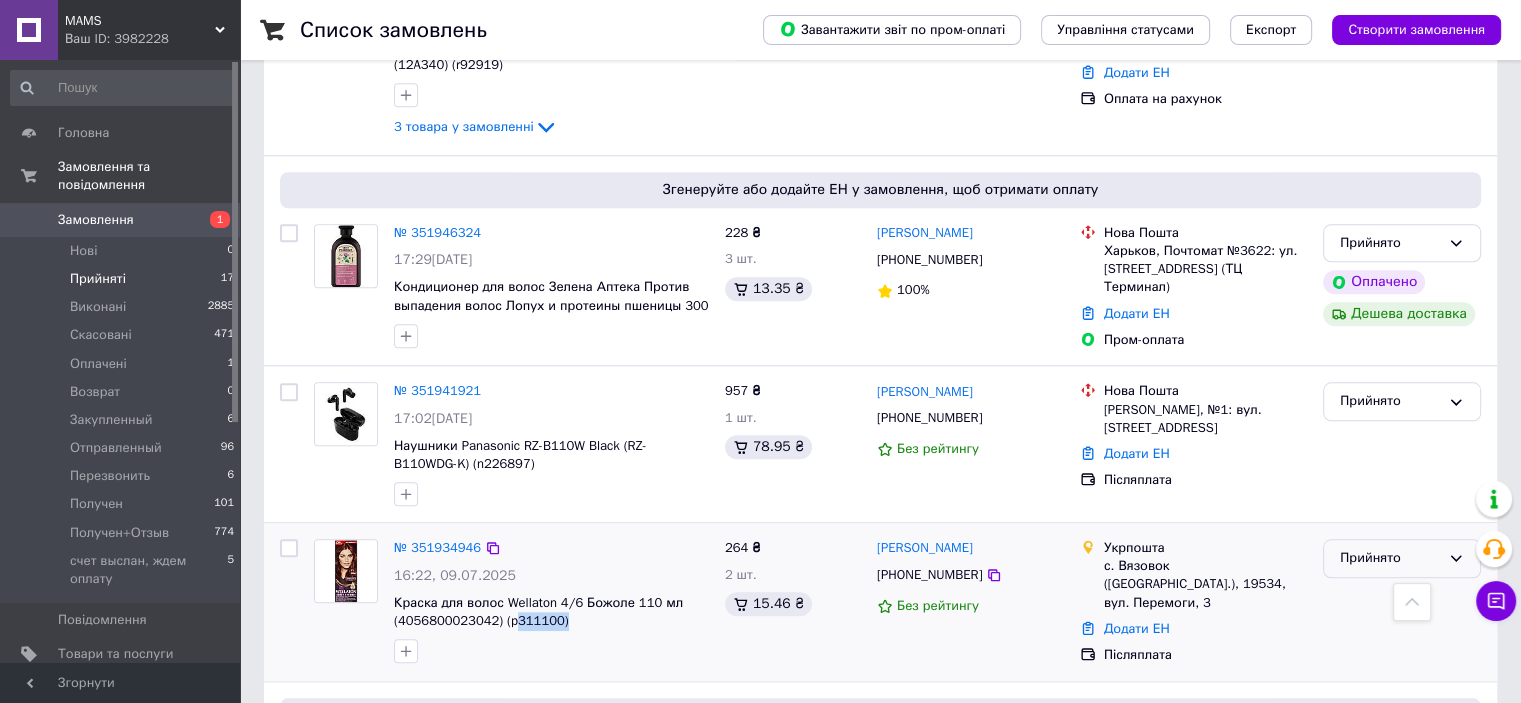 click on "Прийнято" at bounding box center [1390, 558] 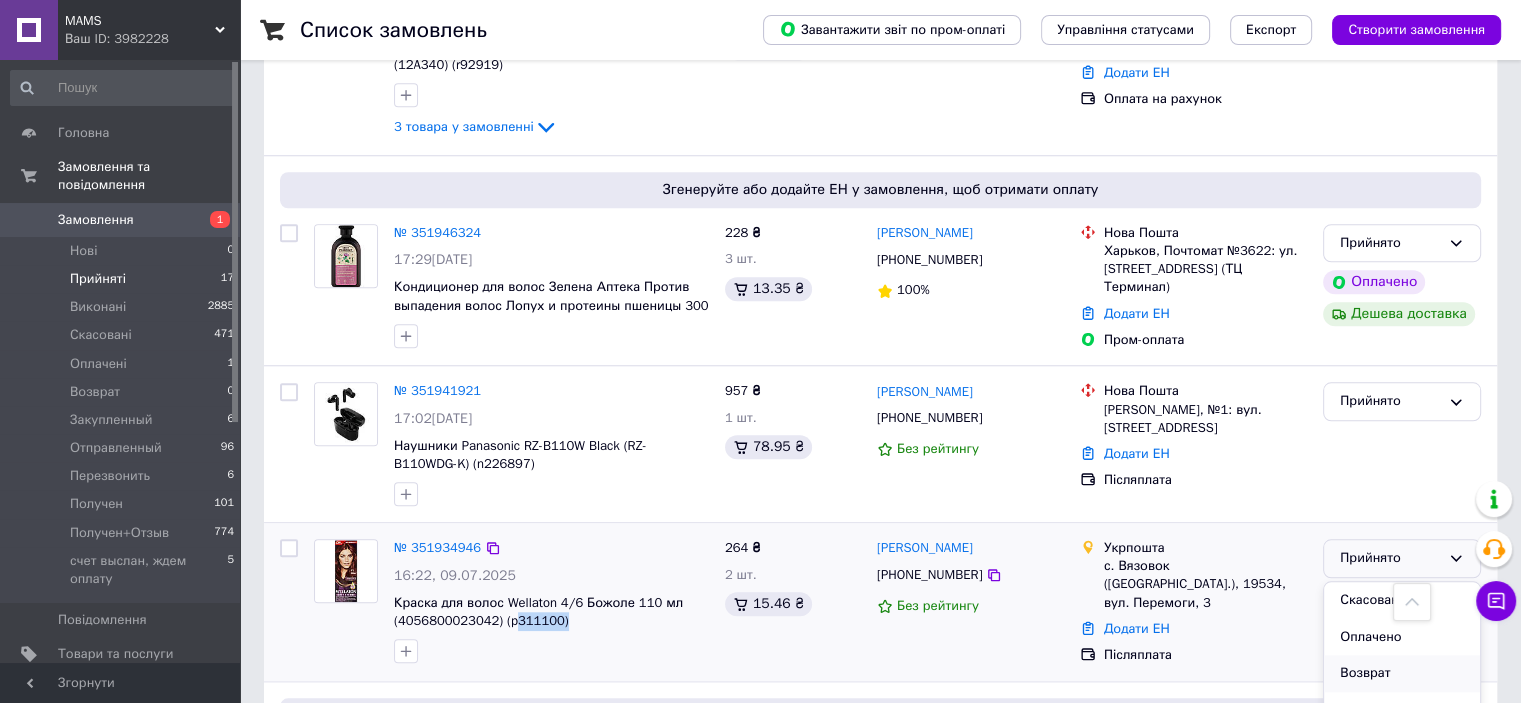 scroll, scrollTop: 100, scrollLeft: 0, axis: vertical 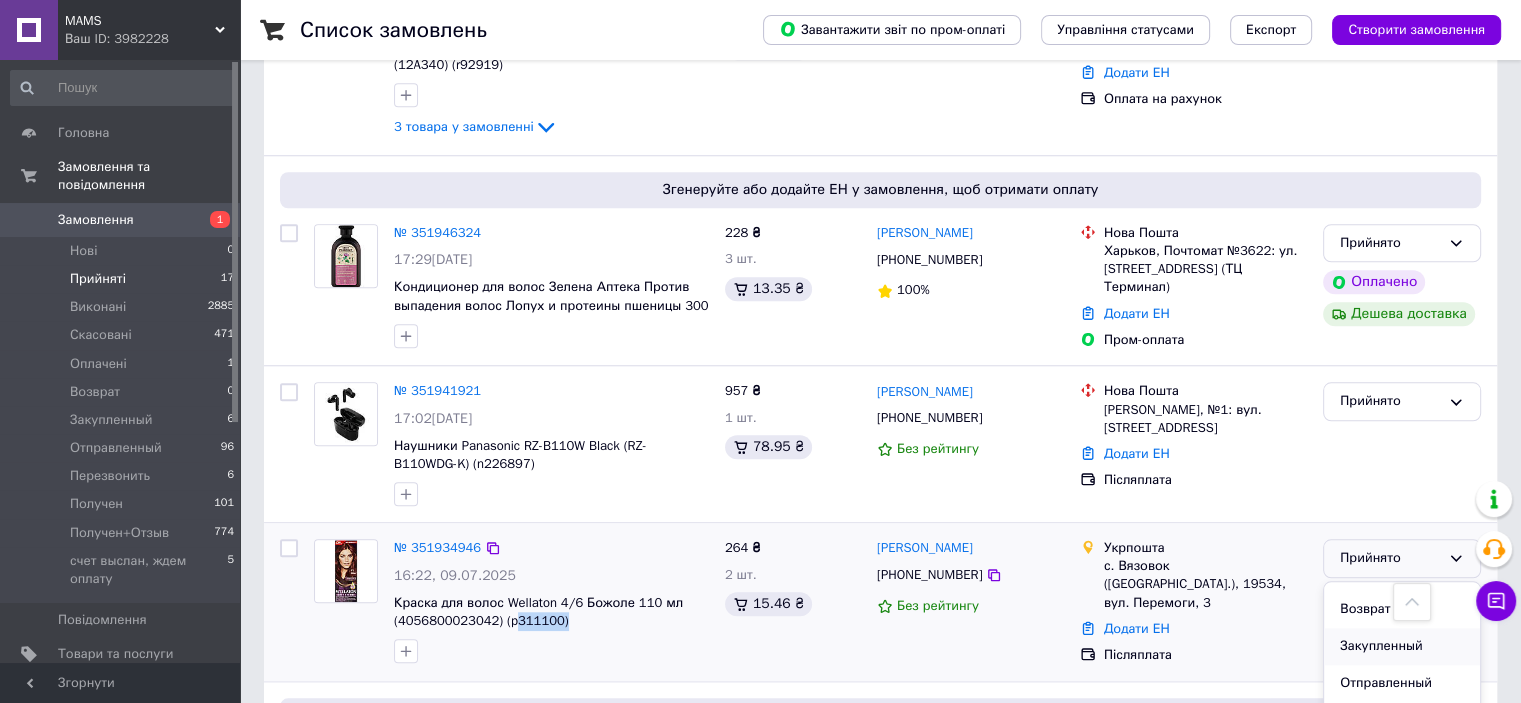 click on "Закупленный" at bounding box center (1402, 646) 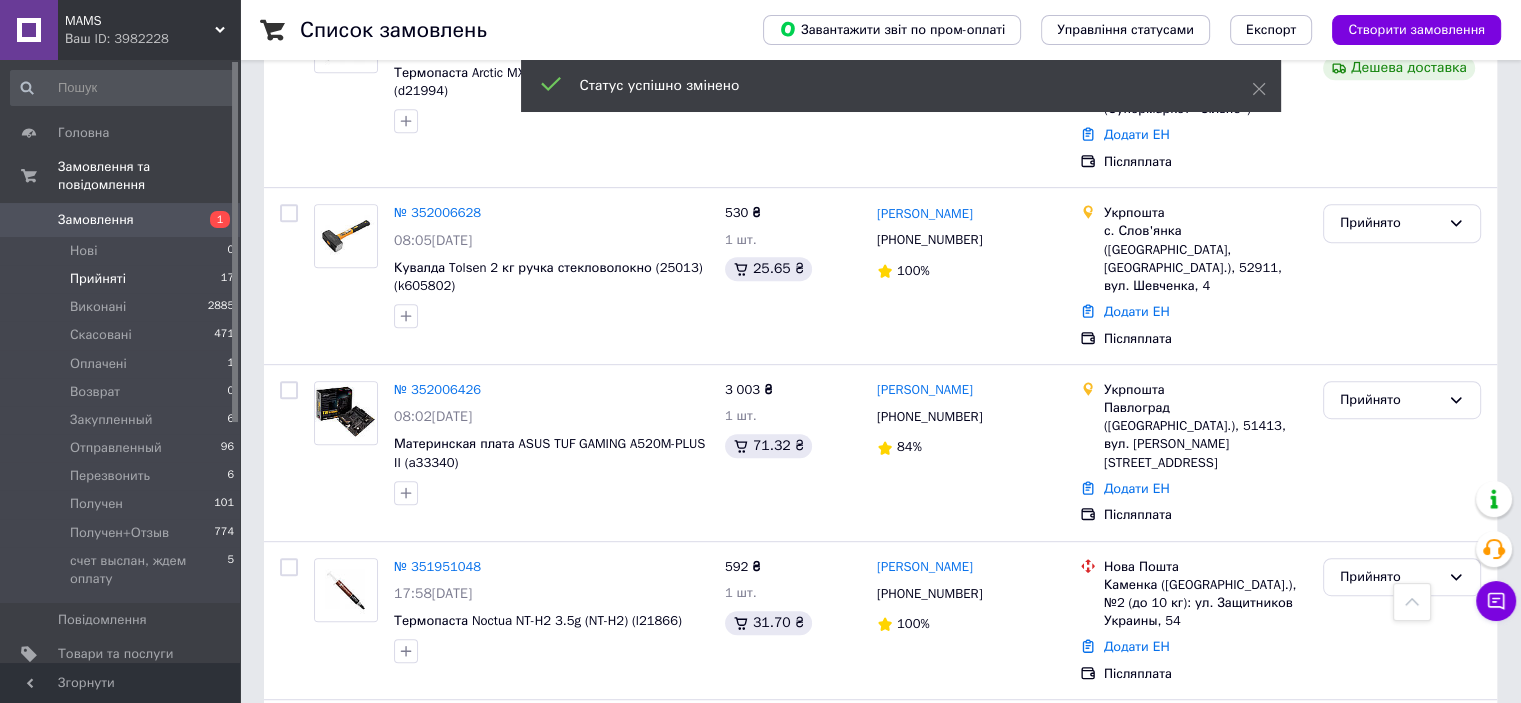 scroll, scrollTop: 977, scrollLeft: 0, axis: vertical 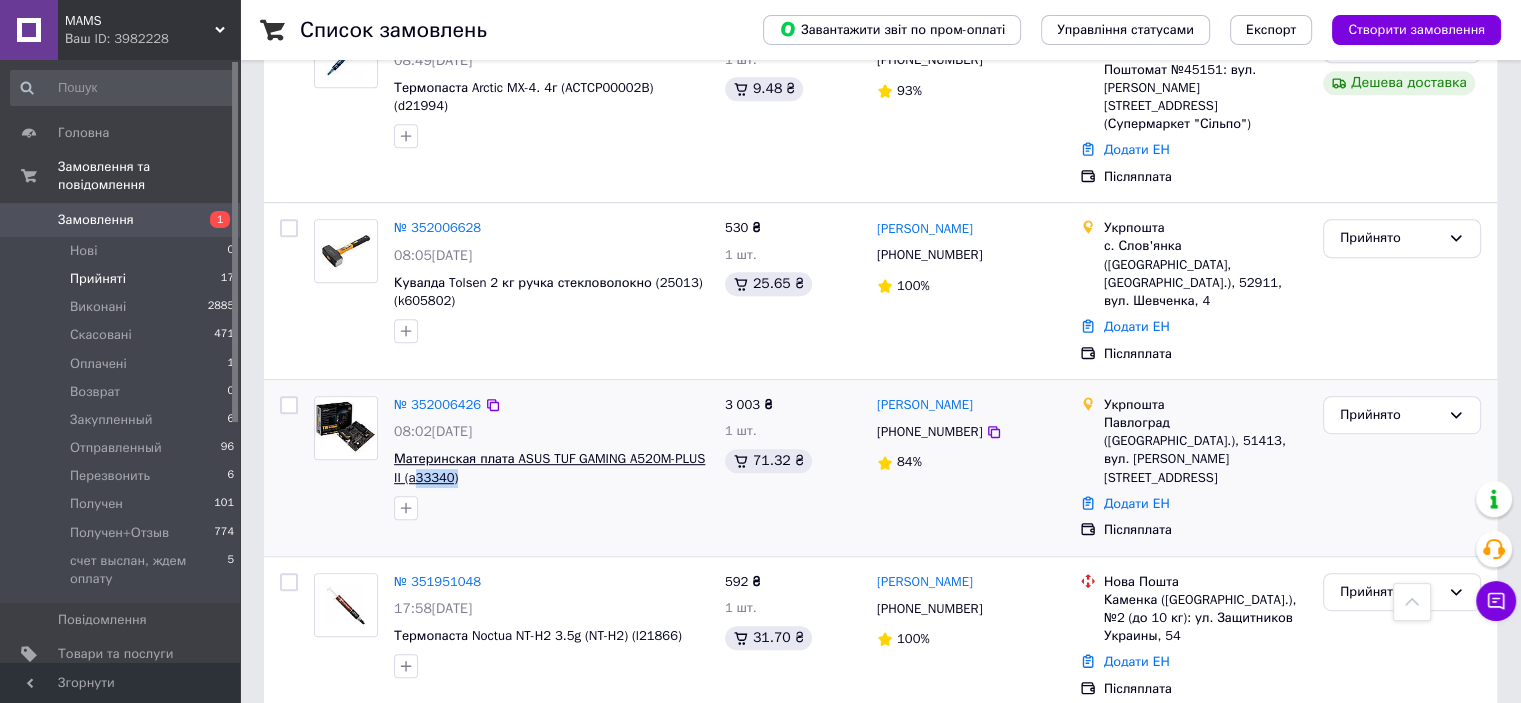 drag, startPoint x: 436, startPoint y: 399, endPoint x: 417, endPoint y: 401, distance: 19.104973 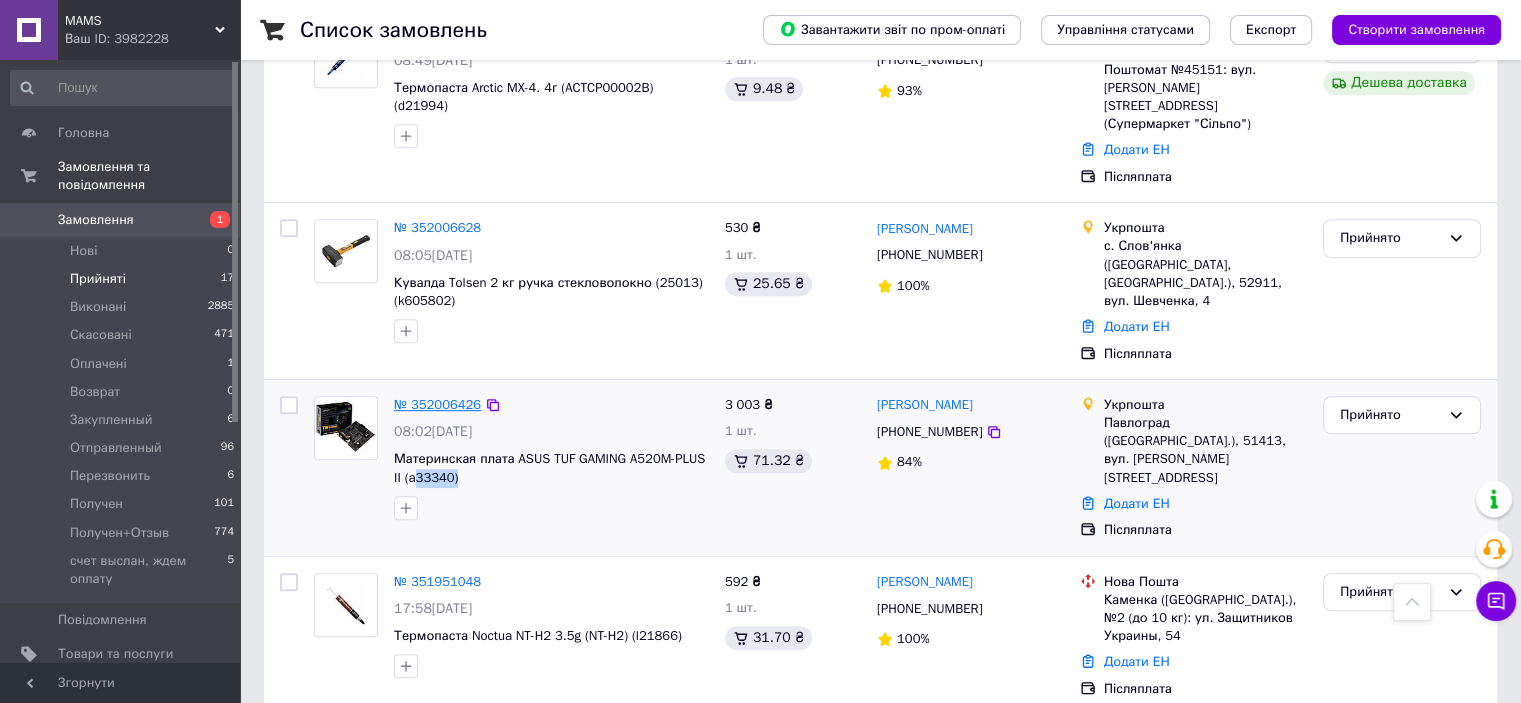 copy on "33340)" 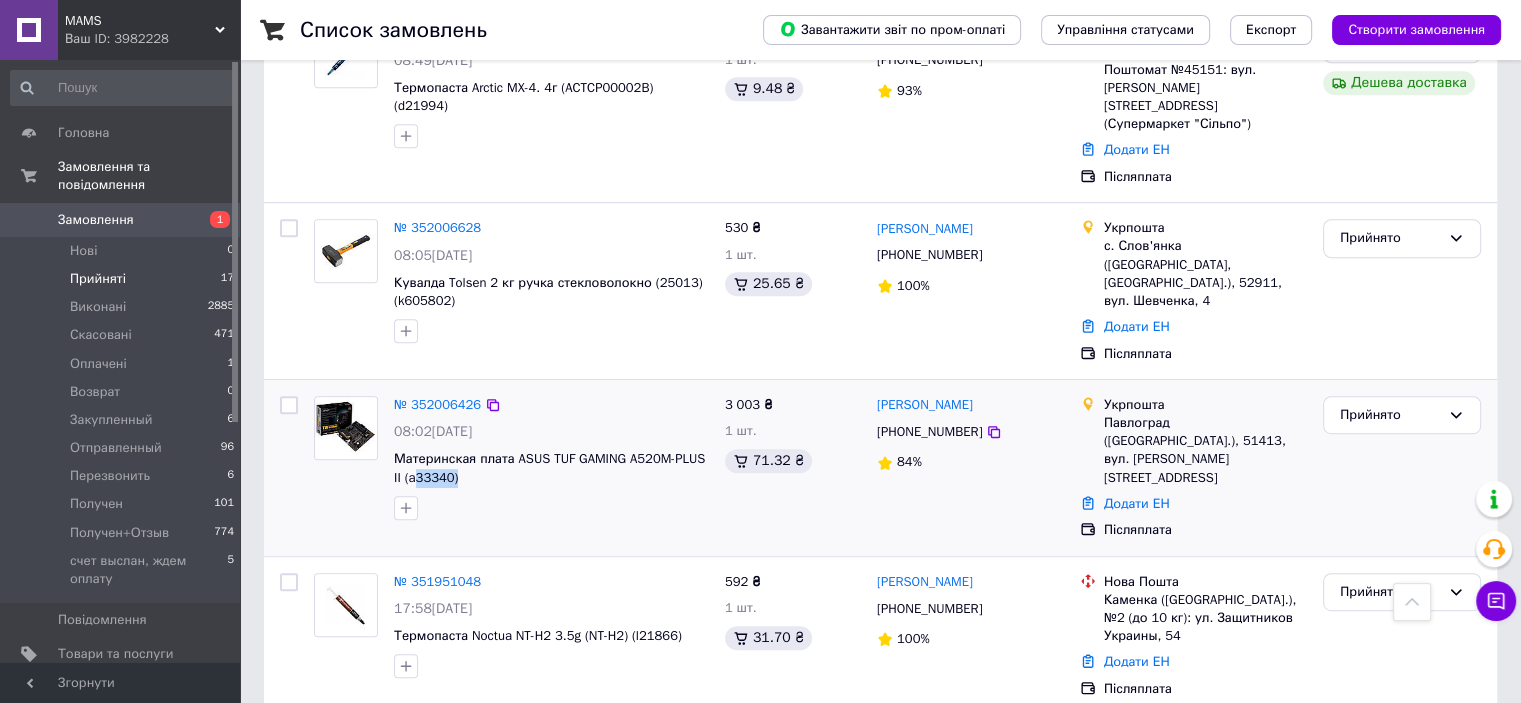 scroll, scrollTop: 877, scrollLeft: 0, axis: vertical 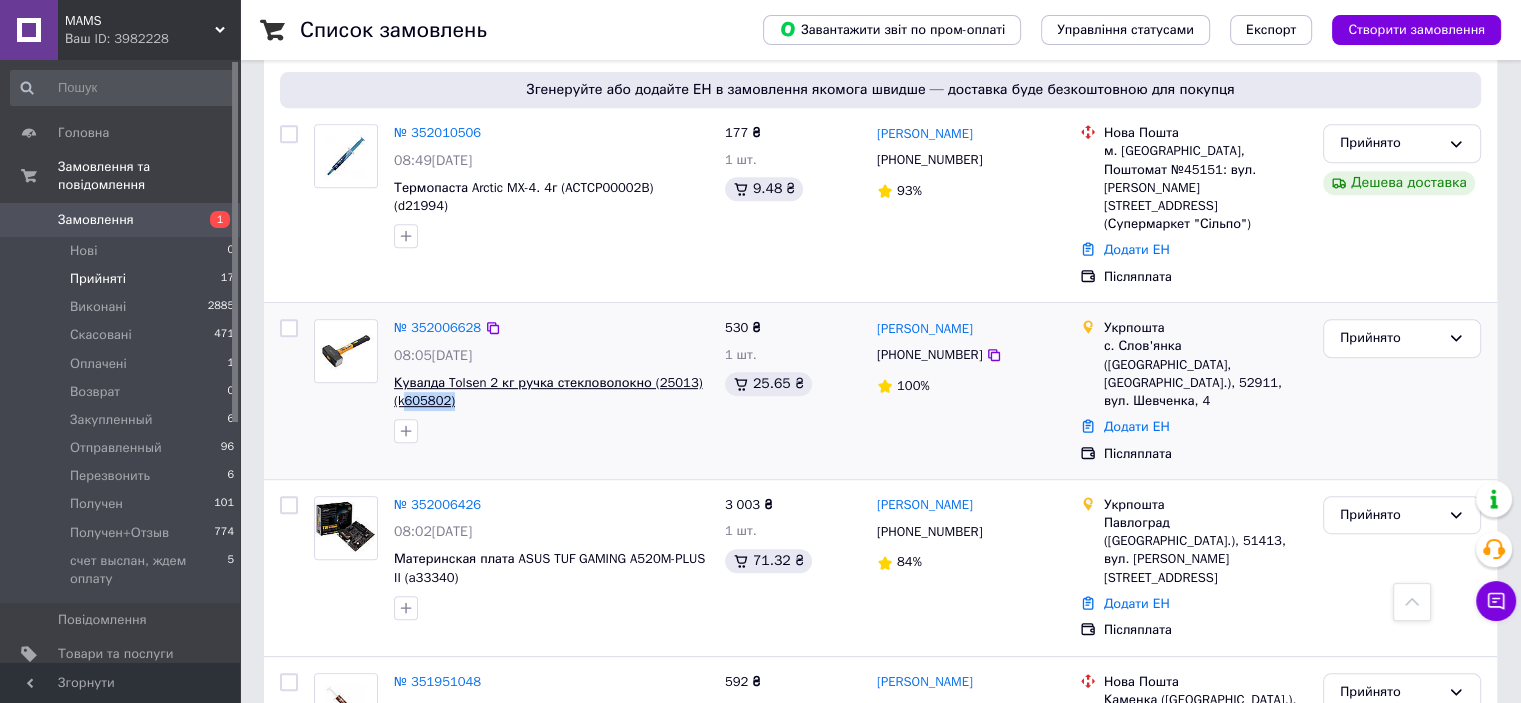 drag, startPoint x: 471, startPoint y: 344, endPoint x: 404, endPoint y: 339, distance: 67.18631 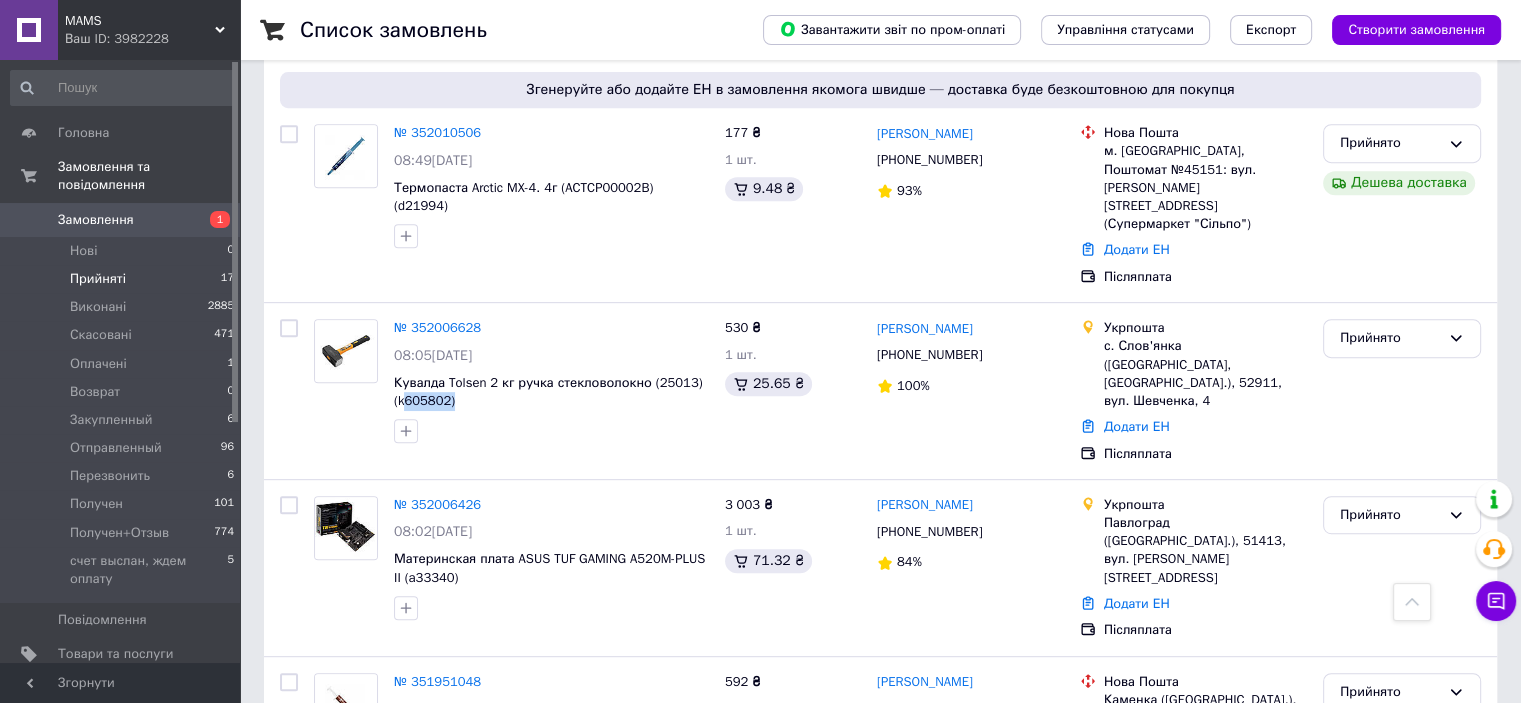 copy on "605802)" 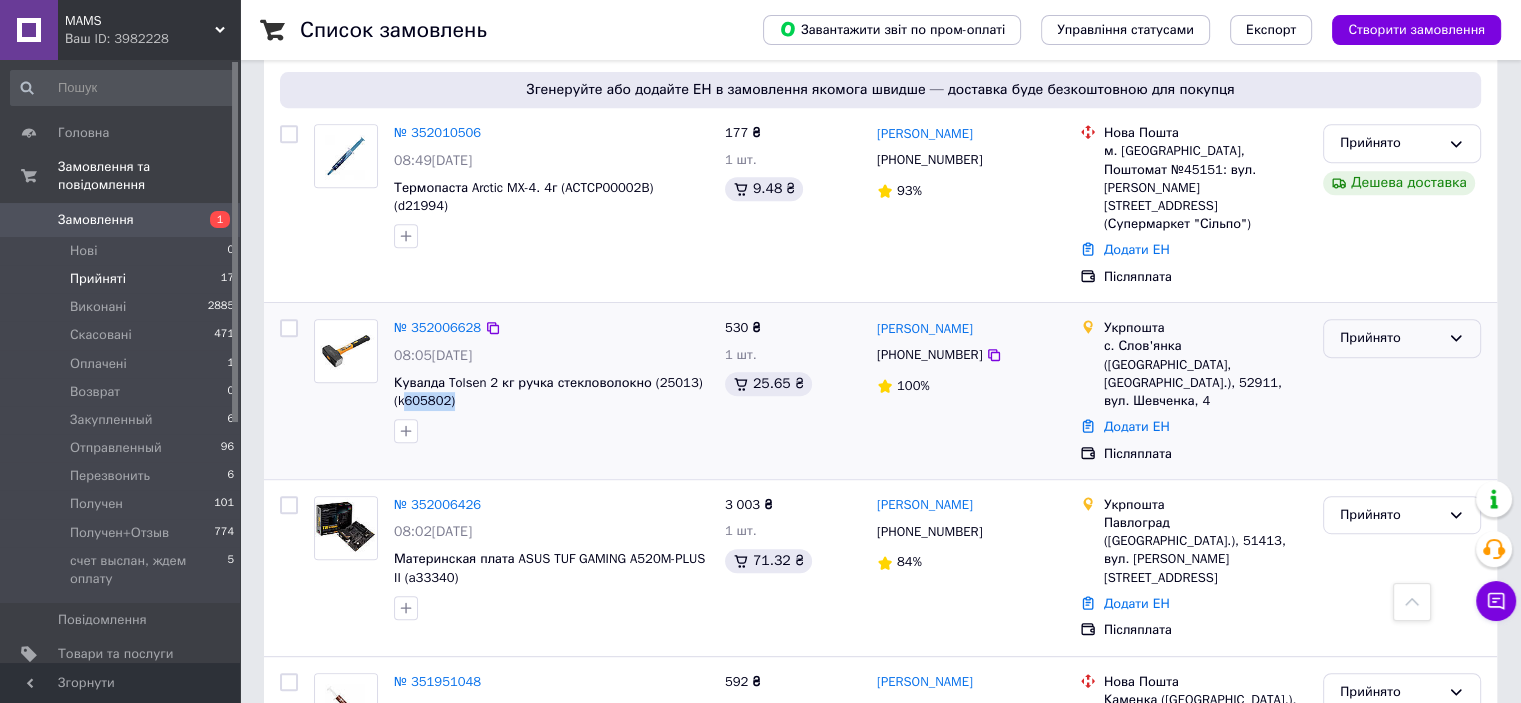 click on "Прийнято" at bounding box center (1390, 338) 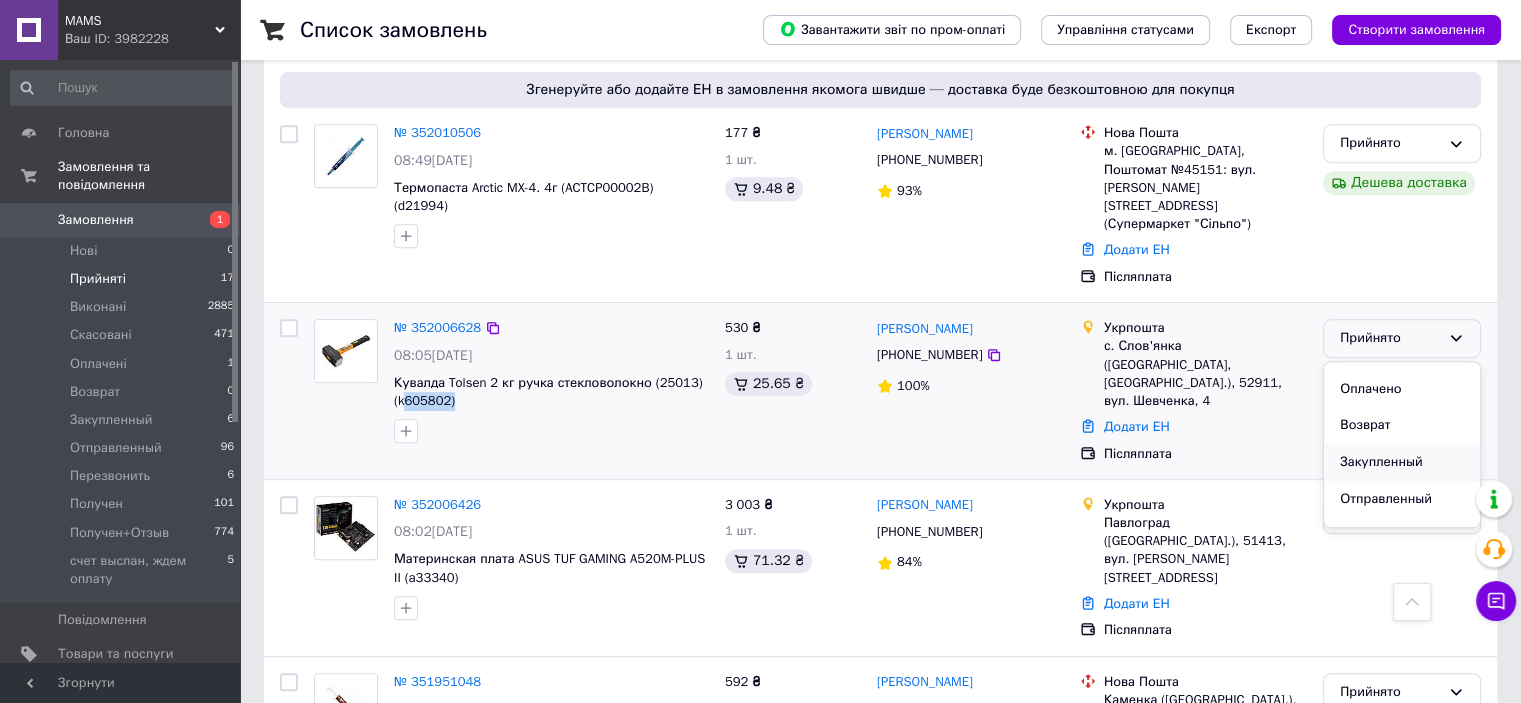 scroll, scrollTop: 100, scrollLeft: 0, axis: vertical 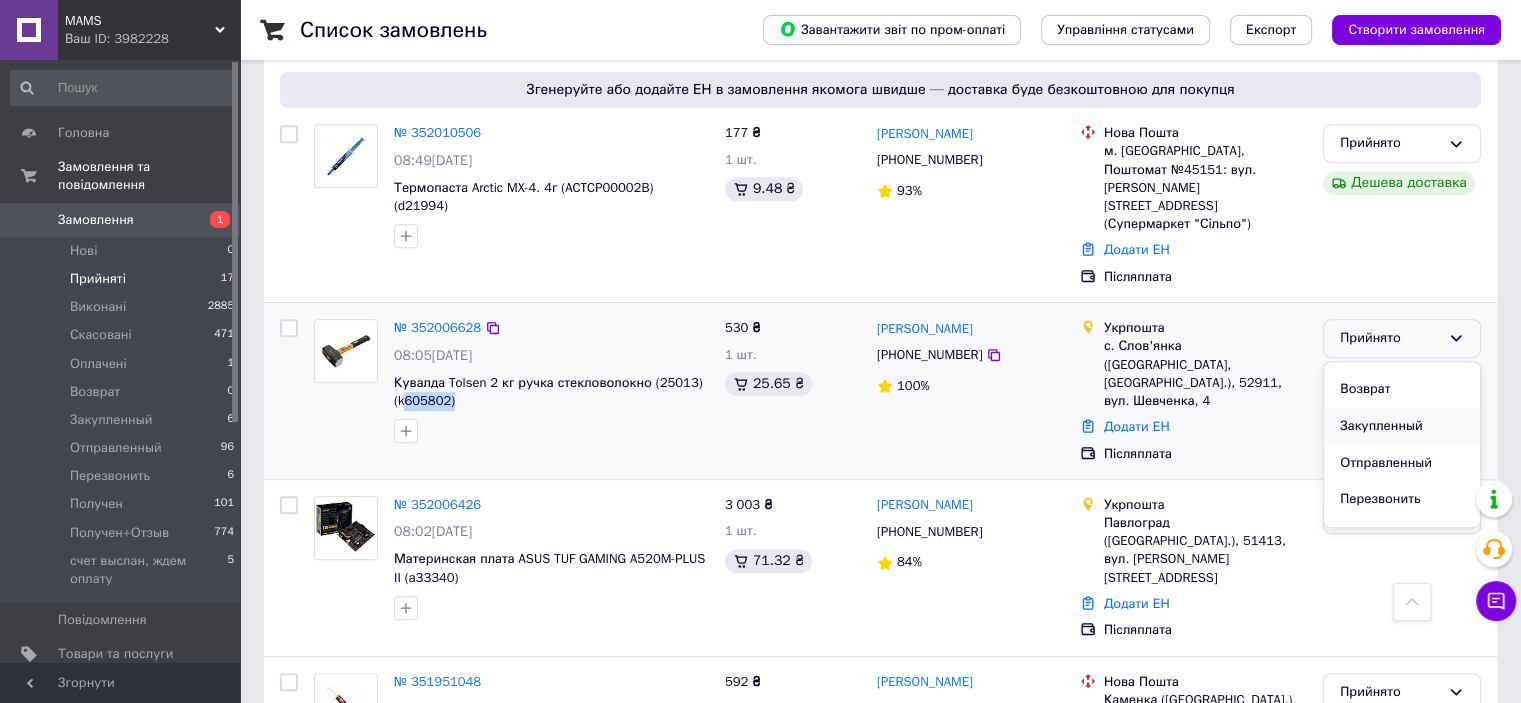click on "Закупленный" at bounding box center [1402, 426] 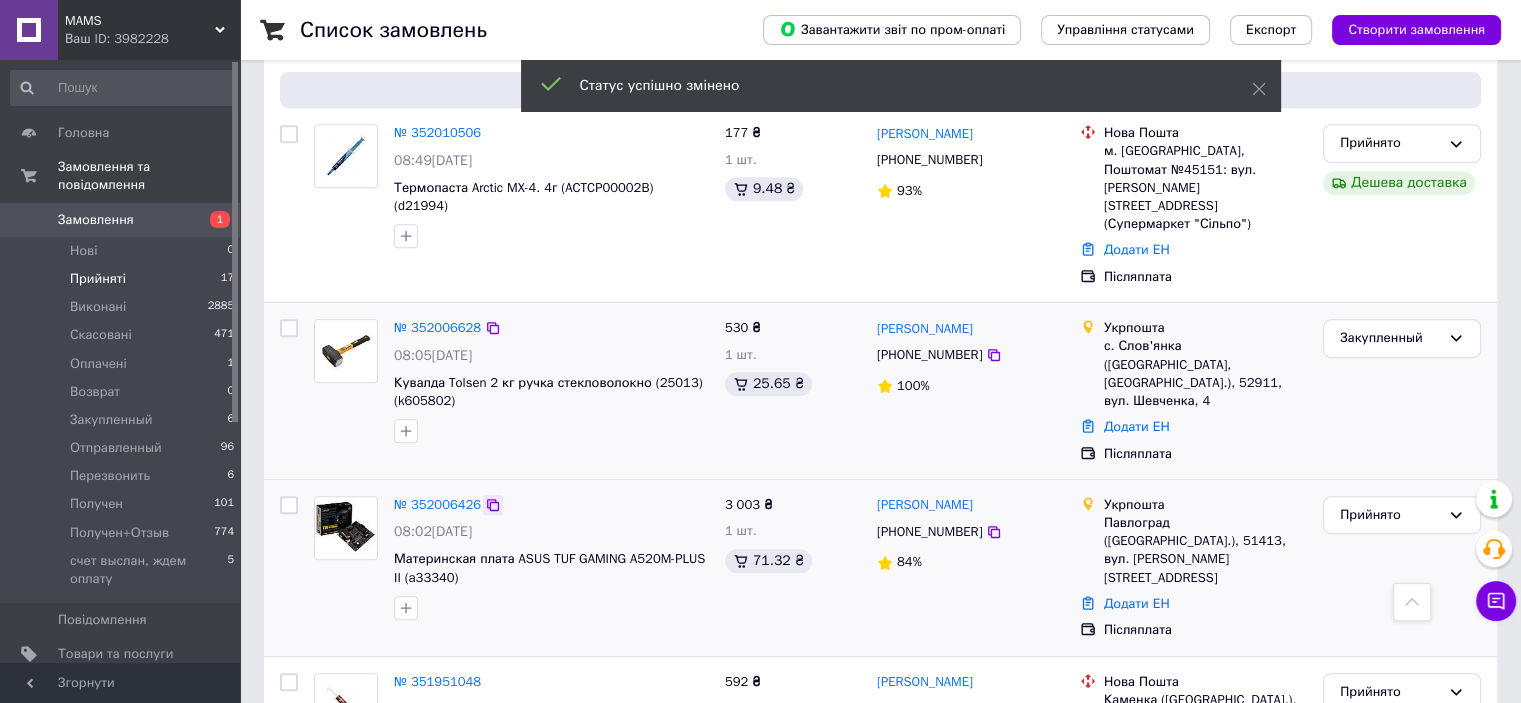 click 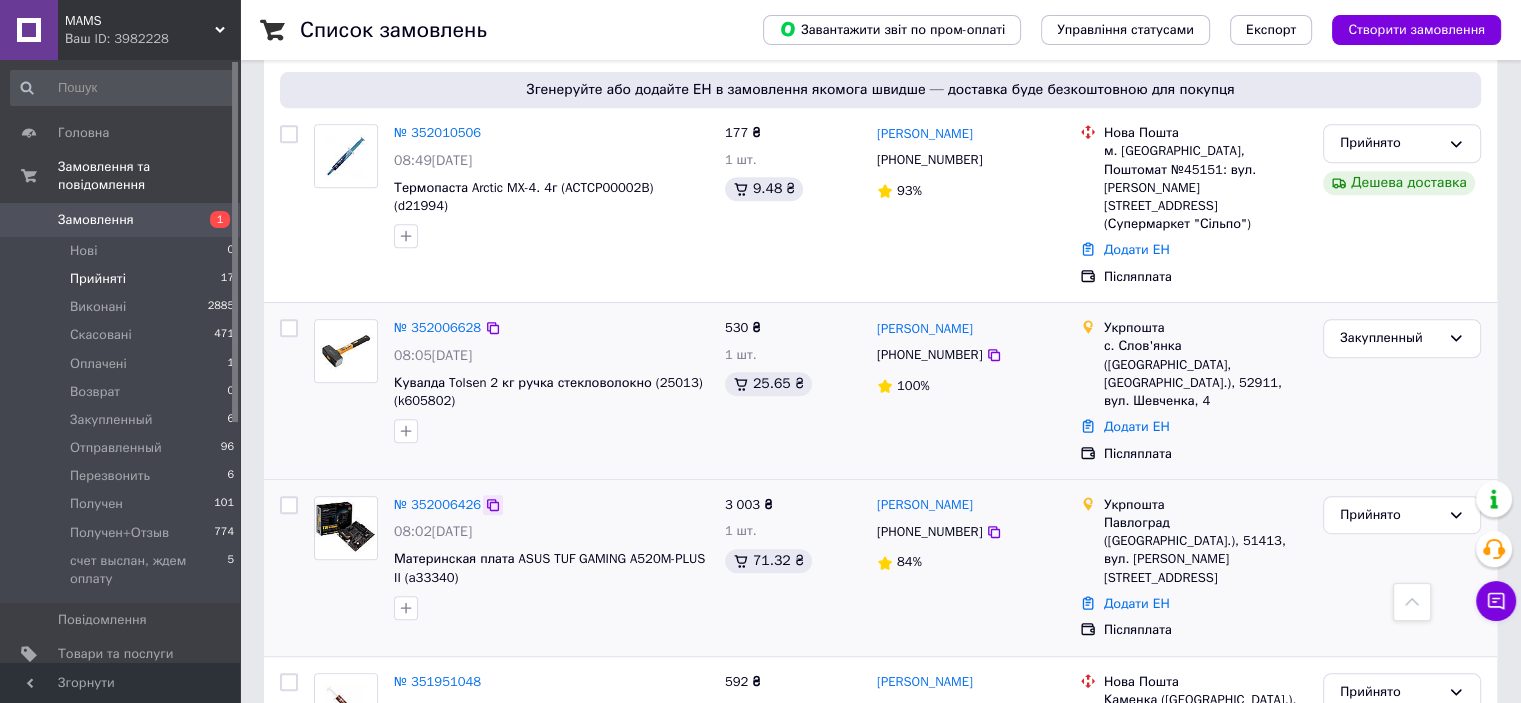 click 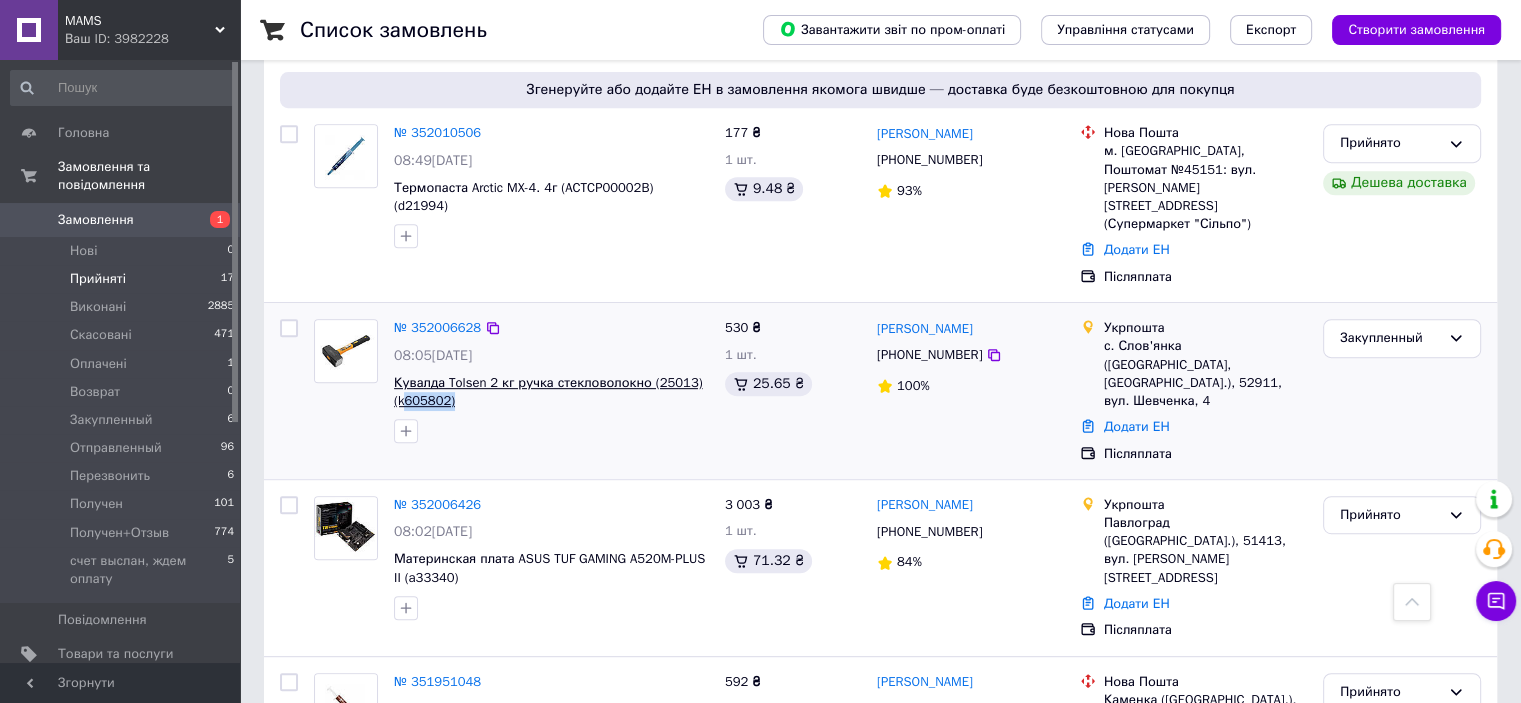 drag, startPoint x: 489, startPoint y: 351, endPoint x: 404, endPoint y: 340, distance: 85.70881 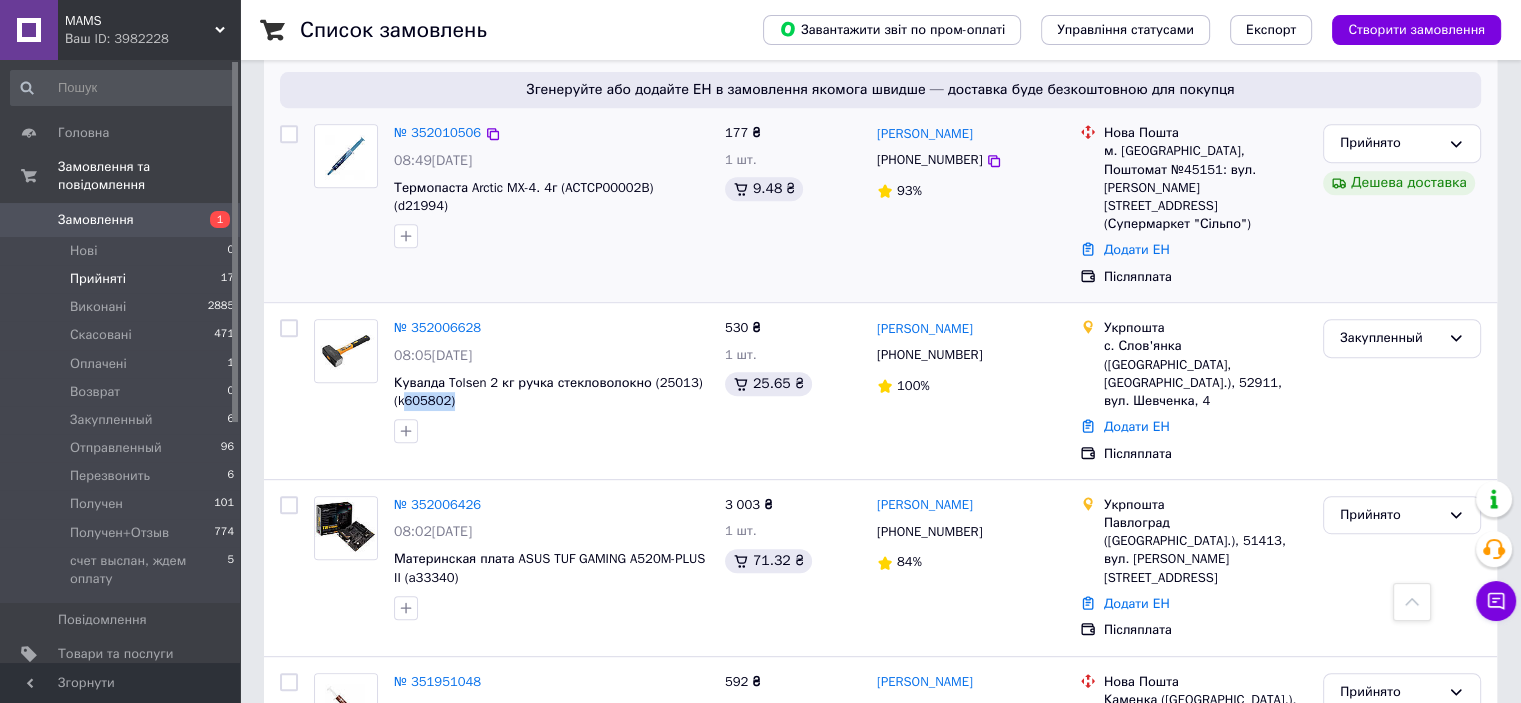 copy on "605802)" 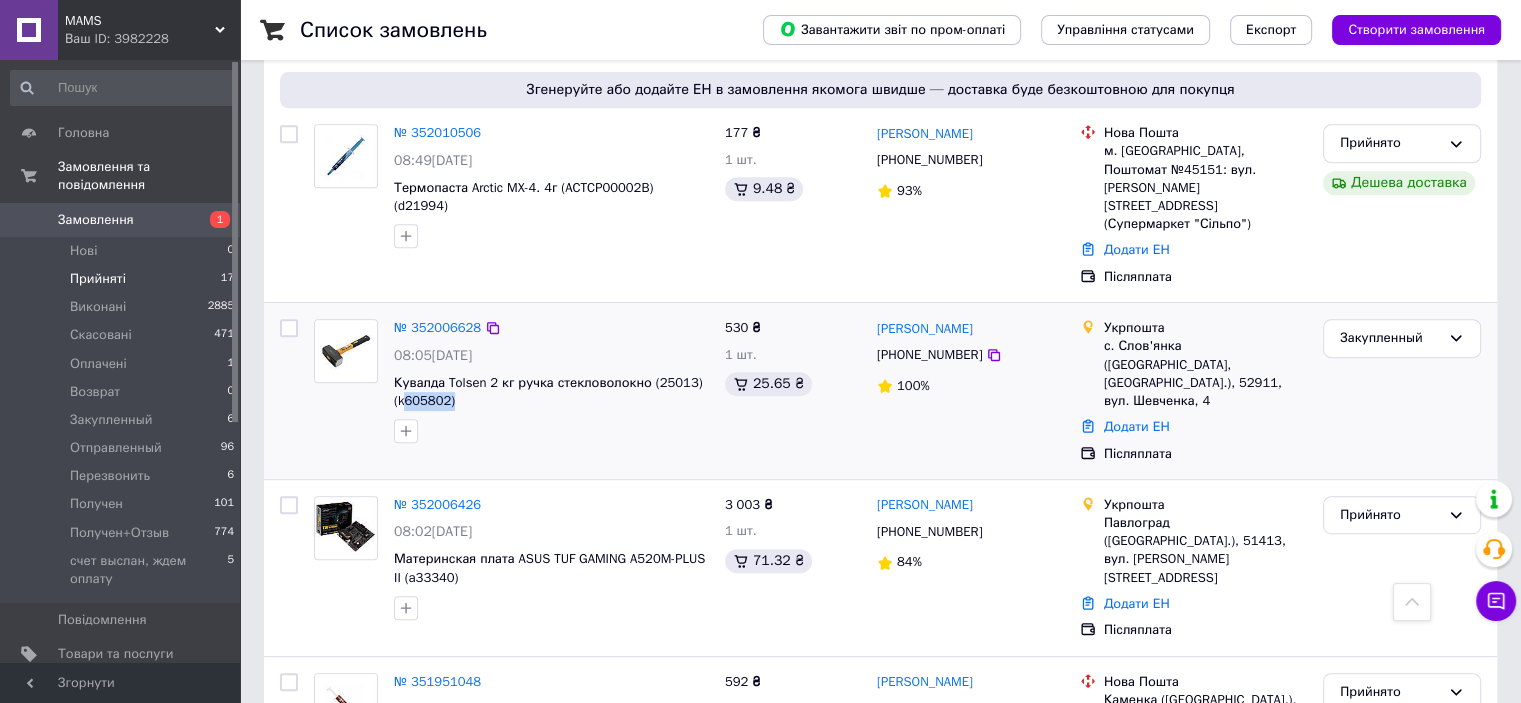 click on "Кувалда Tolsen 2 кг ручка стекловолокно (25013) (k605802)" at bounding box center (551, 392) 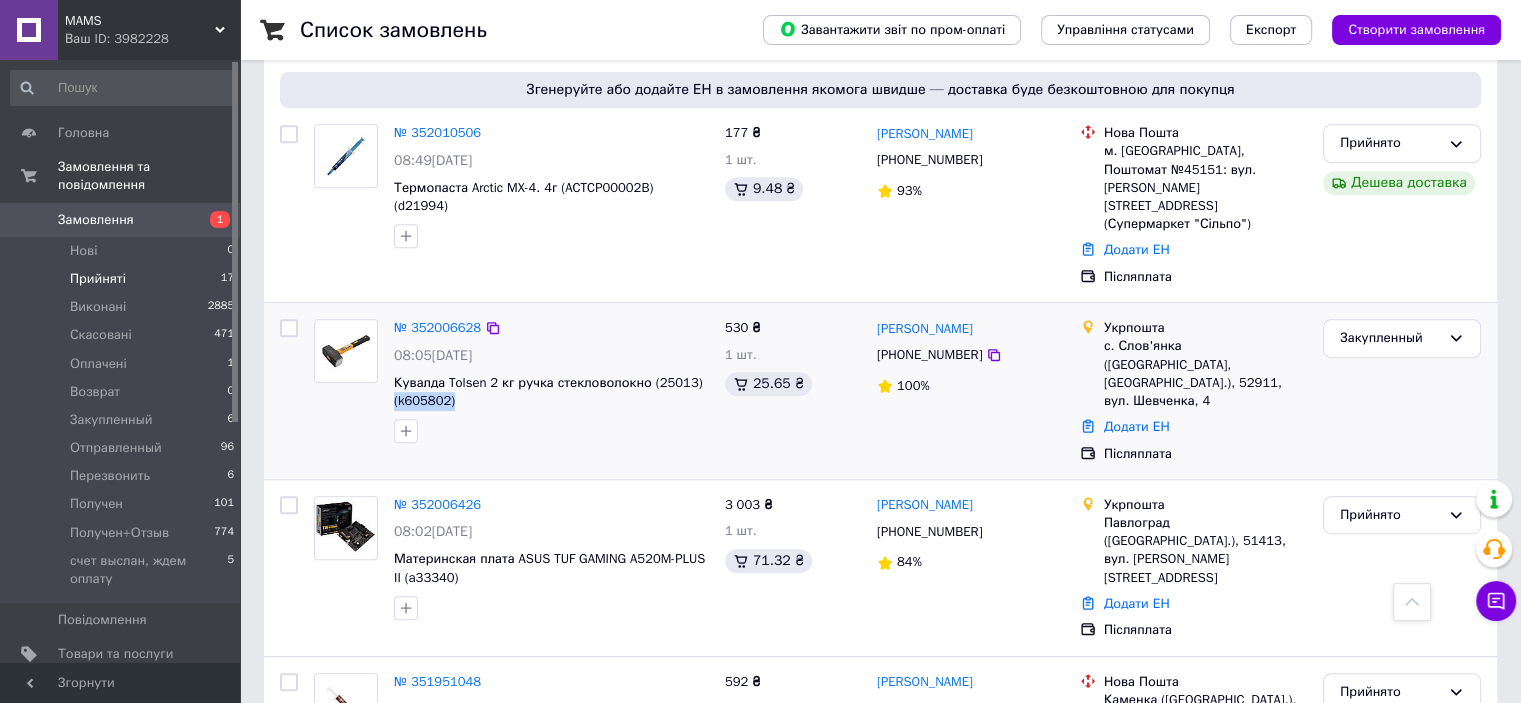 drag, startPoint x: 456, startPoint y: 342, endPoint x: 389, endPoint y: 339, distance: 67.06713 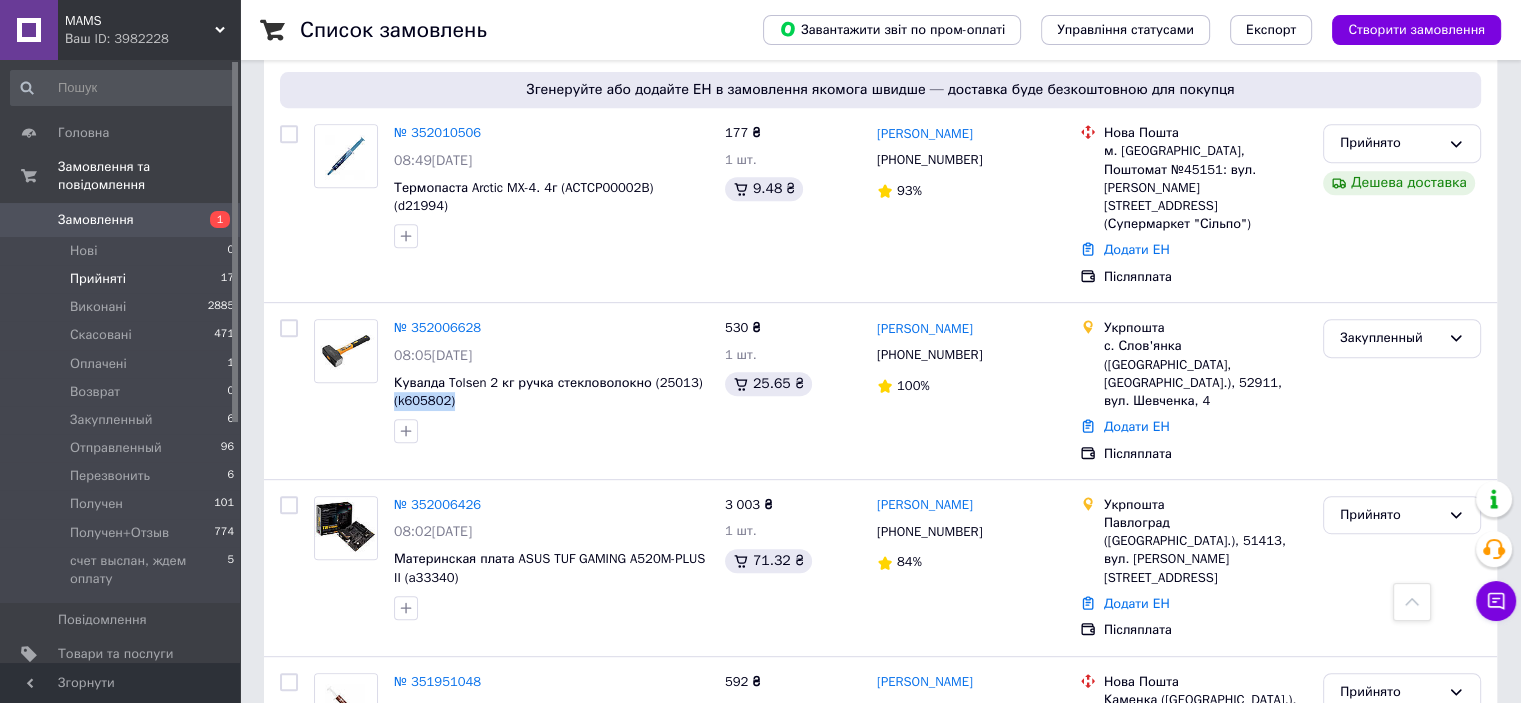 click on "Замовлення" at bounding box center (96, 220) 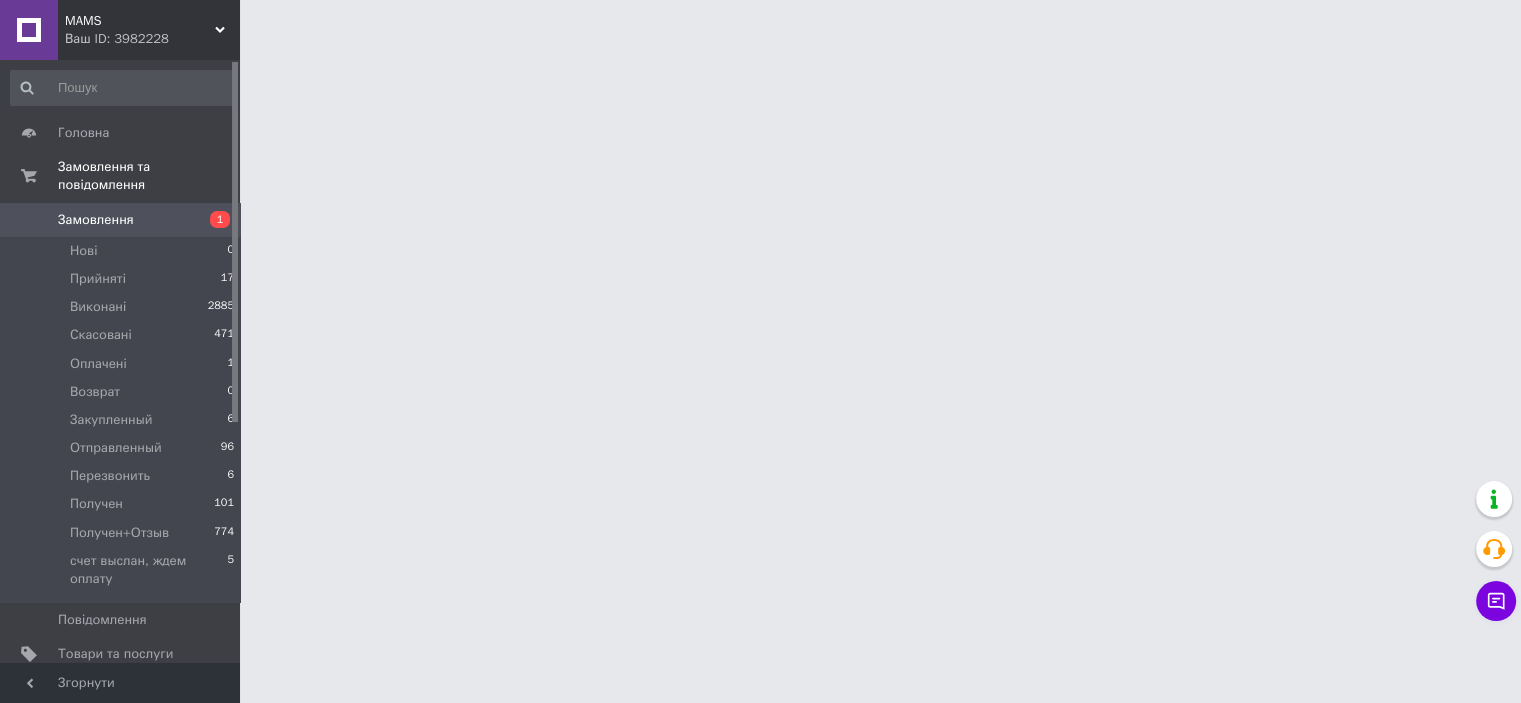 scroll, scrollTop: 0, scrollLeft: 0, axis: both 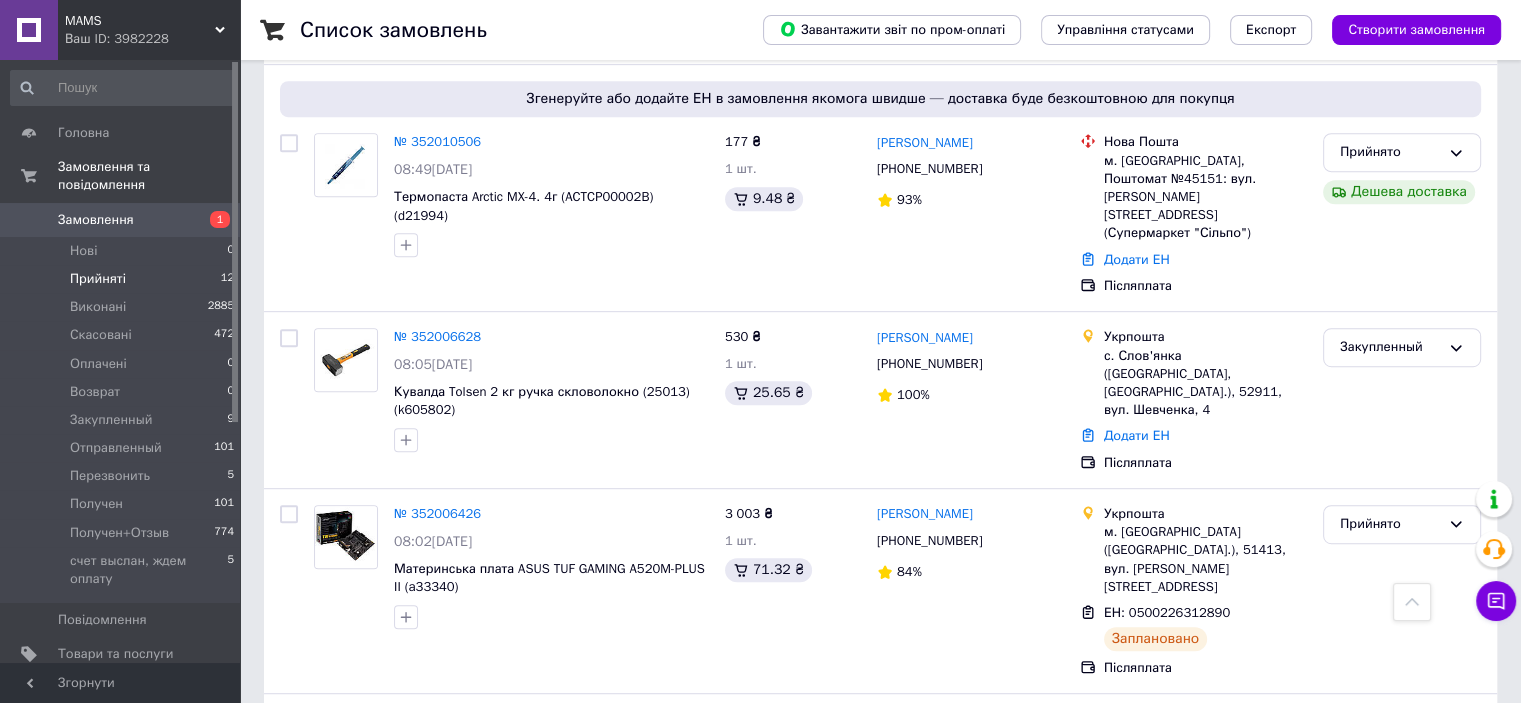 click on "Прийняті" at bounding box center [98, 279] 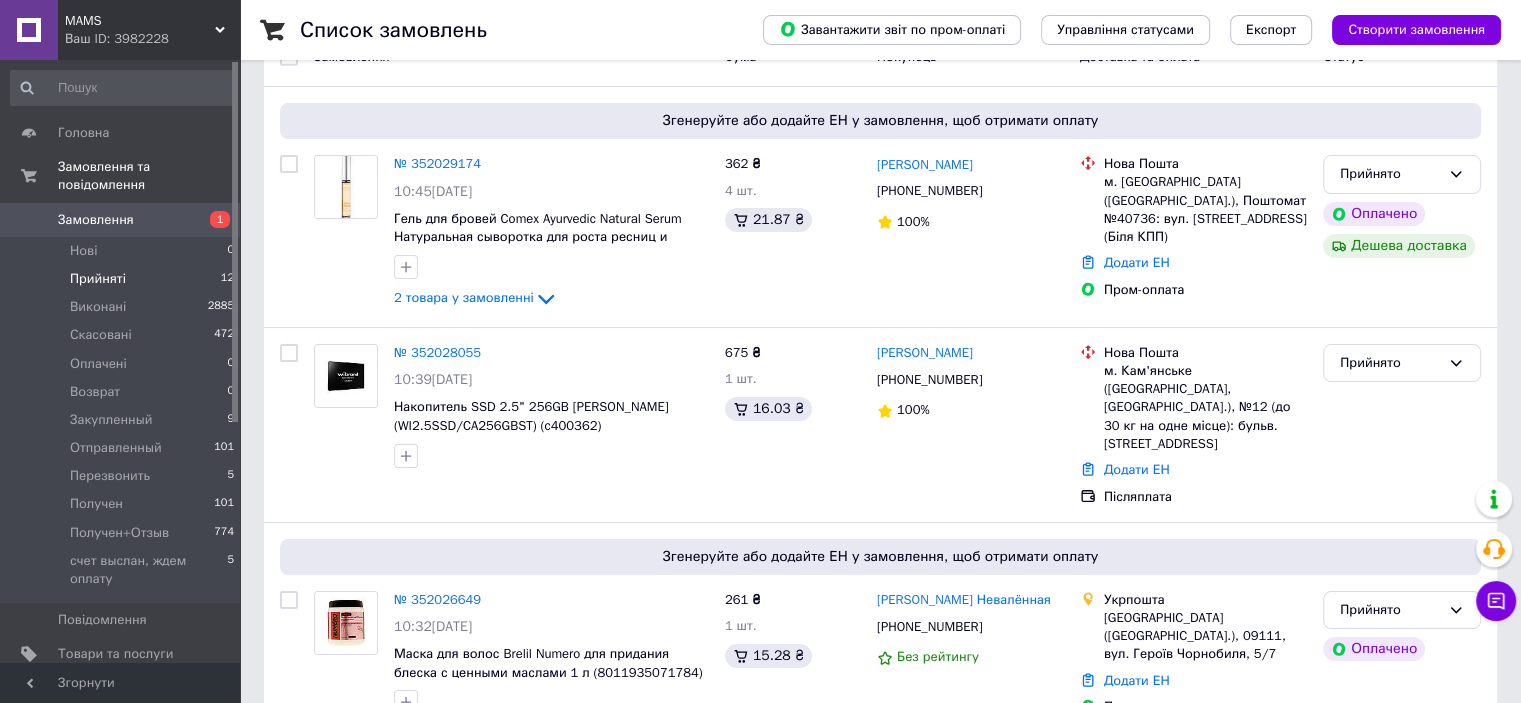 scroll, scrollTop: 500, scrollLeft: 0, axis: vertical 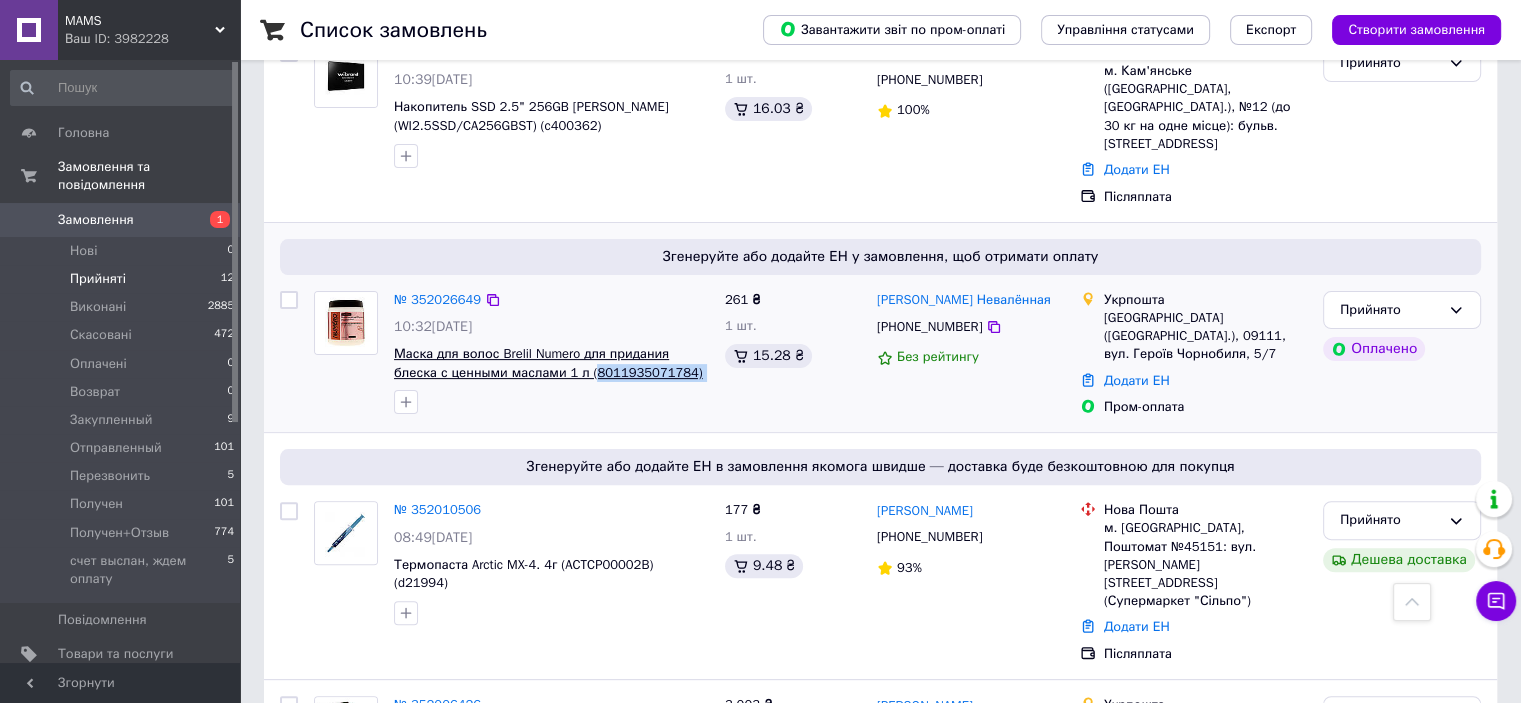 drag, startPoint x: 703, startPoint y: 359, endPoint x: 541, endPoint y: 355, distance: 162.04938 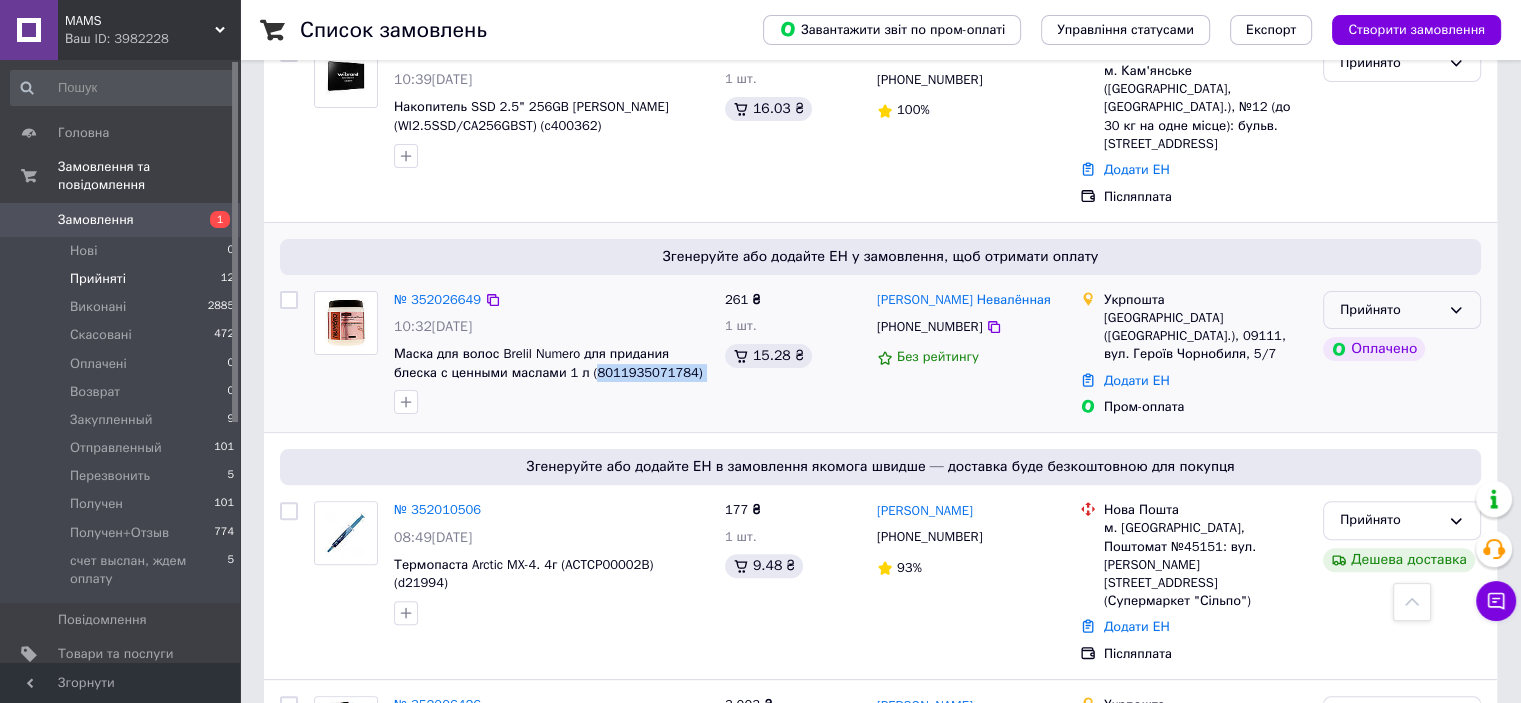 click on "Прийнято" at bounding box center (1390, 310) 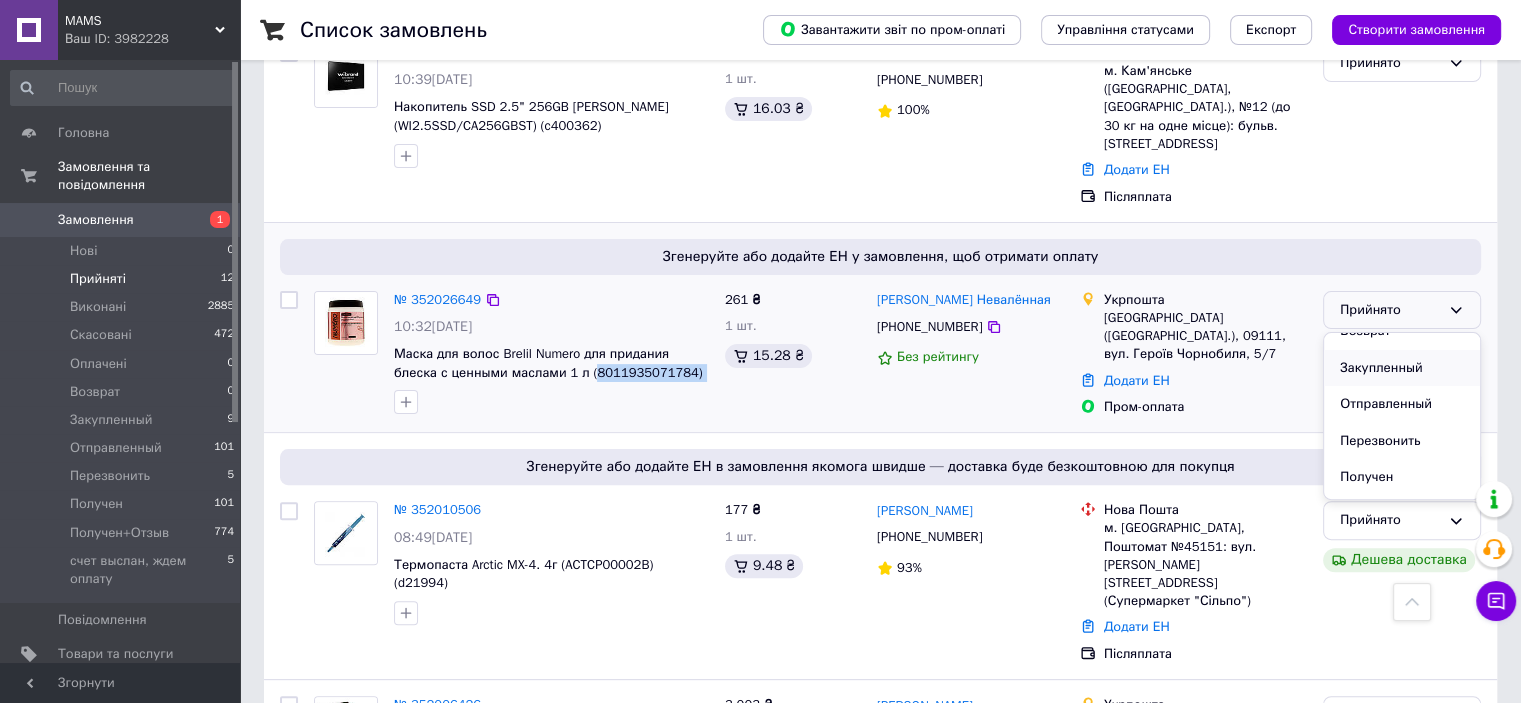 scroll, scrollTop: 100, scrollLeft: 0, axis: vertical 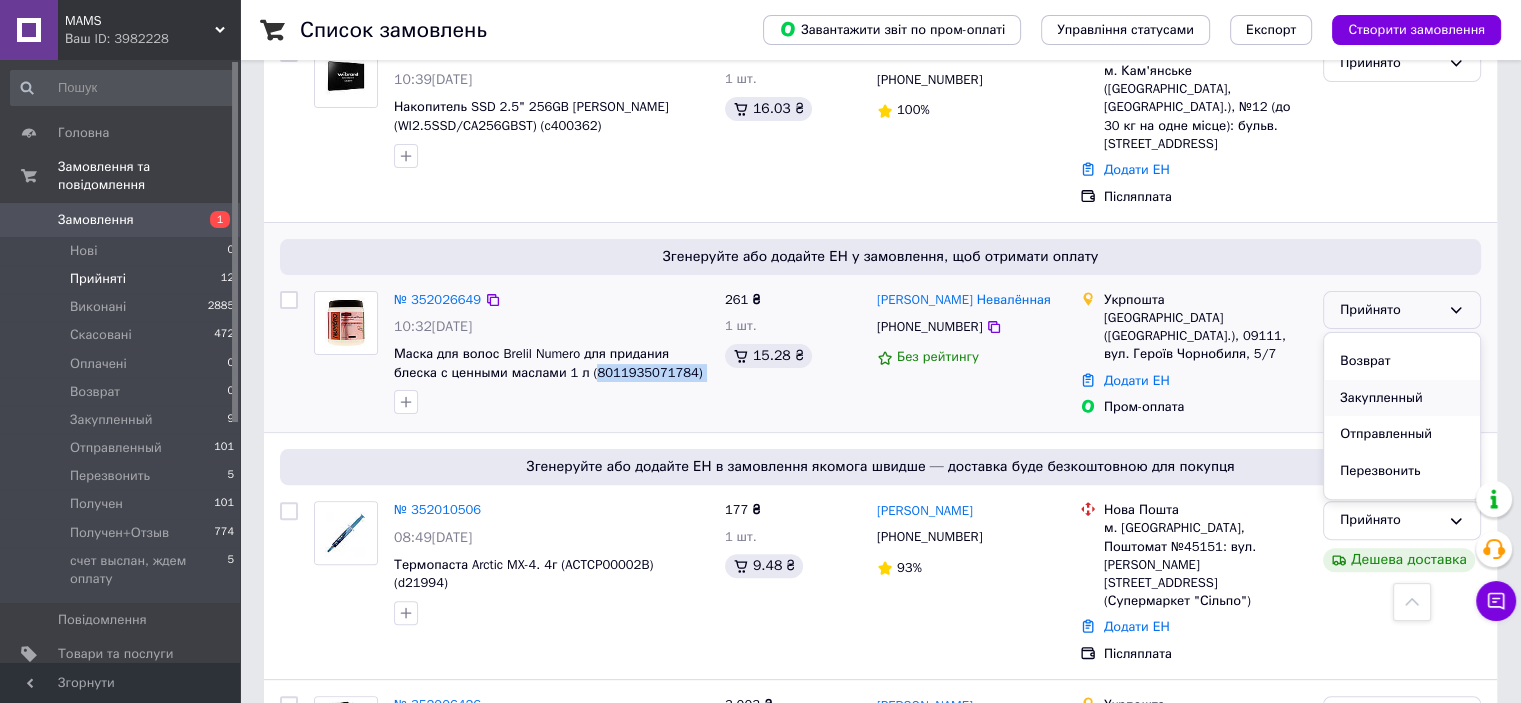 click on "Закупленный" at bounding box center (1402, 398) 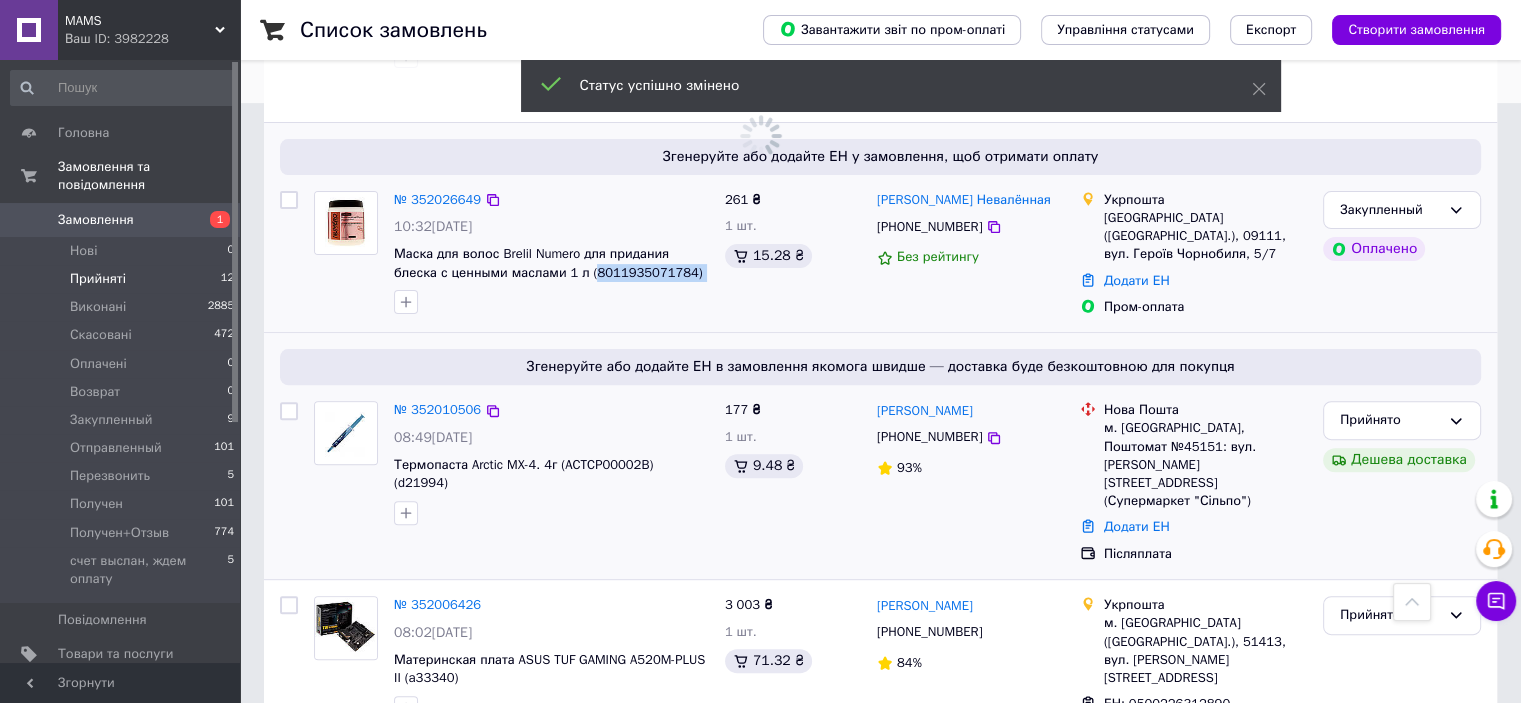 scroll, scrollTop: 700, scrollLeft: 0, axis: vertical 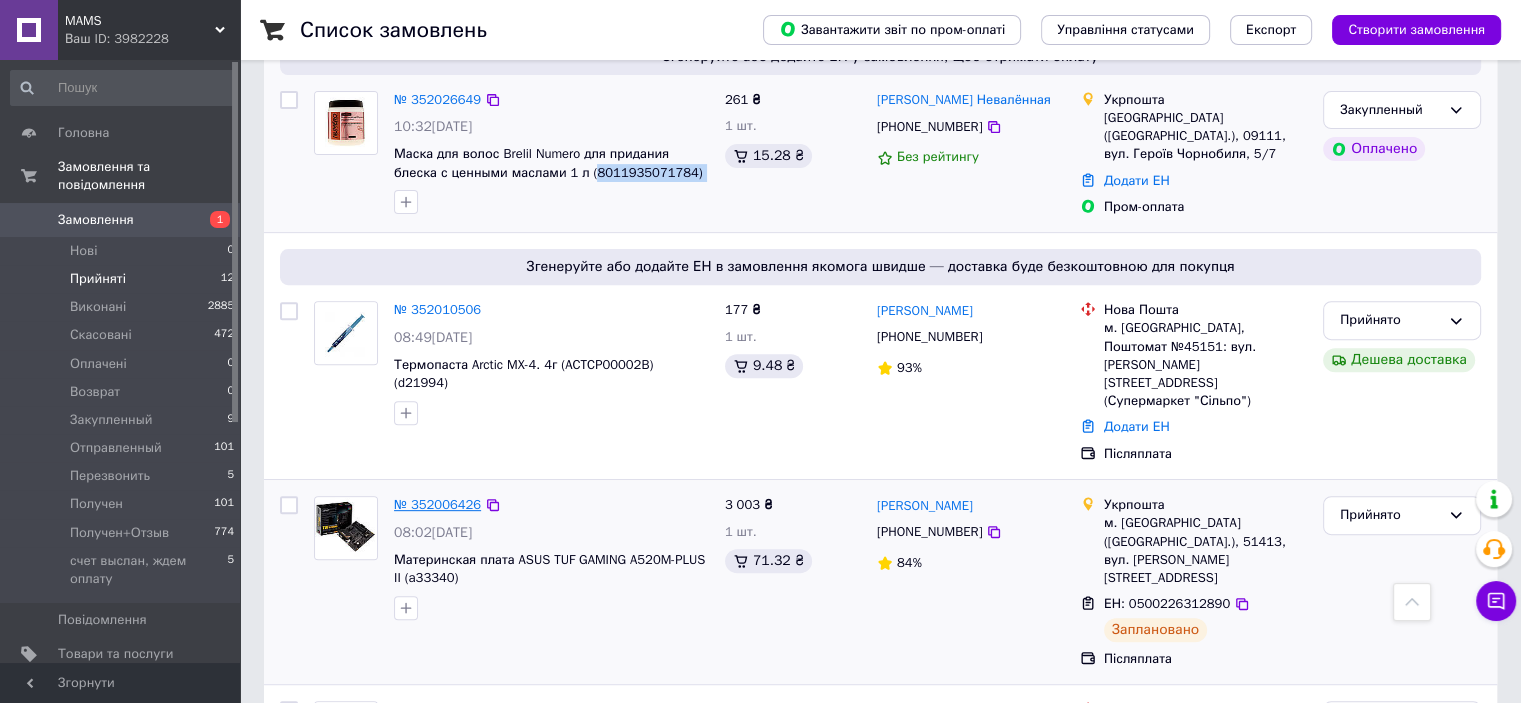 click on "№ 352006426" at bounding box center (437, 504) 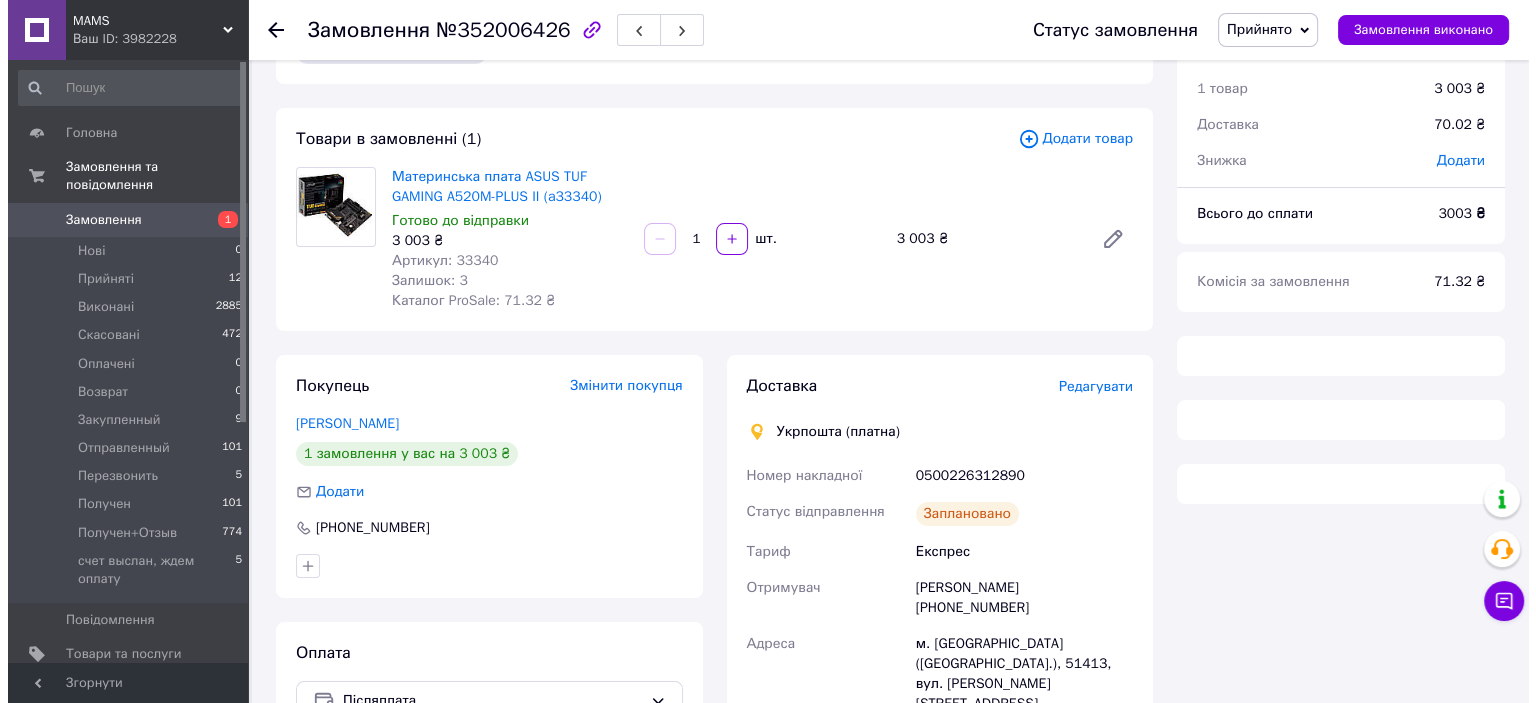 scroll, scrollTop: 100, scrollLeft: 0, axis: vertical 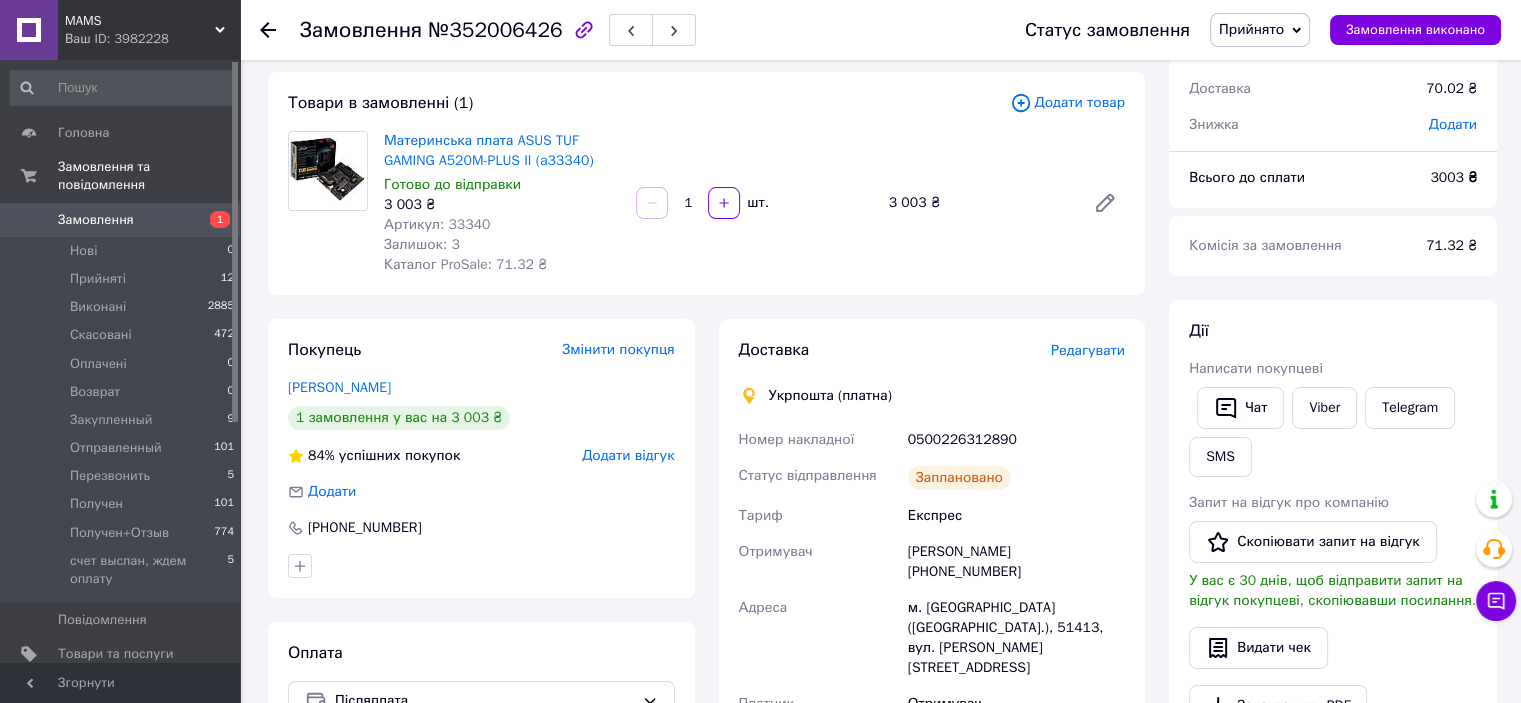click on "Редагувати" at bounding box center (1088, 350) 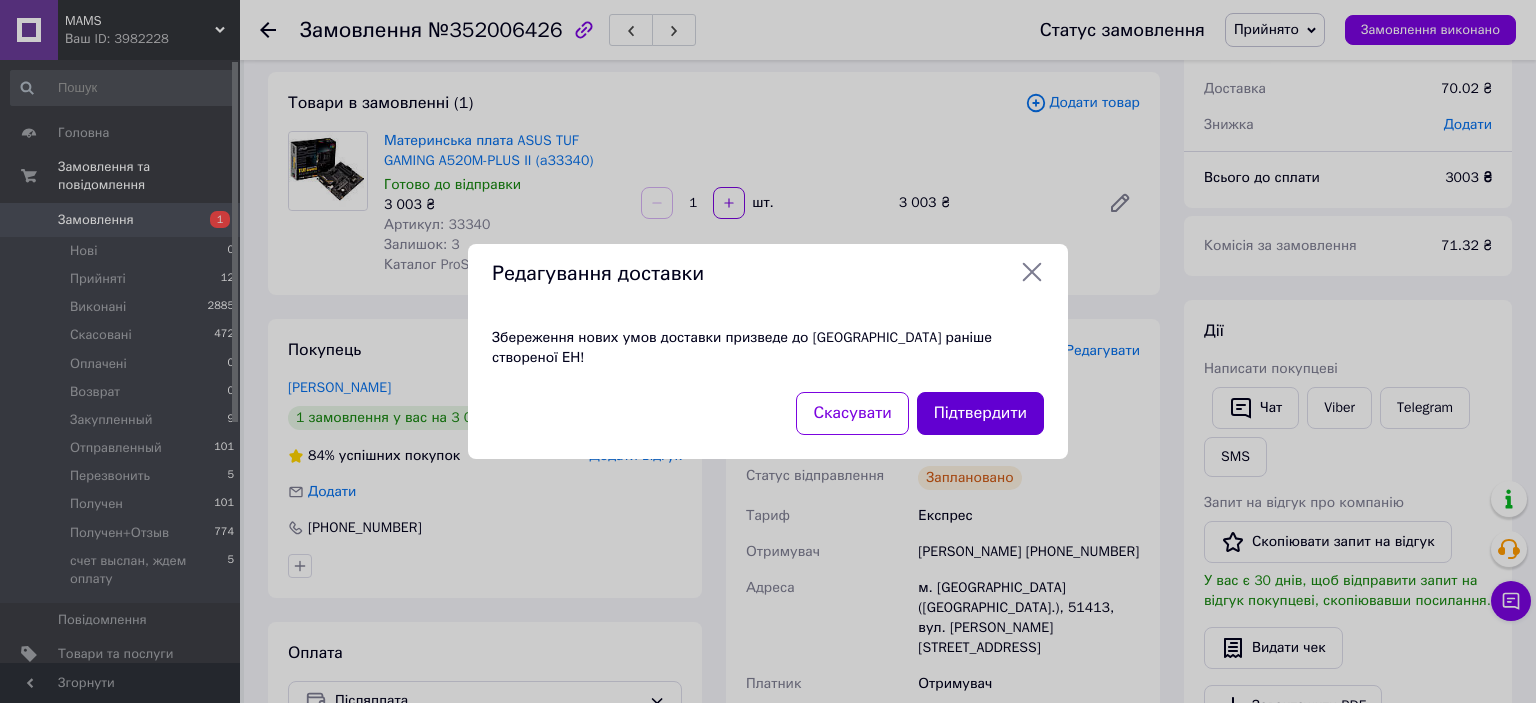 click on "Підтвердити" at bounding box center [980, 413] 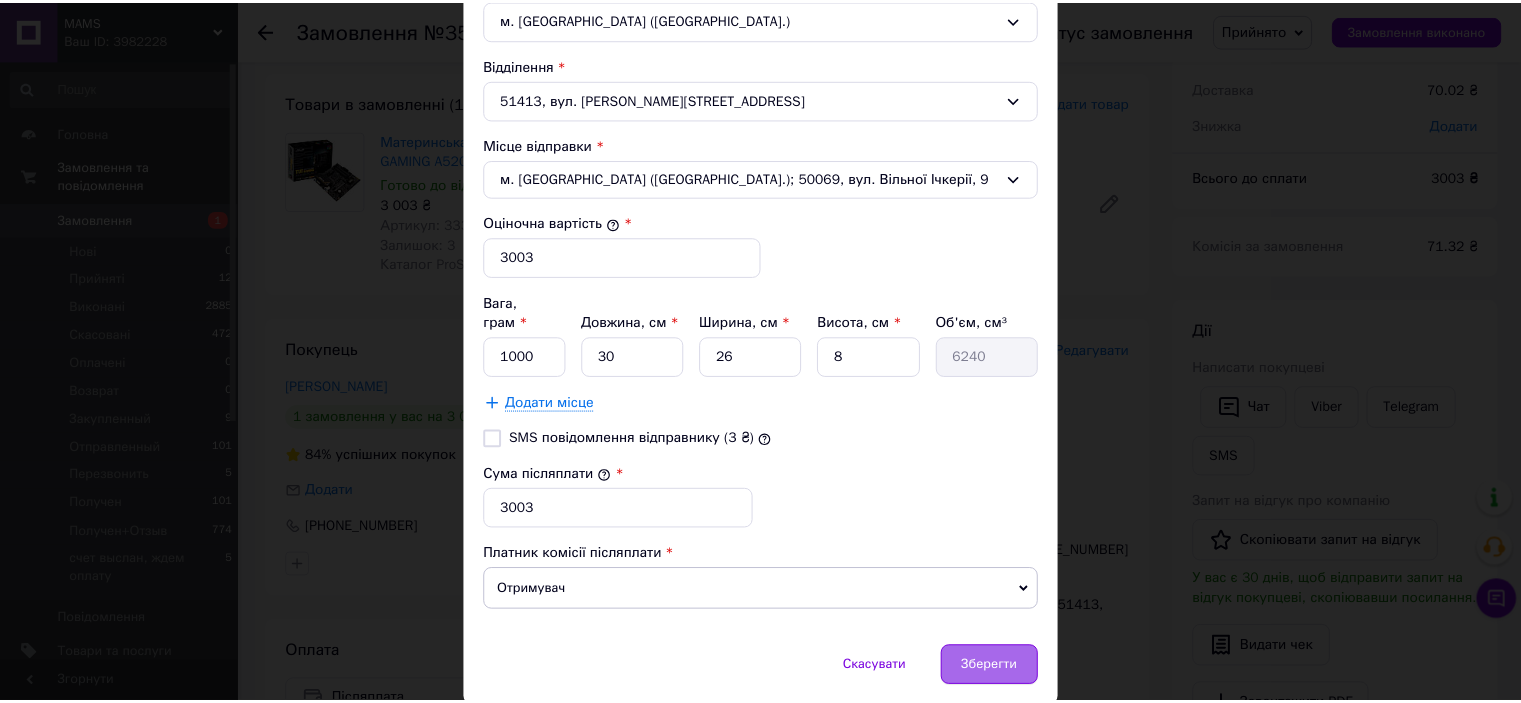 scroll, scrollTop: 704, scrollLeft: 0, axis: vertical 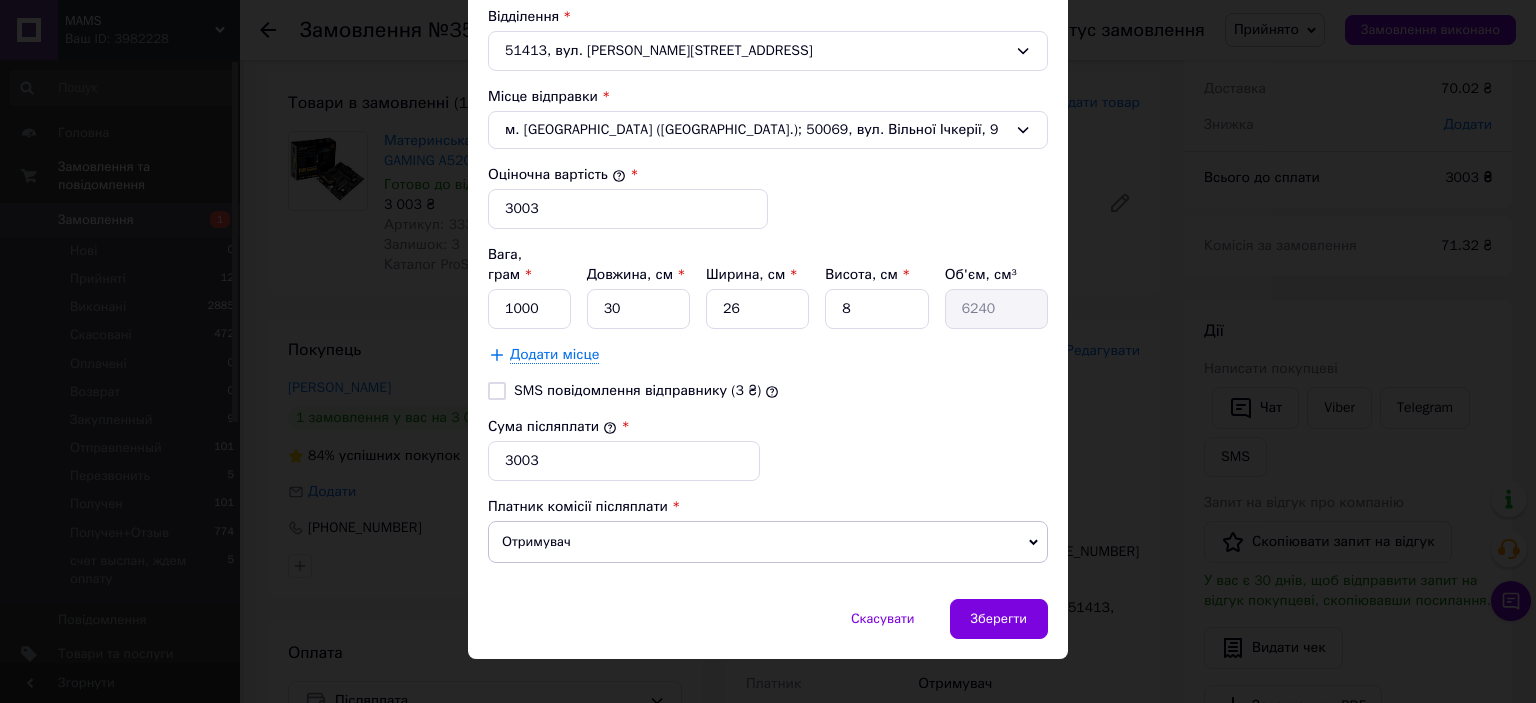 drag, startPoint x: 981, startPoint y: 587, endPoint x: 1063, endPoint y: 575, distance: 82.8734 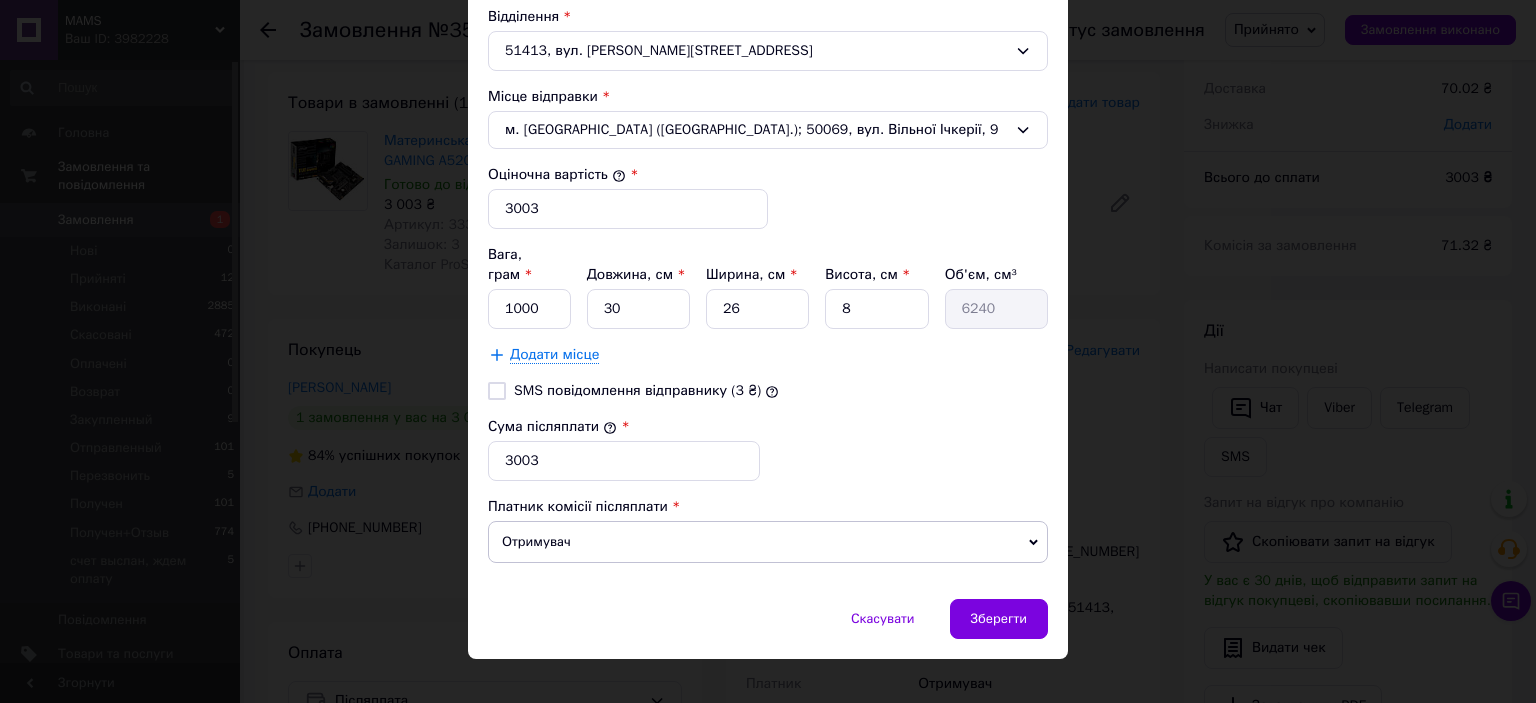 click on "Зберегти" at bounding box center (999, 619) 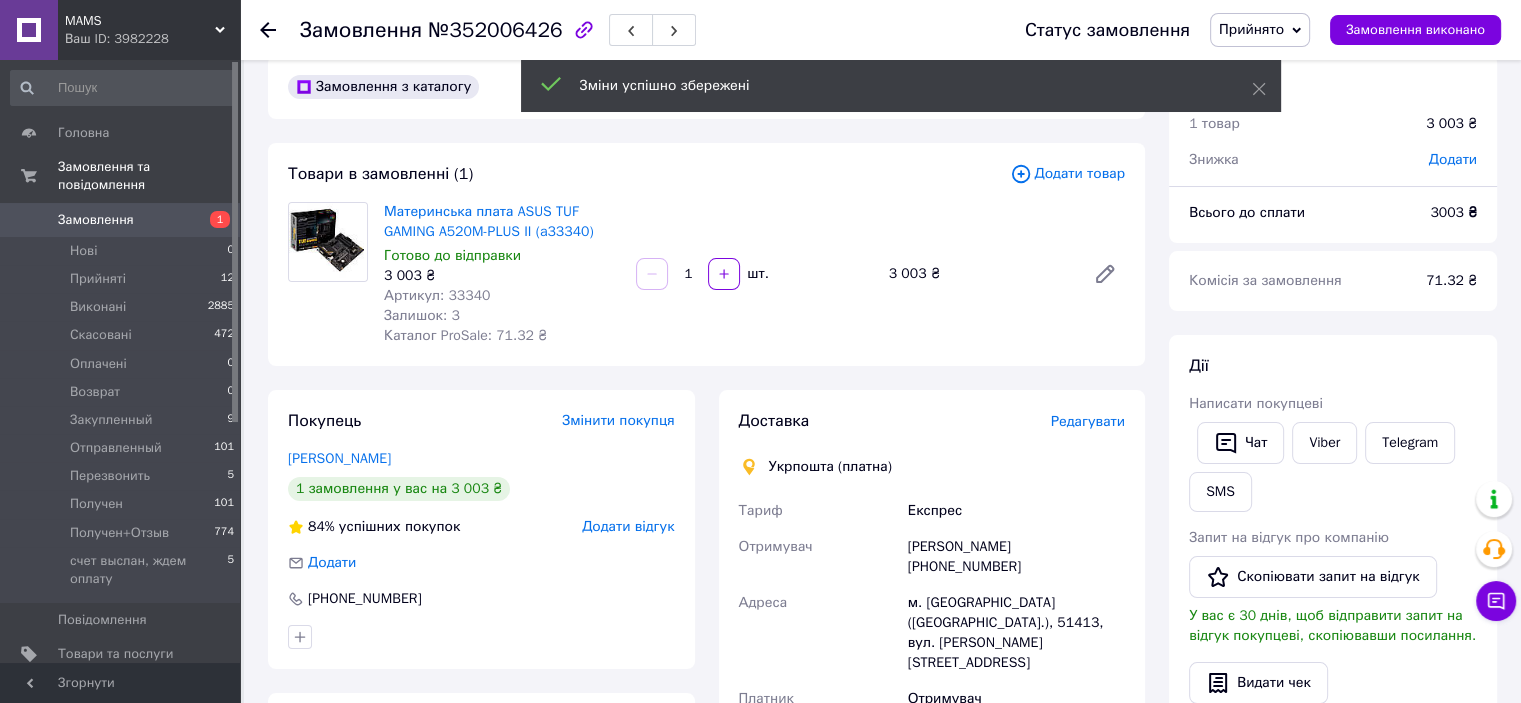 scroll, scrollTop: 0, scrollLeft: 0, axis: both 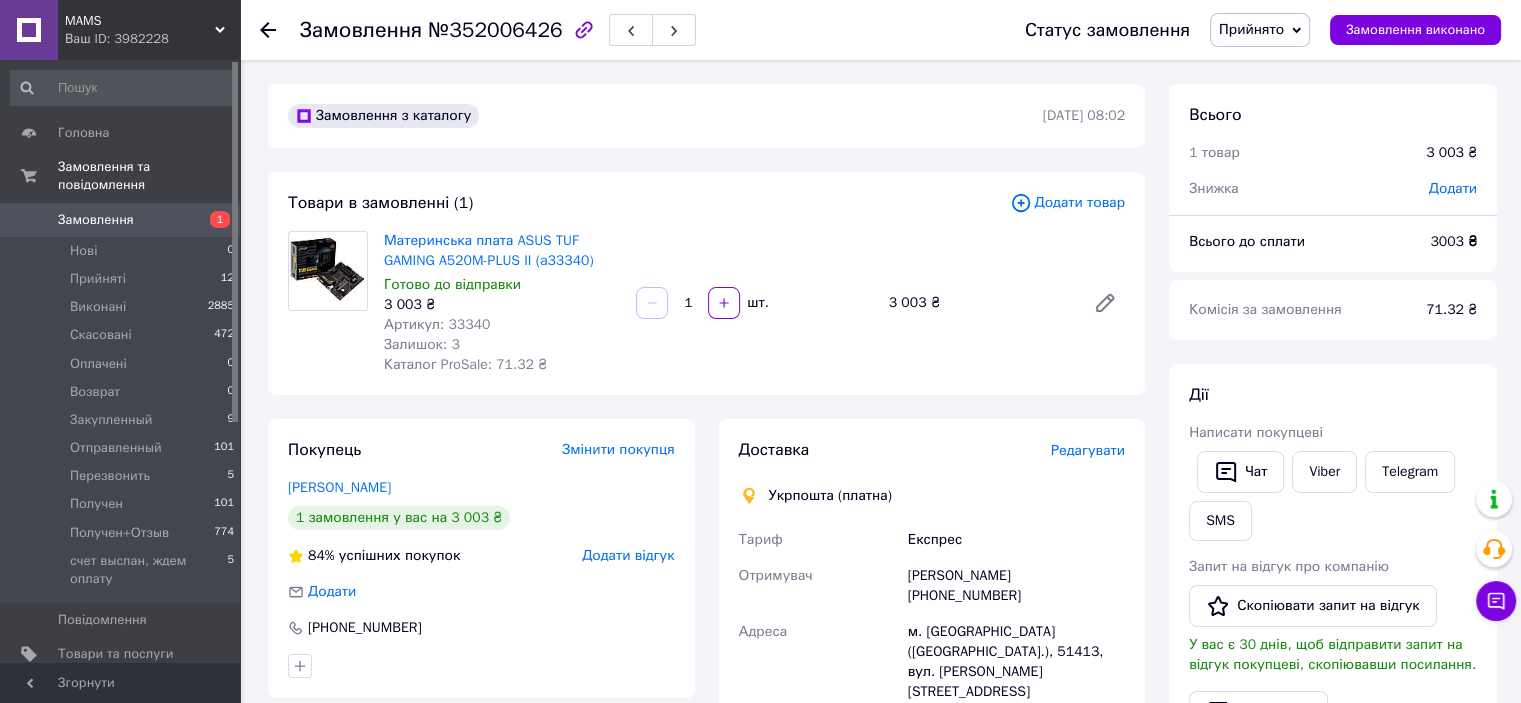 click on "Замовлення" at bounding box center [96, 220] 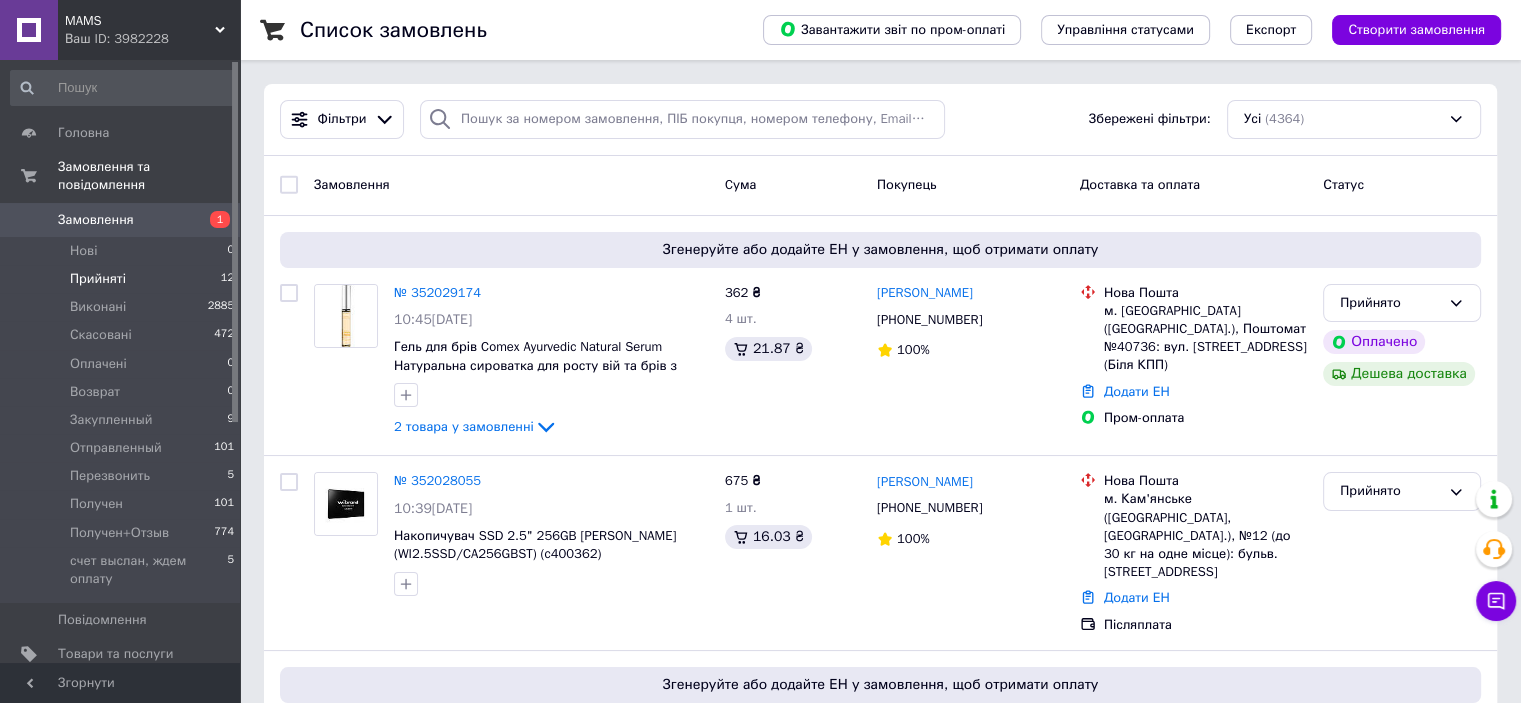 click on "Прийняті" at bounding box center (98, 279) 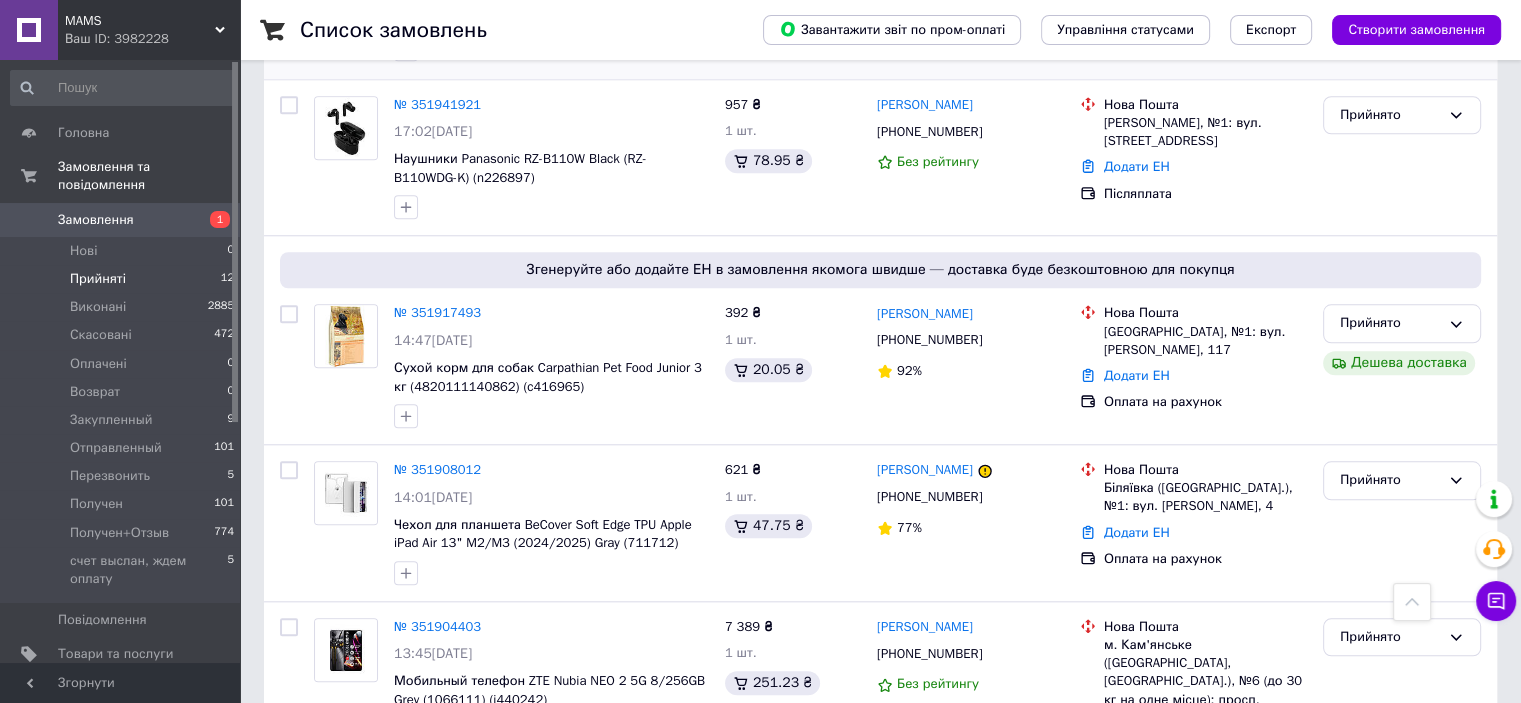scroll, scrollTop: 1905, scrollLeft: 0, axis: vertical 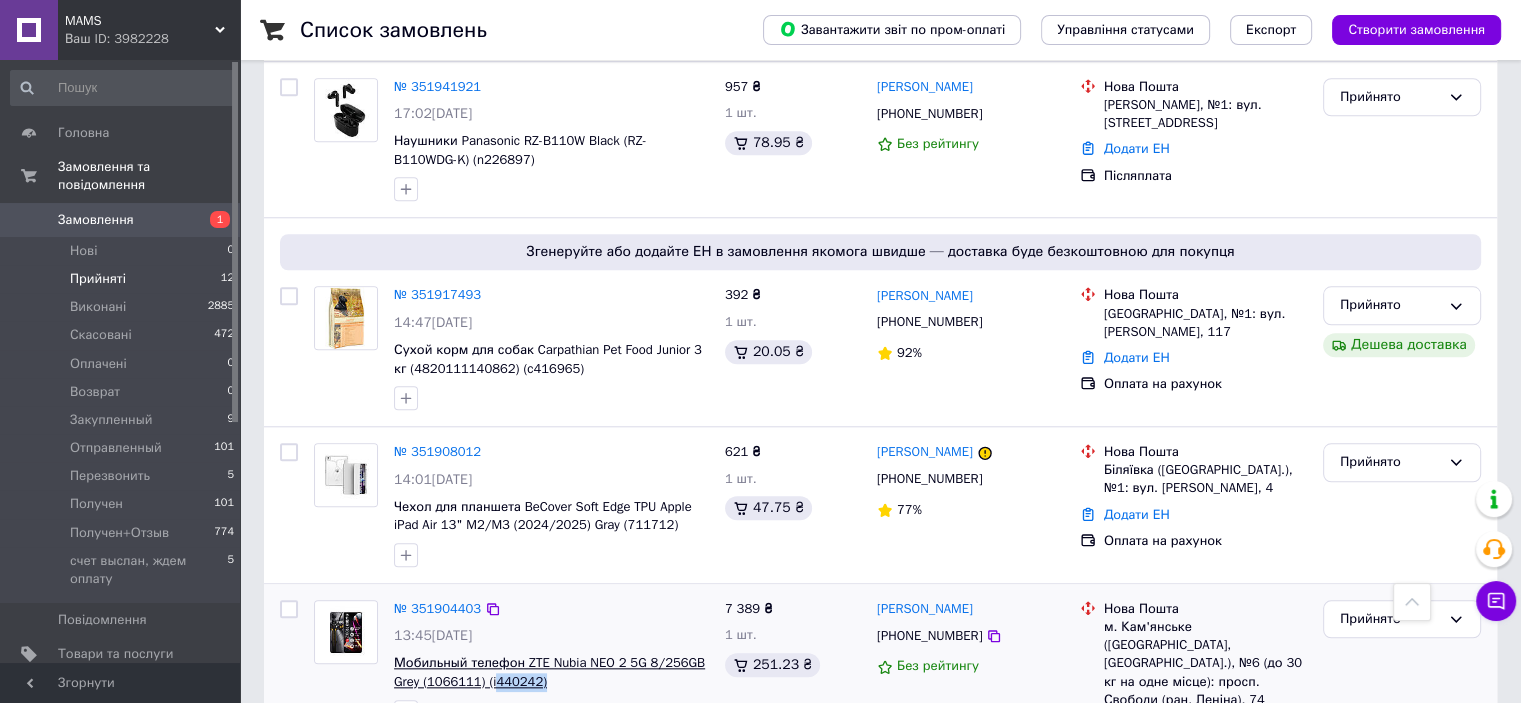 drag, startPoint x: 537, startPoint y: 606, endPoint x: 493, endPoint y: 602, distance: 44.181442 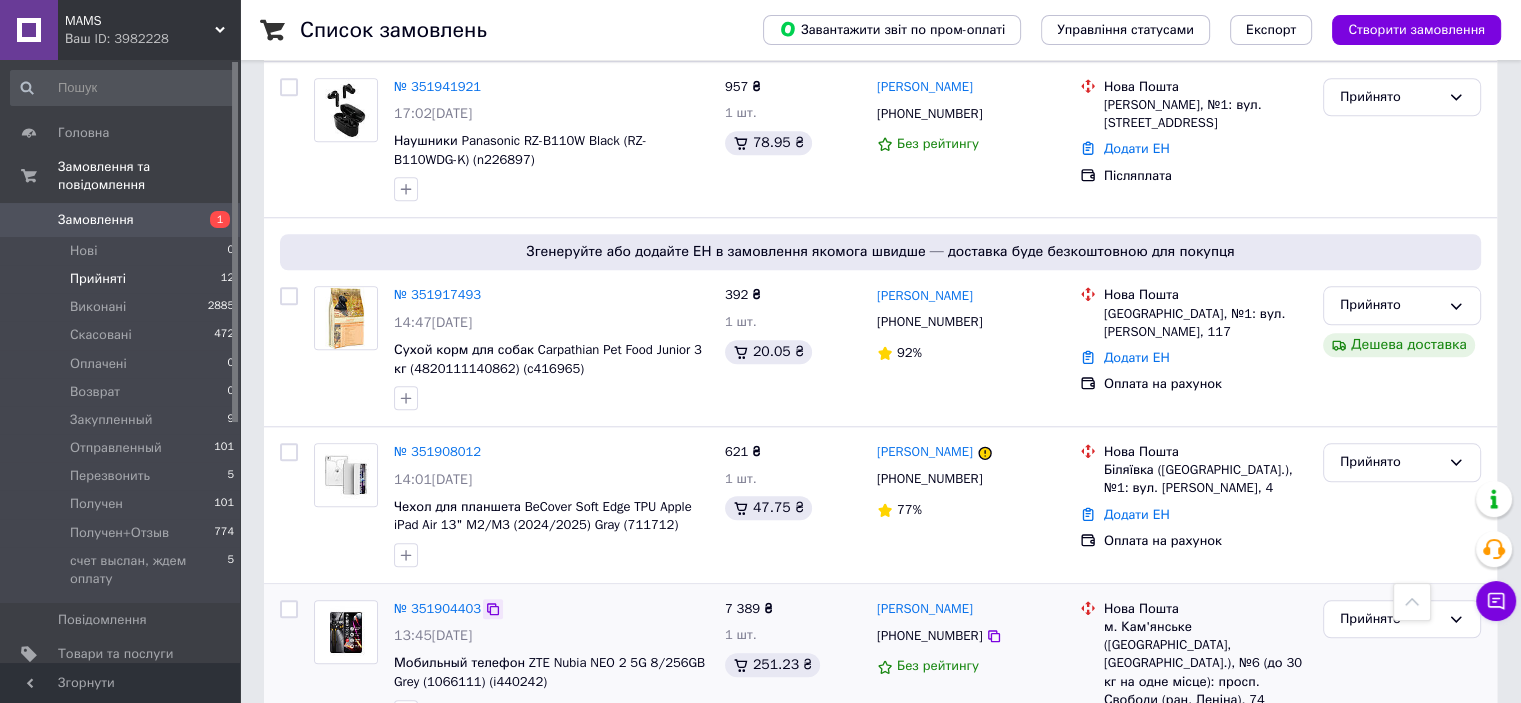 click 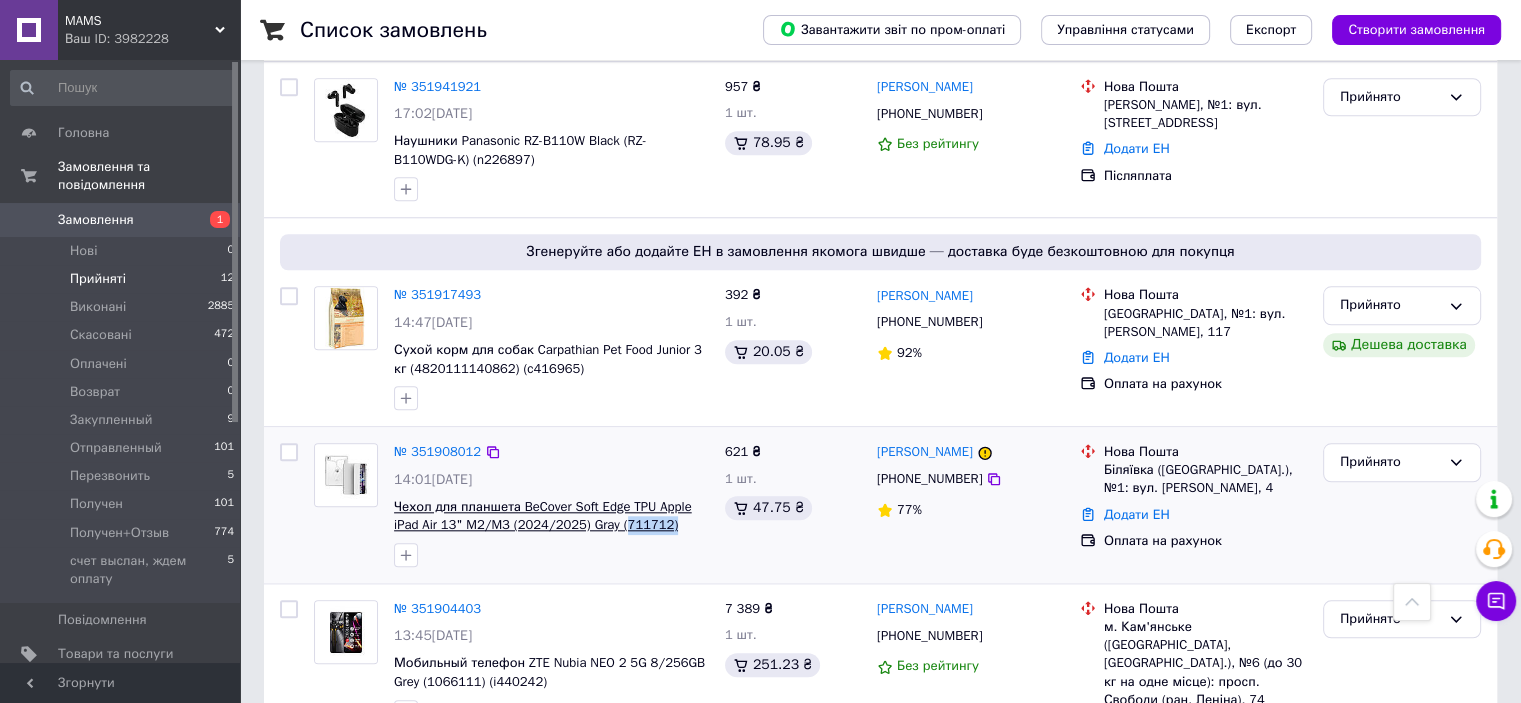 drag, startPoint x: 684, startPoint y: 446, endPoint x: 617, endPoint y: 450, distance: 67.11929 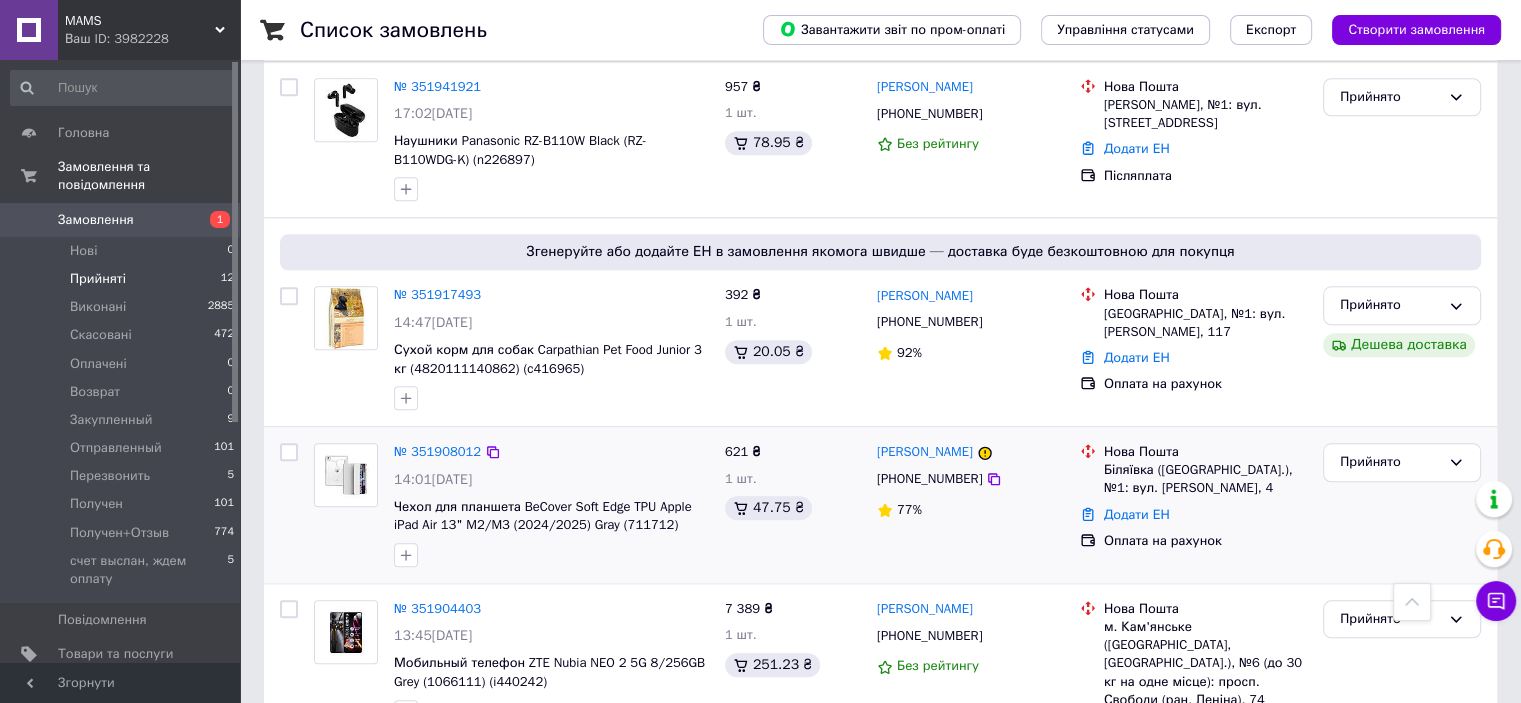 click at bounding box center [551, 555] 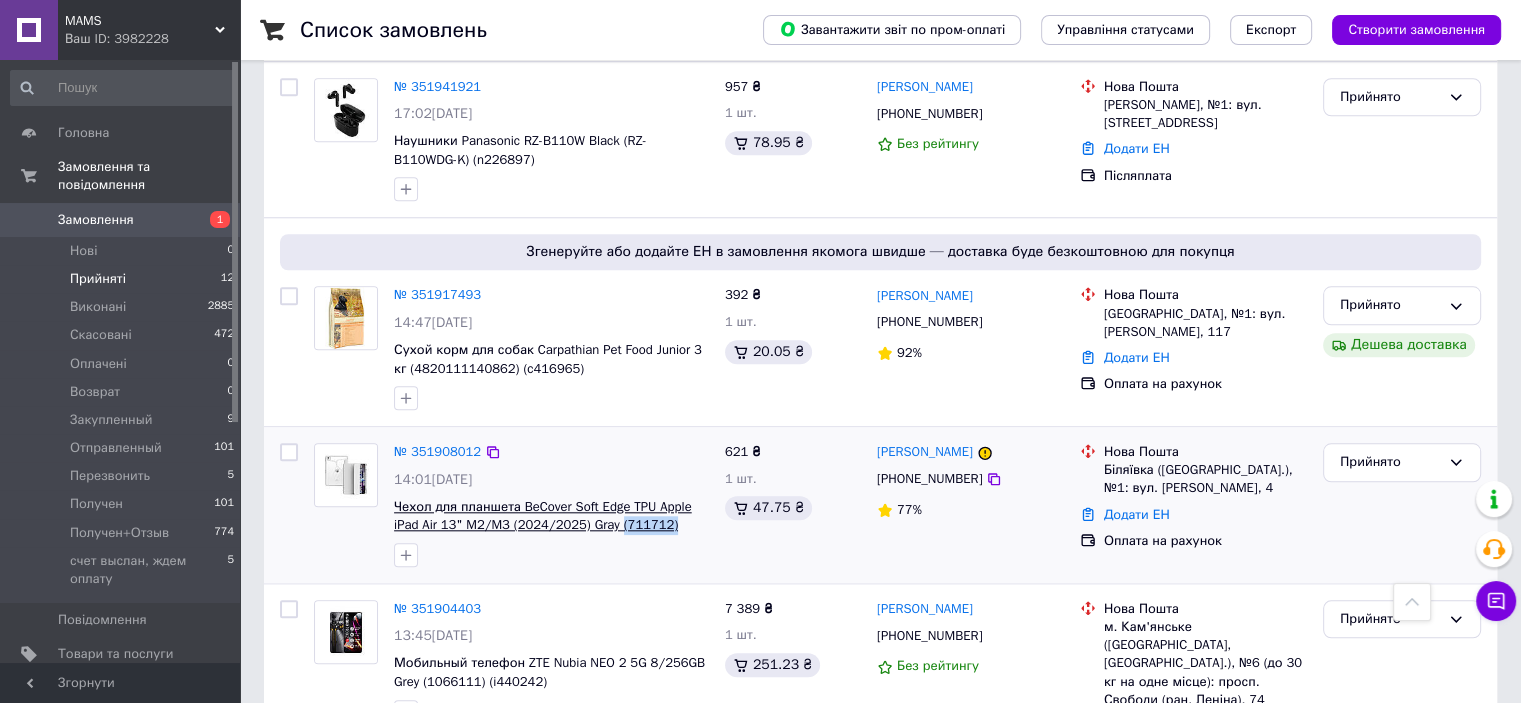 drag, startPoint x: 664, startPoint y: 455, endPoint x: 612, endPoint y: 447, distance: 52.611786 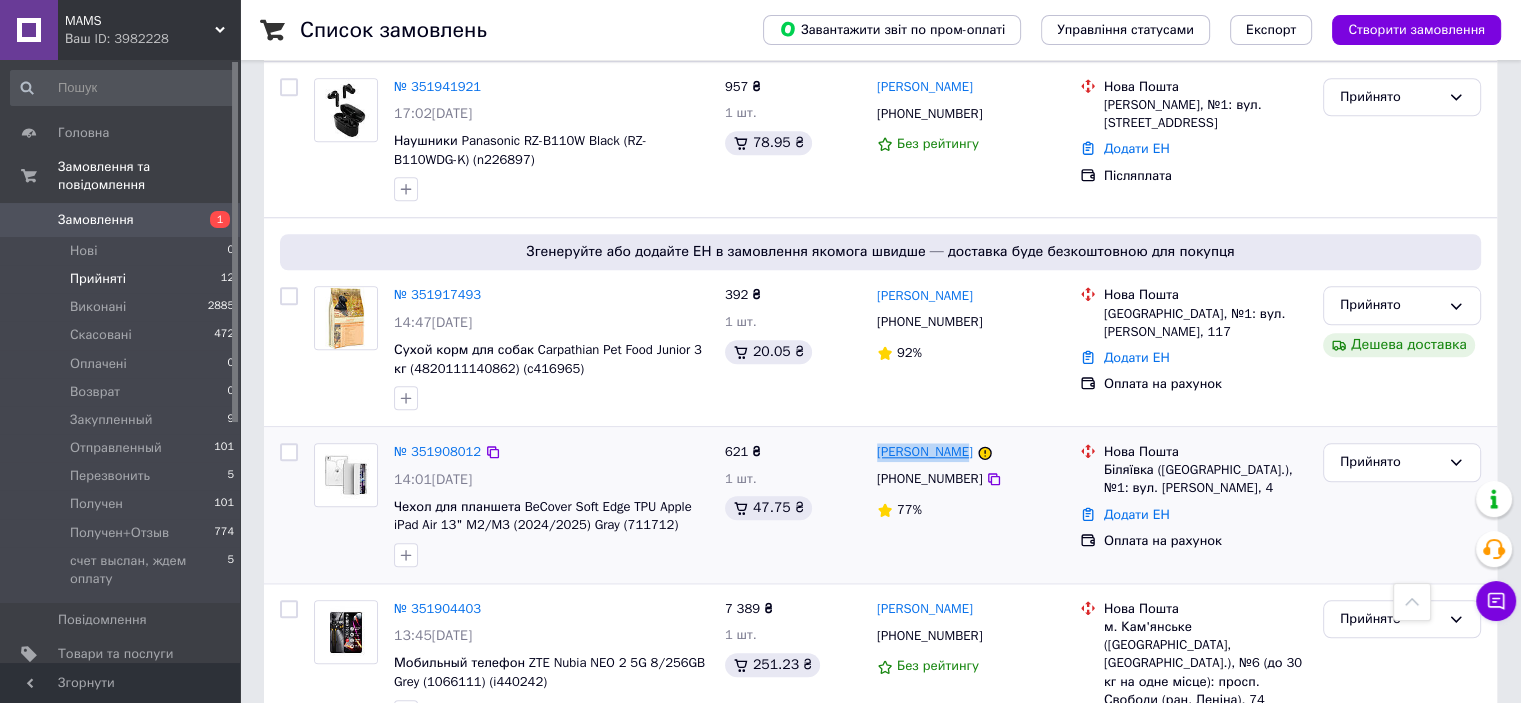 drag, startPoint x: 872, startPoint y: 365, endPoint x: 959, endPoint y: 373, distance: 87.36704 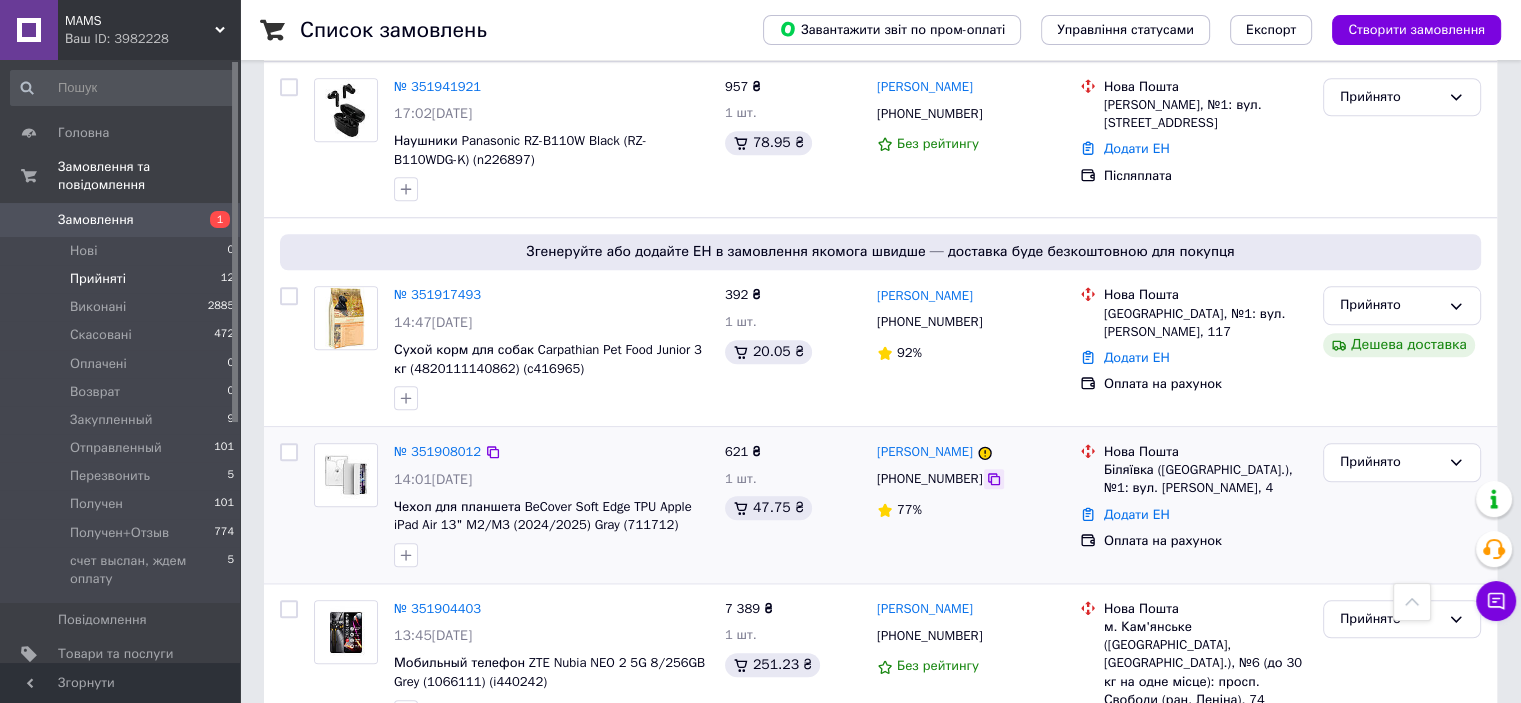 click 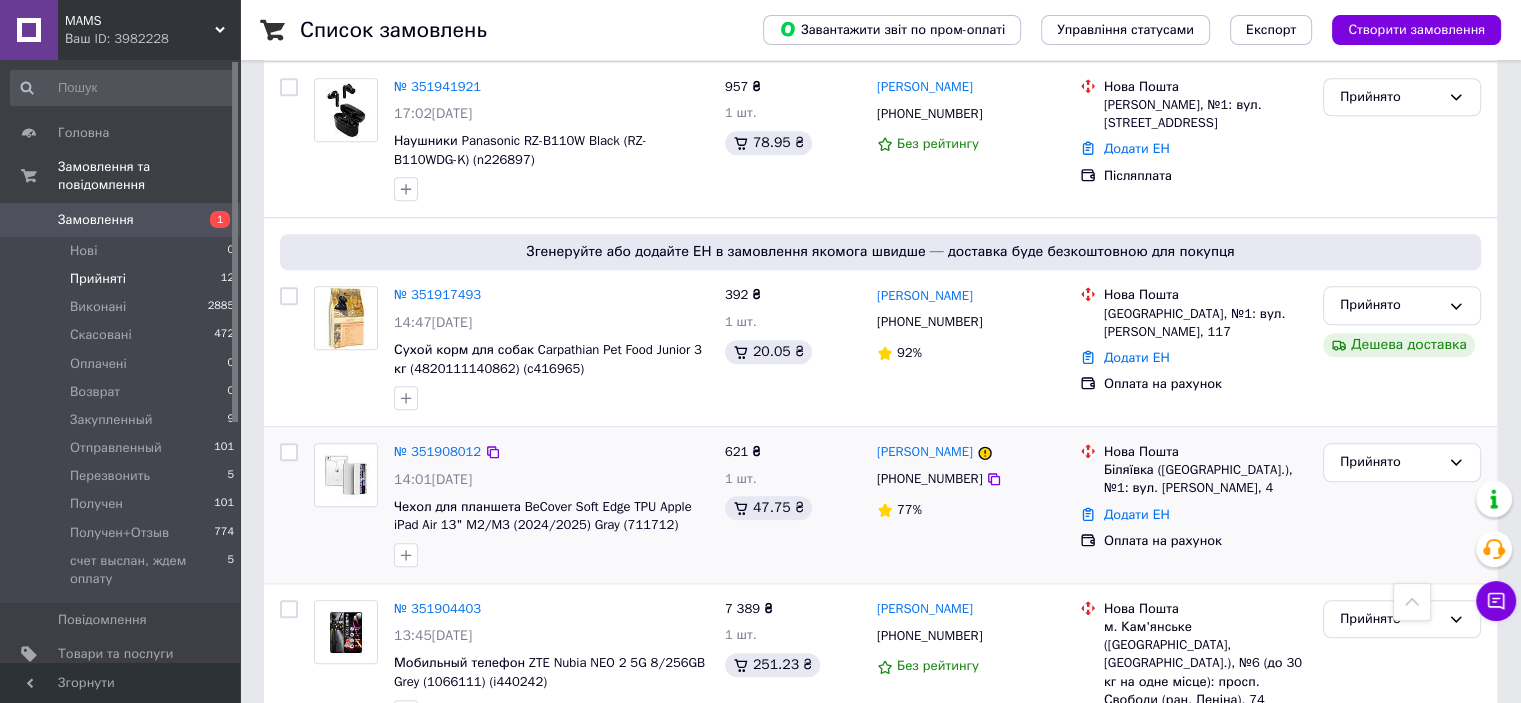 click on "Біляївка ([GEOGRAPHIC_DATA].), №1: вул. [PERSON_NAME], 4" at bounding box center (1205, 479) 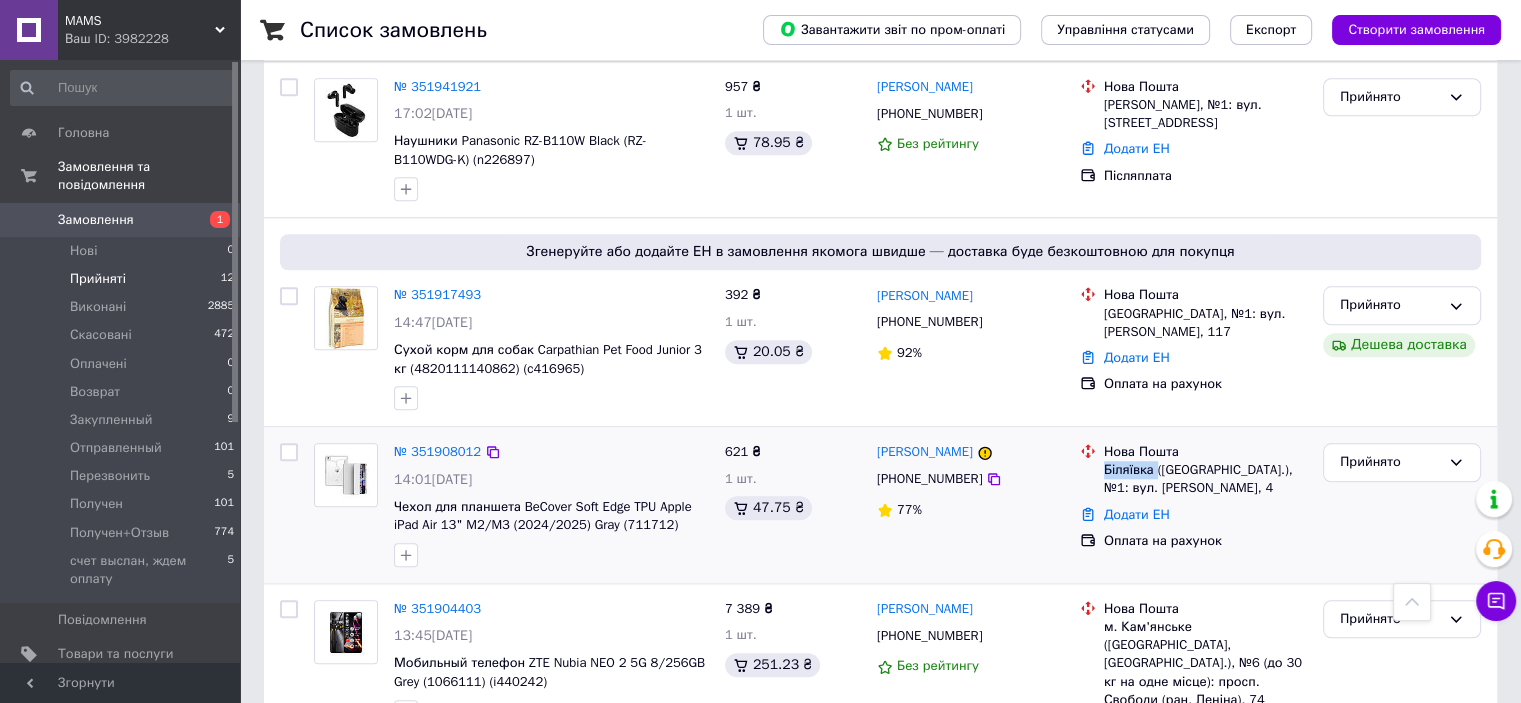 click on "Біляївка ([GEOGRAPHIC_DATA].), №1: вул. [PERSON_NAME], 4" at bounding box center [1205, 479] 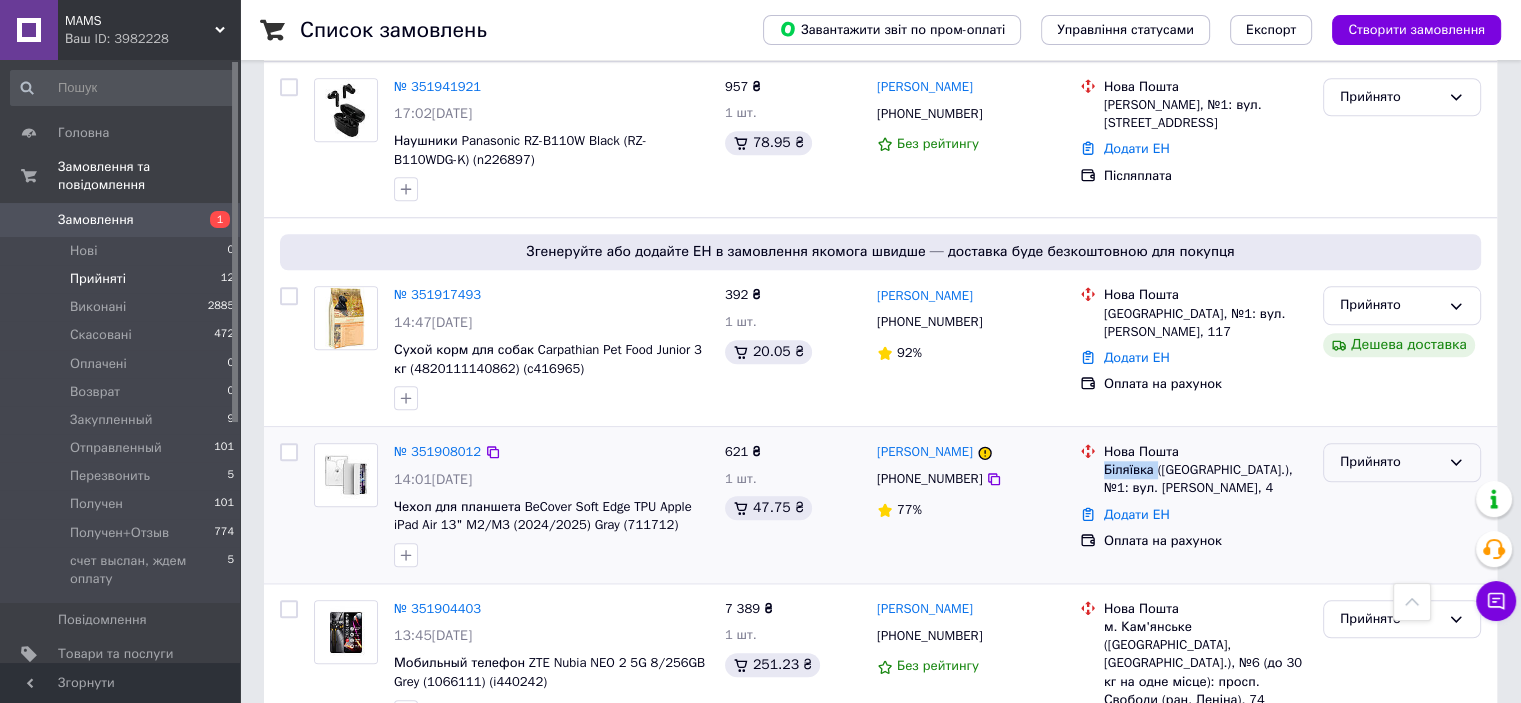 click on "Прийнято" at bounding box center (1390, 462) 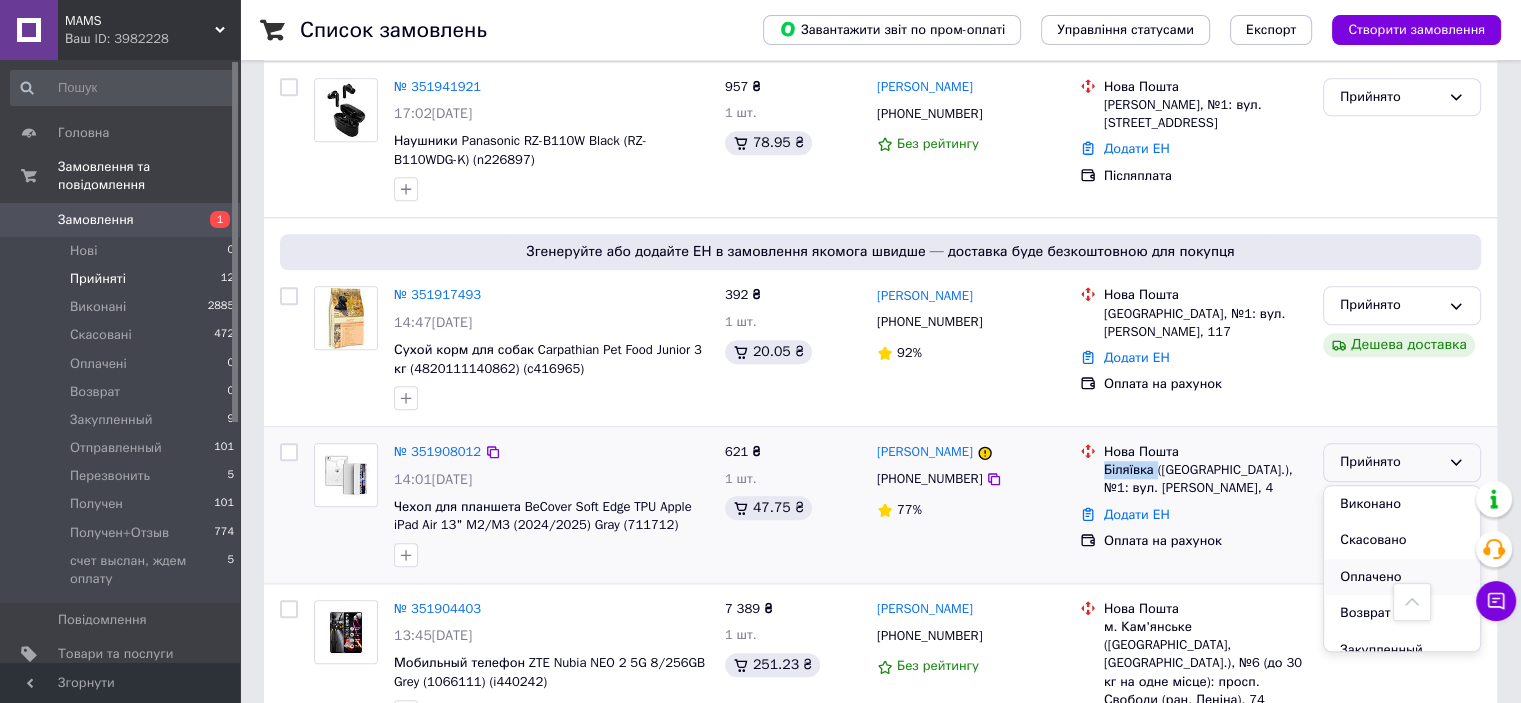 scroll, scrollTop: 100, scrollLeft: 0, axis: vertical 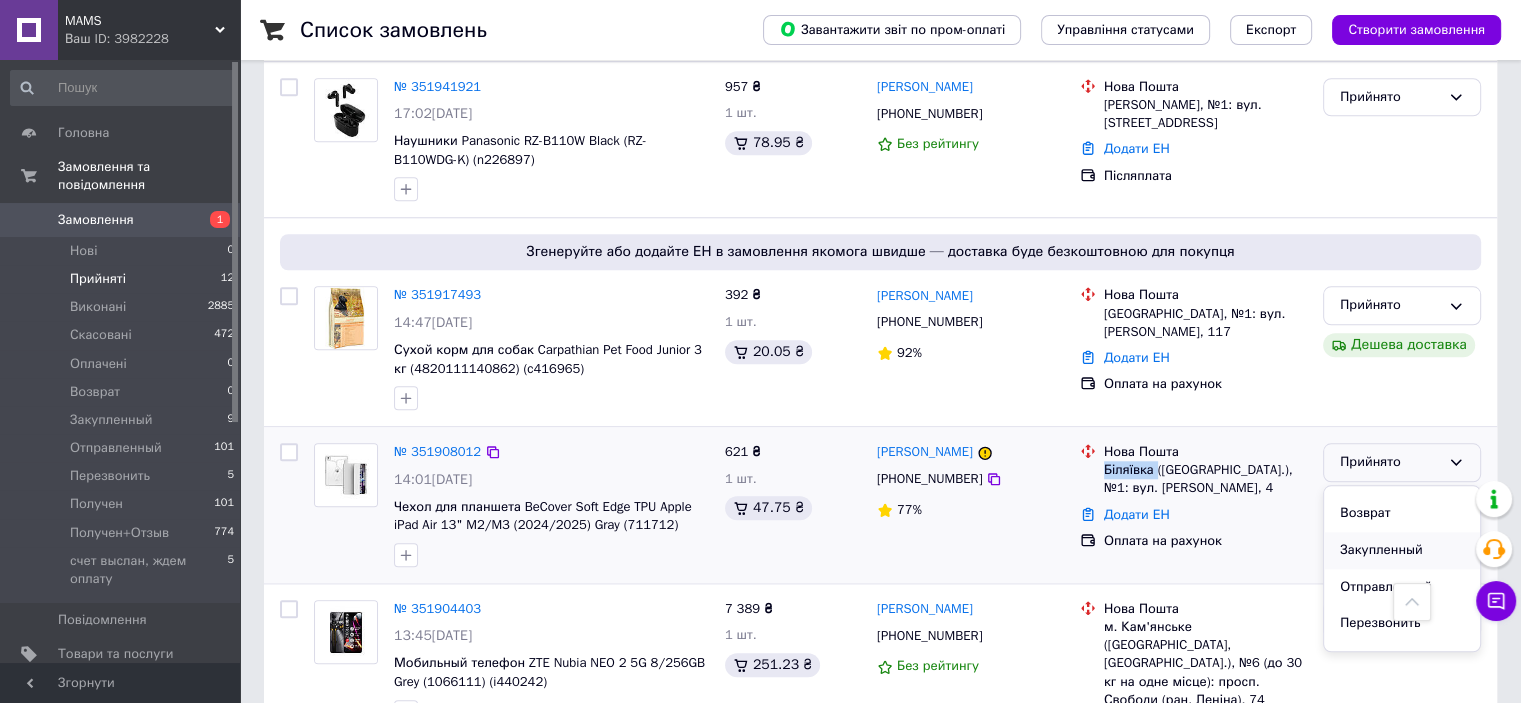 click on "Закупленный" at bounding box center (1402, 550) 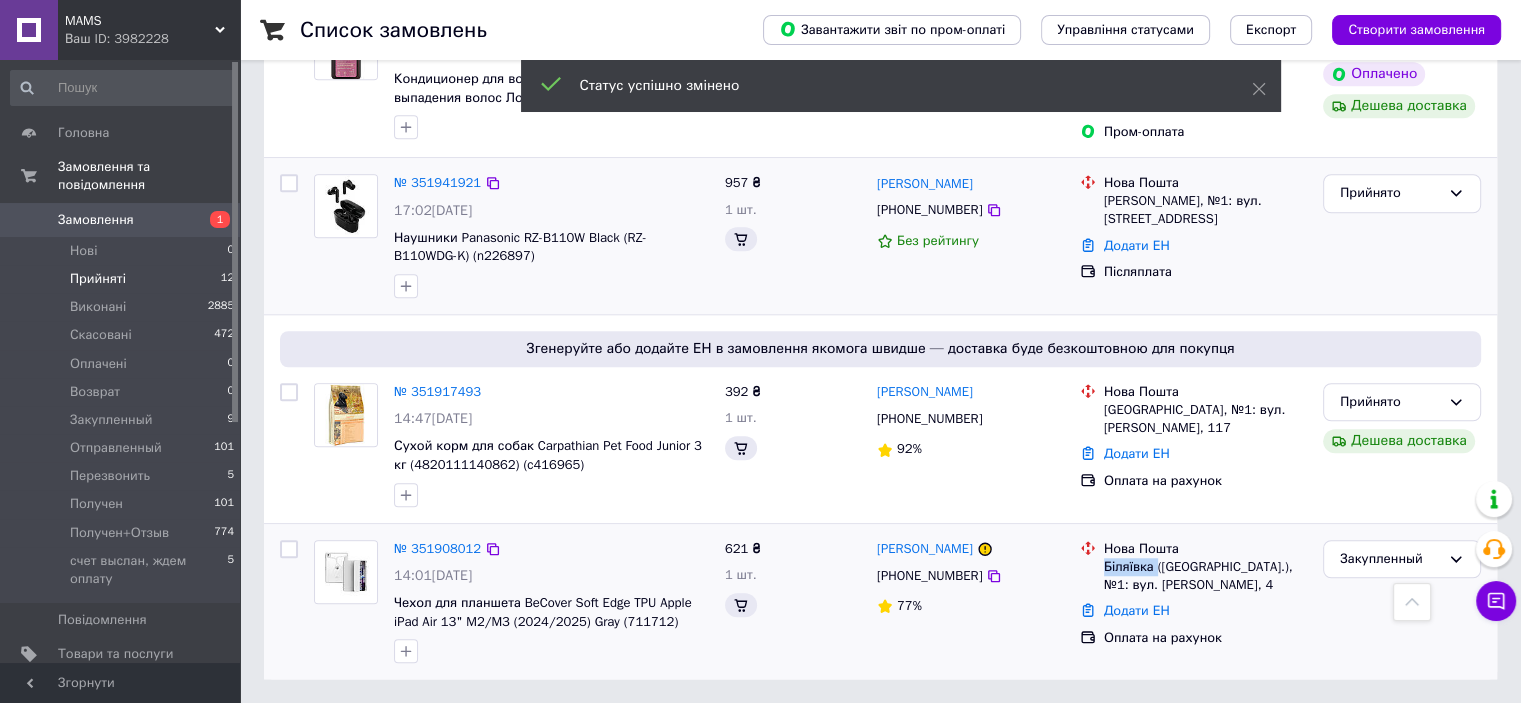 scroll, scrollTop: 1522, scrollLeft: 0, axis: vertical 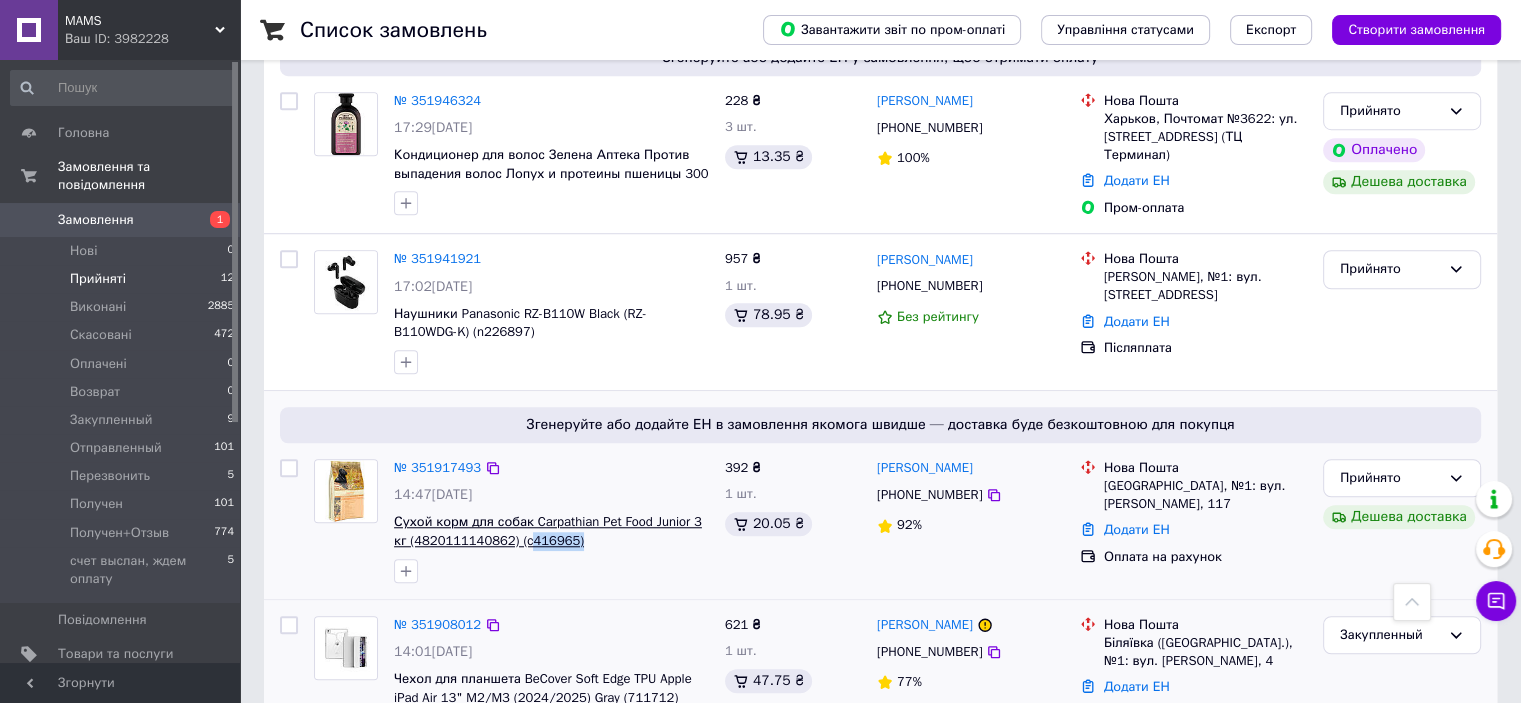 drag, startPoint x: 536, startPoint y: 465, endPoint x: 520, endPoint y: 464, distance: 16.03122 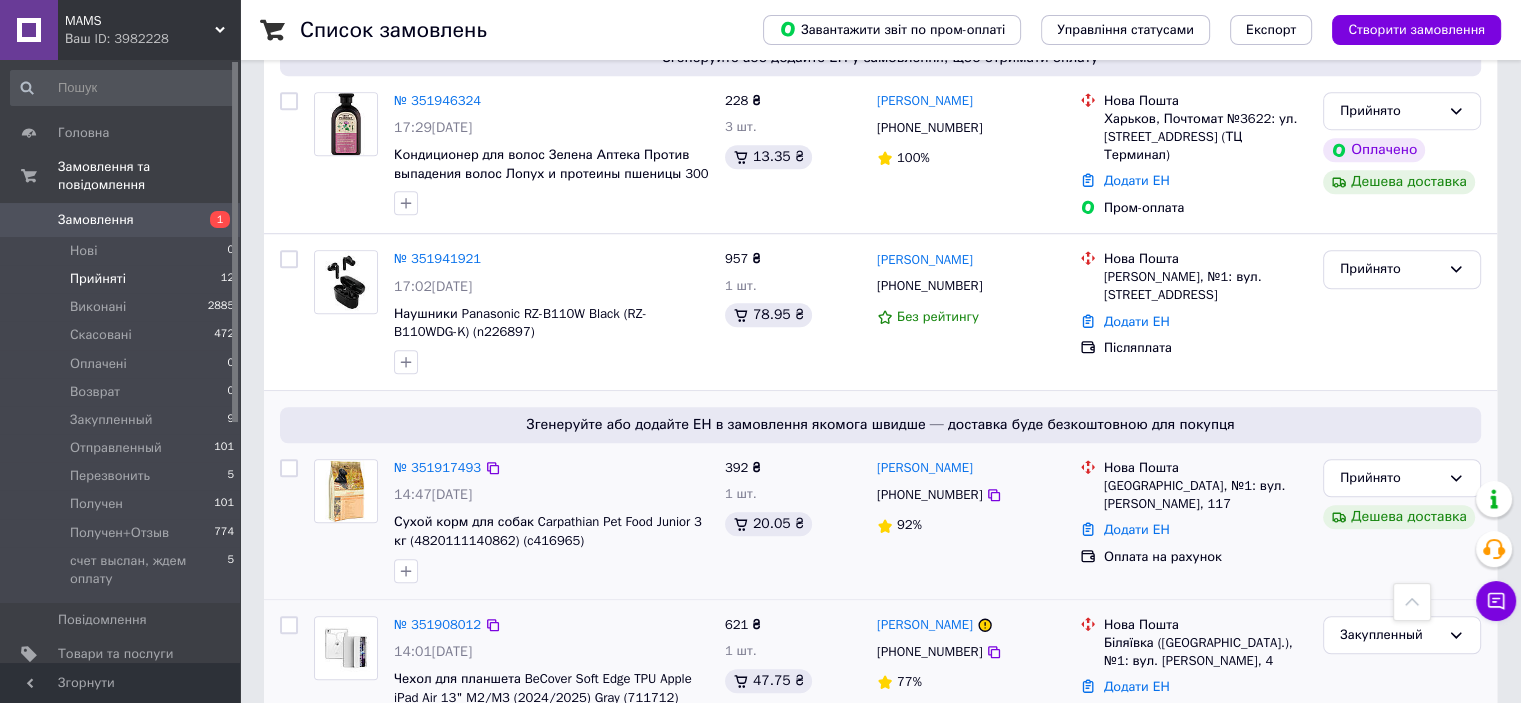 click at bounding box center [551, 571] 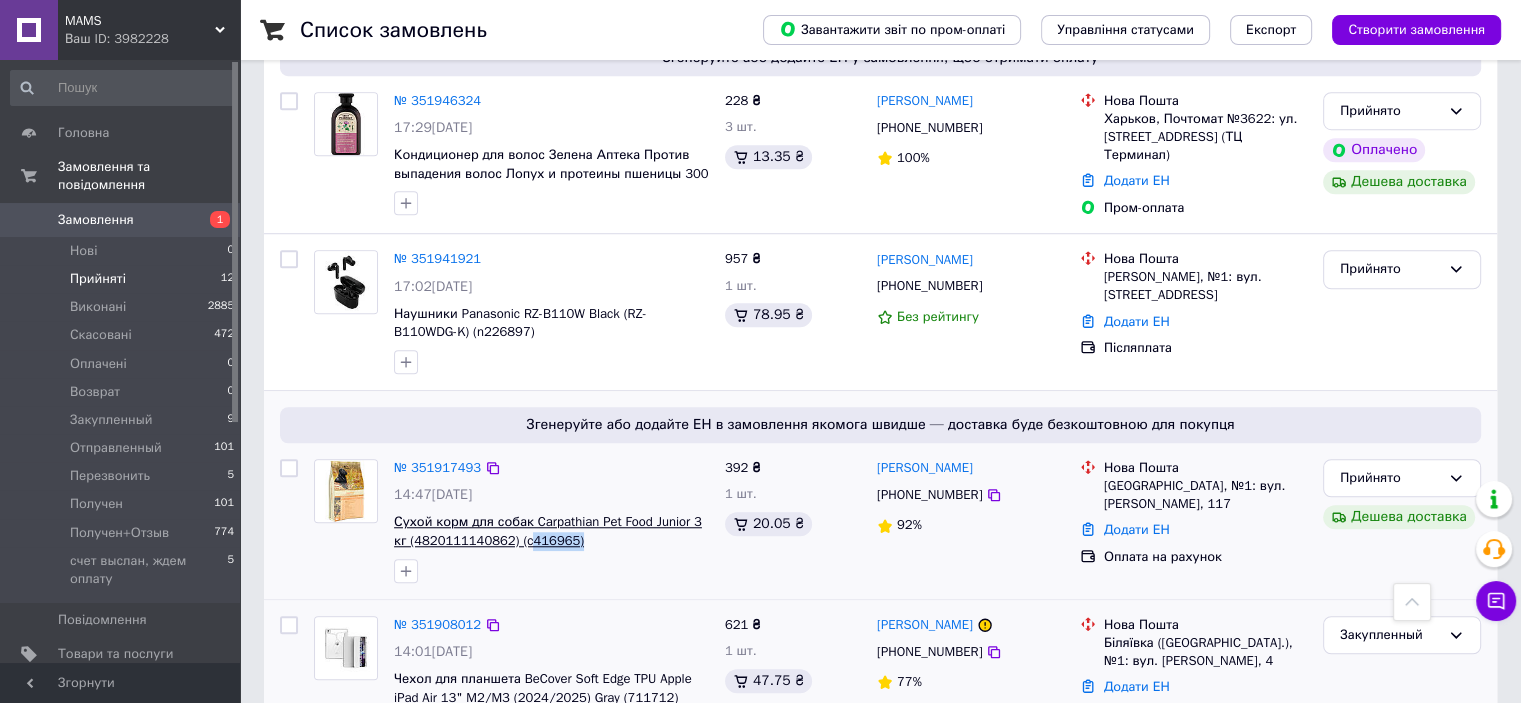 click on "Сухой корм для собак Carpathian Pet Food Junior 3 кг (4820111140862) (c416965)" at bounding box center (551, 531) 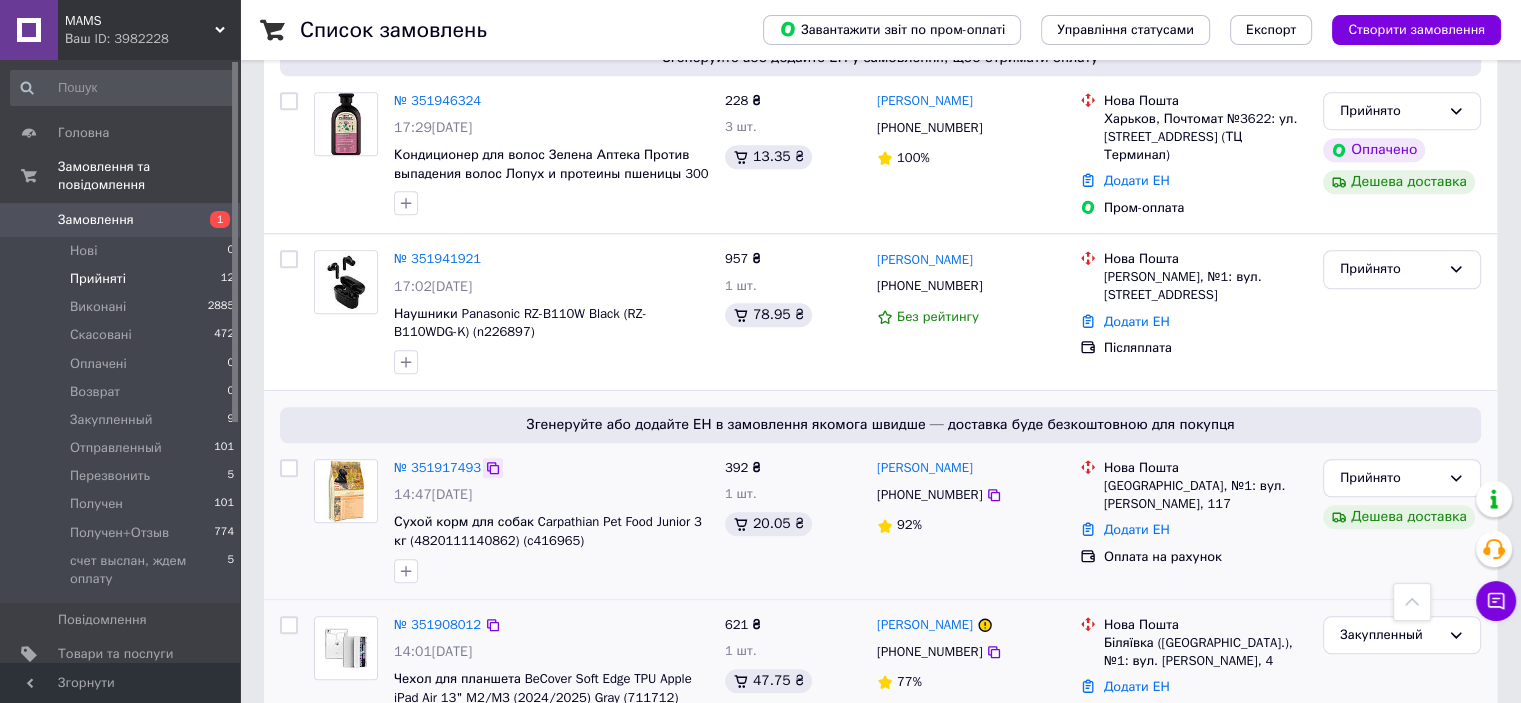 click 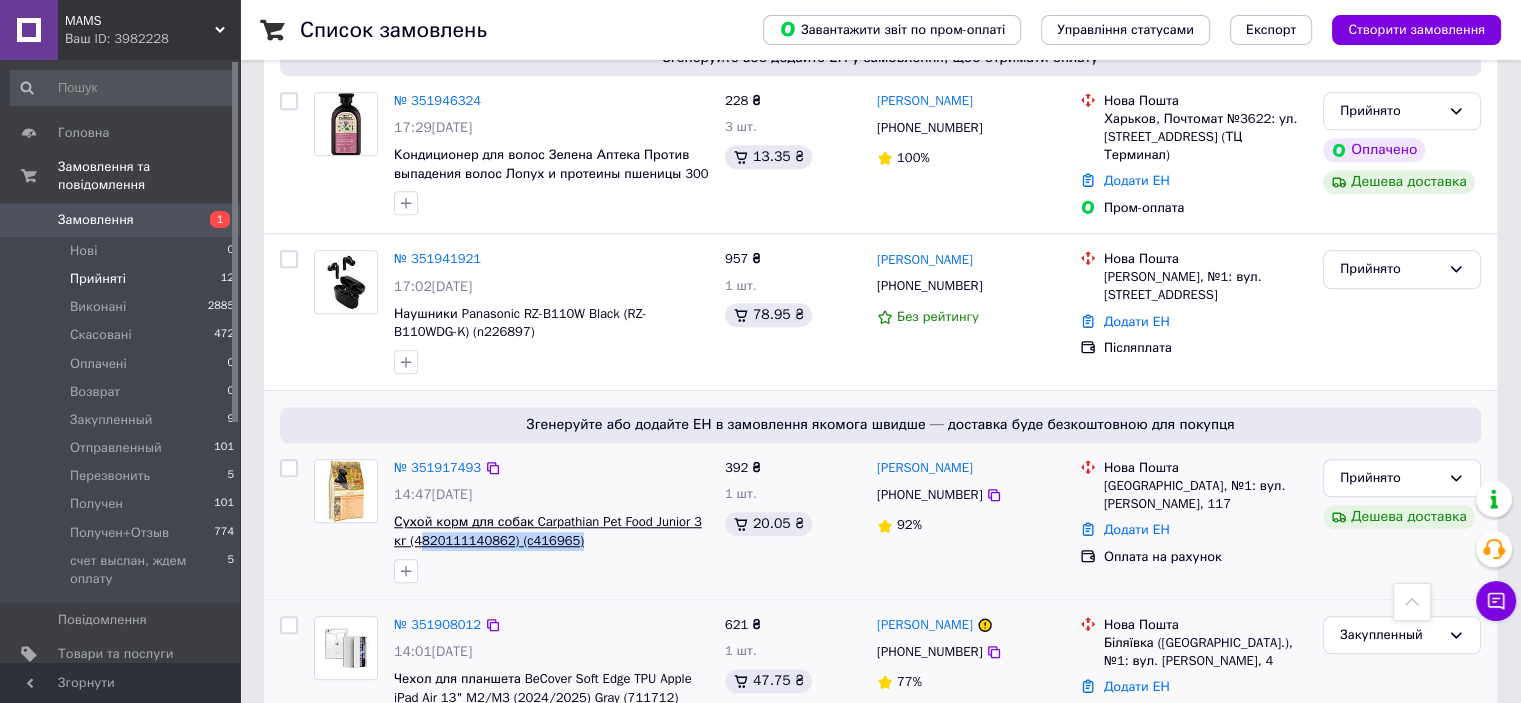 click on "№ 351917493 14:47[DATE] Сухой корм для собак Carpathian Pet Food Junior 3 кг (4820111140862) (c416965)" at bounding box center [551, 521] 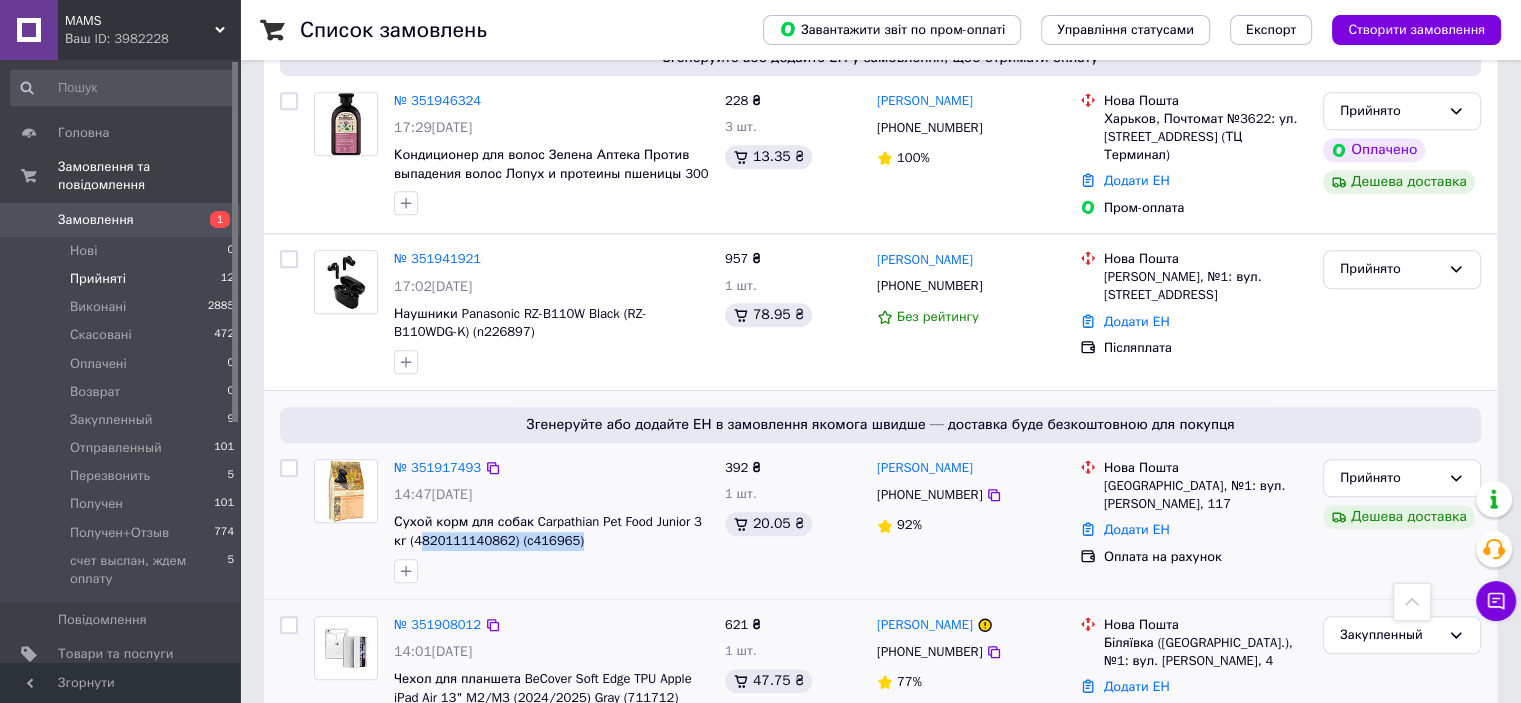 click at bounding box center [551, 571] 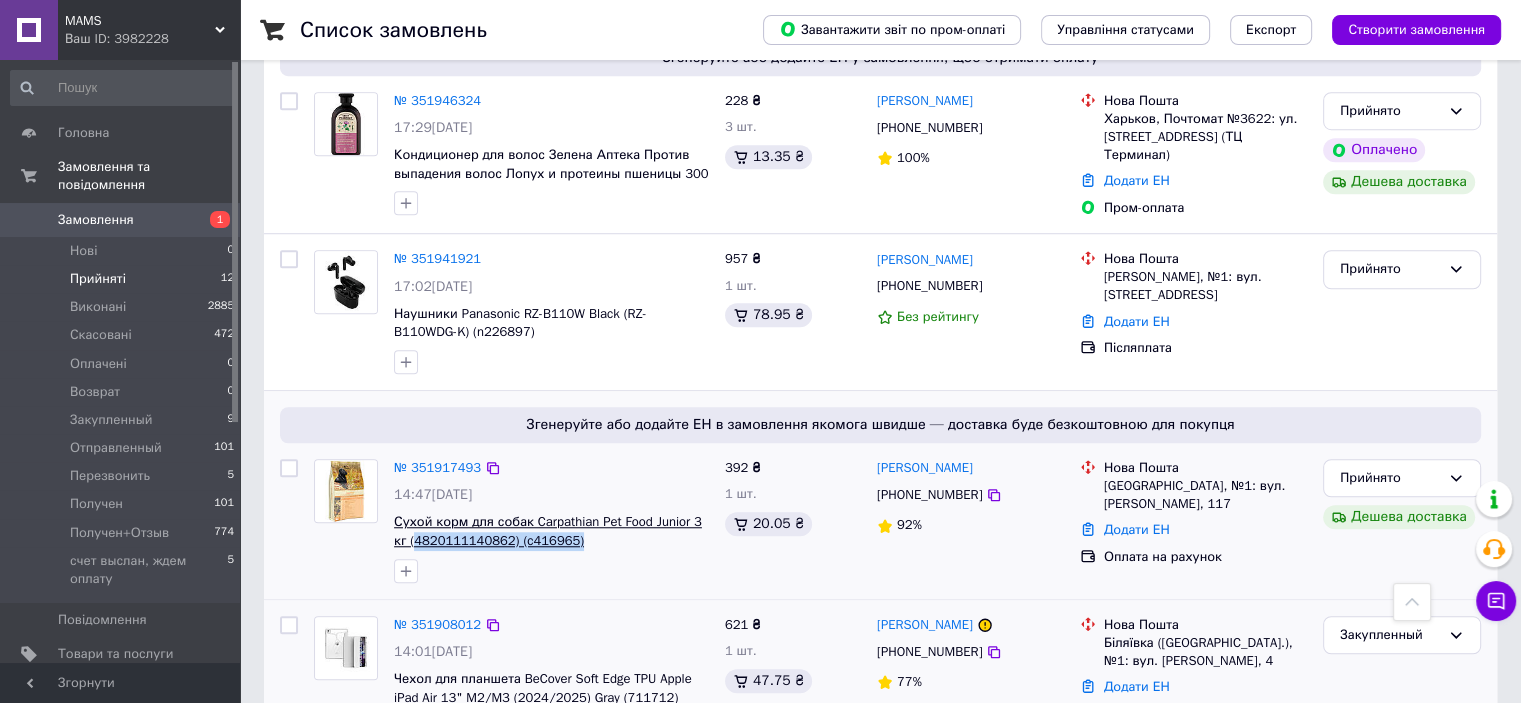 drag, startPoint x: 503, startPoint y: 477, endPoint x: 413, endPoint y: 463, distance: 91.08238 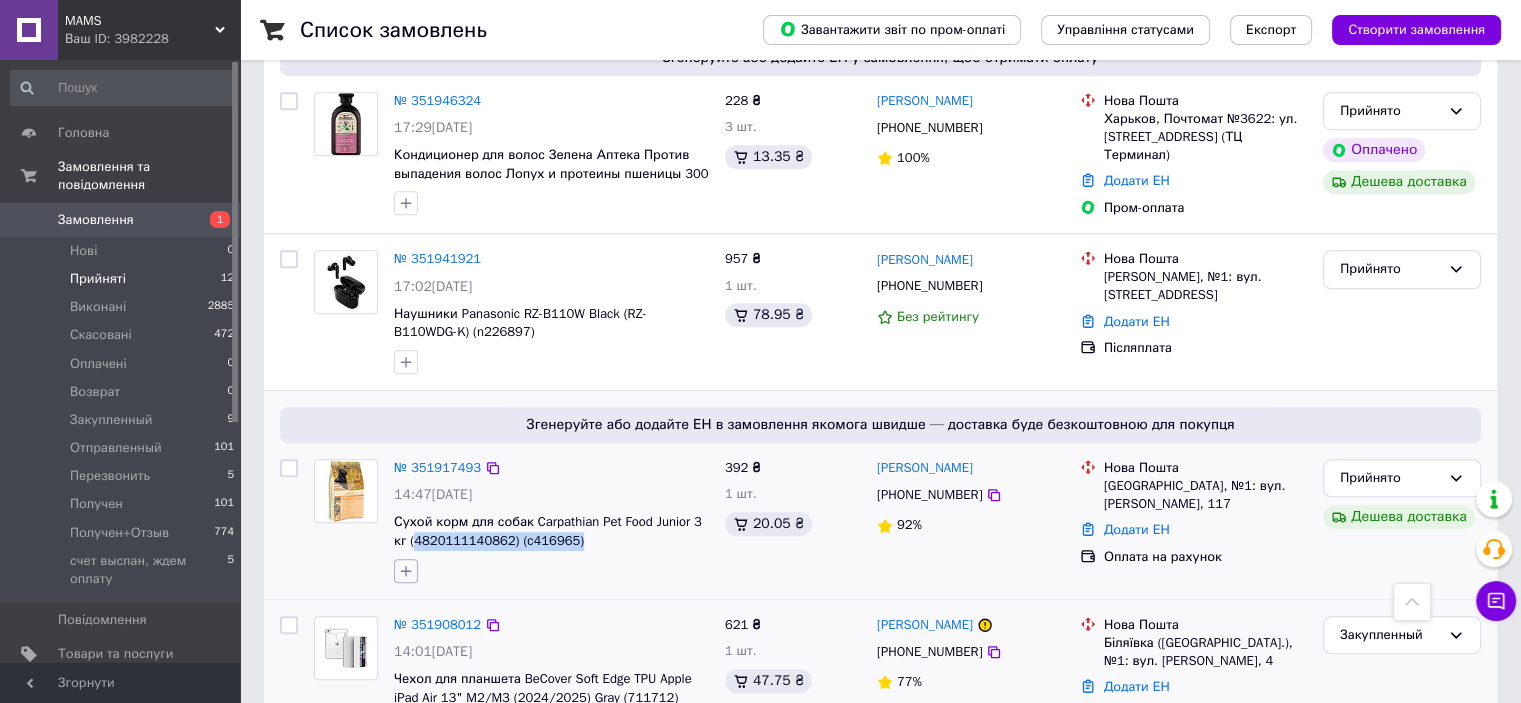 click 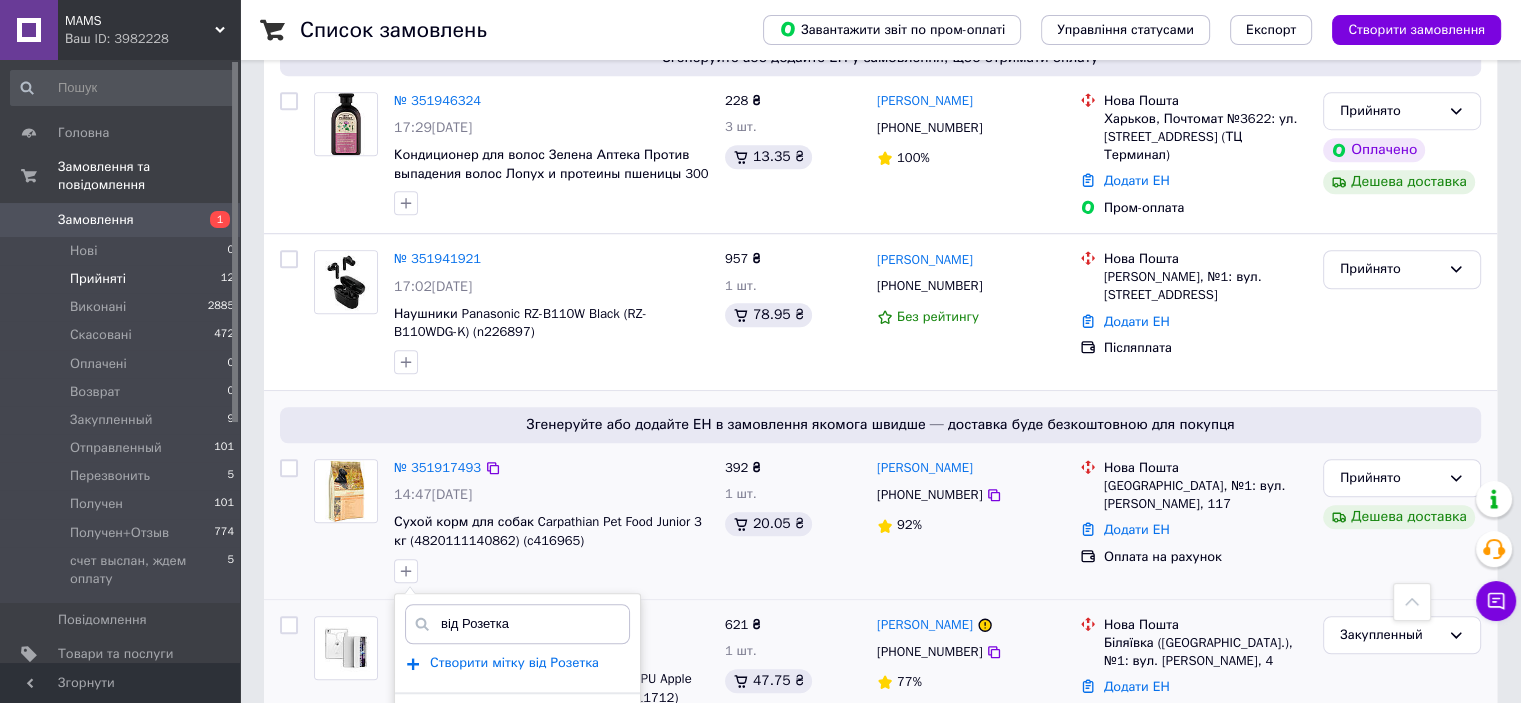type on "від Розетка" 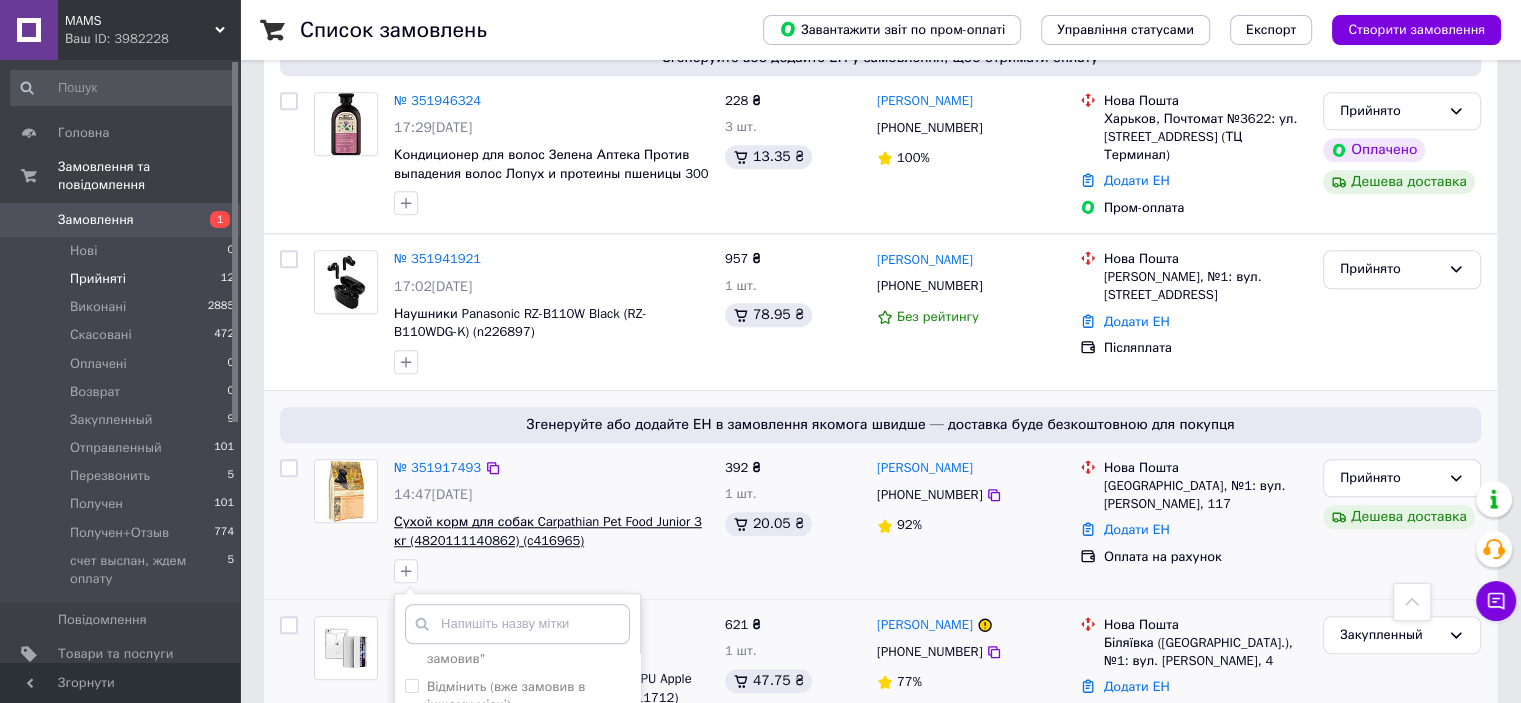 scroll, scrollTop: 400, scrollLeft: 0, axis: vertical 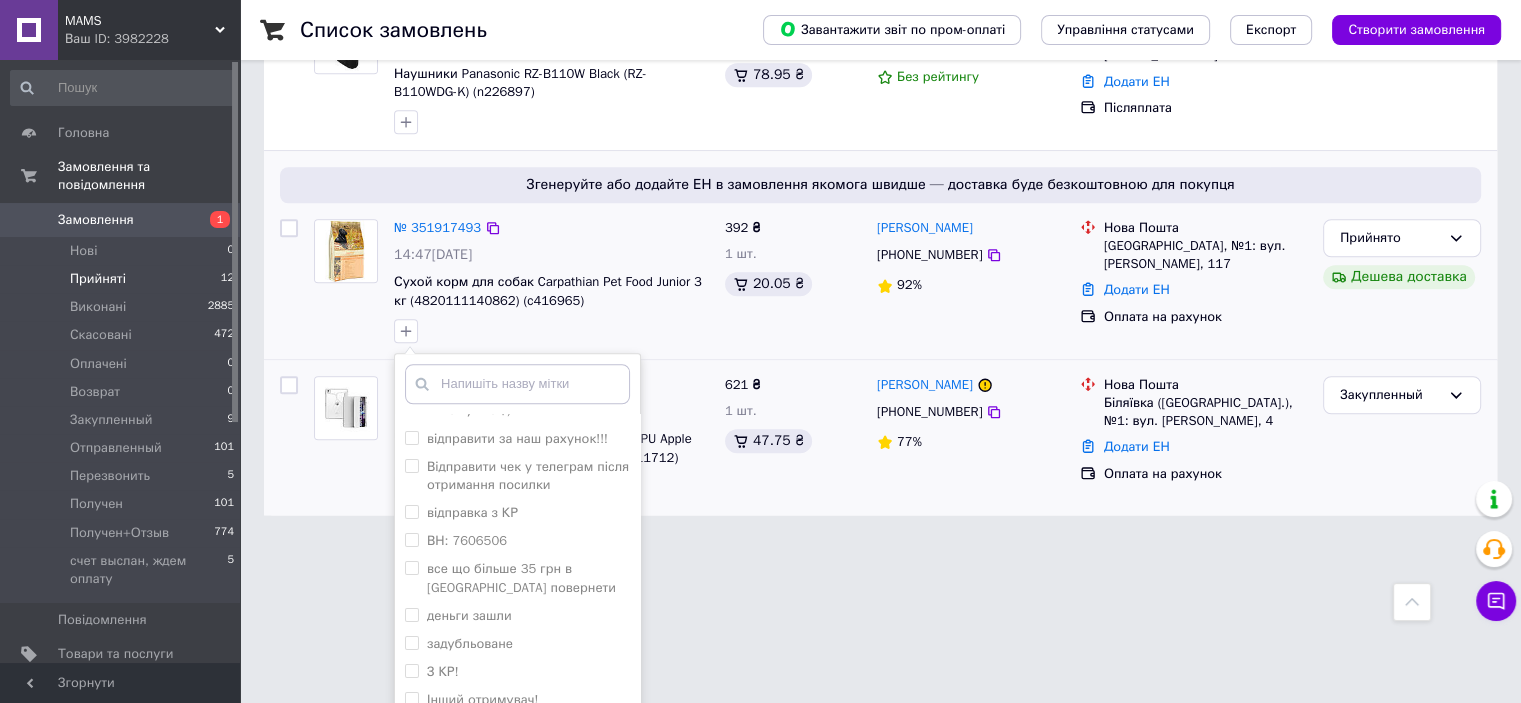 click on "Додати мітку" at bounding box center [517, 750] 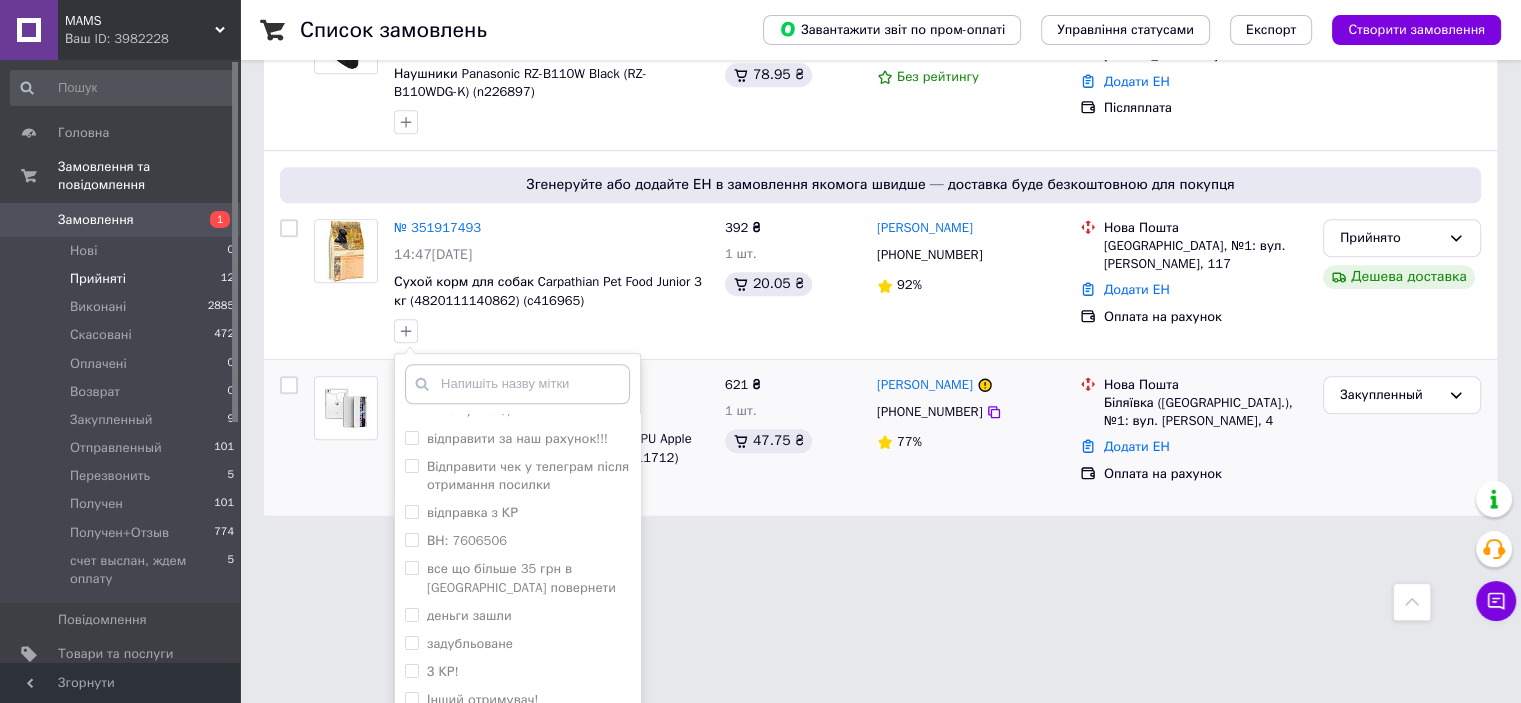 scroll, scrollTop: 1522, scrollLeft: 0, axis: vertical 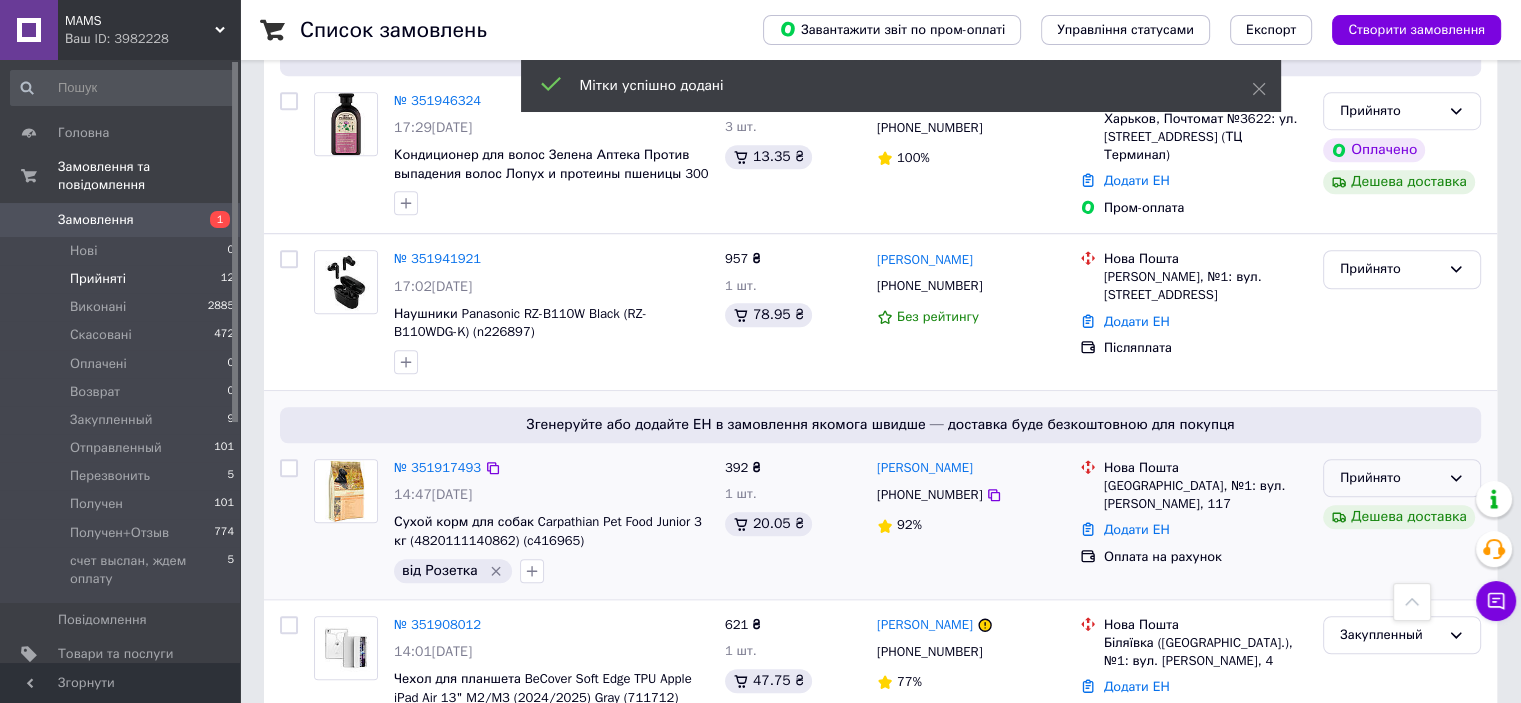 click 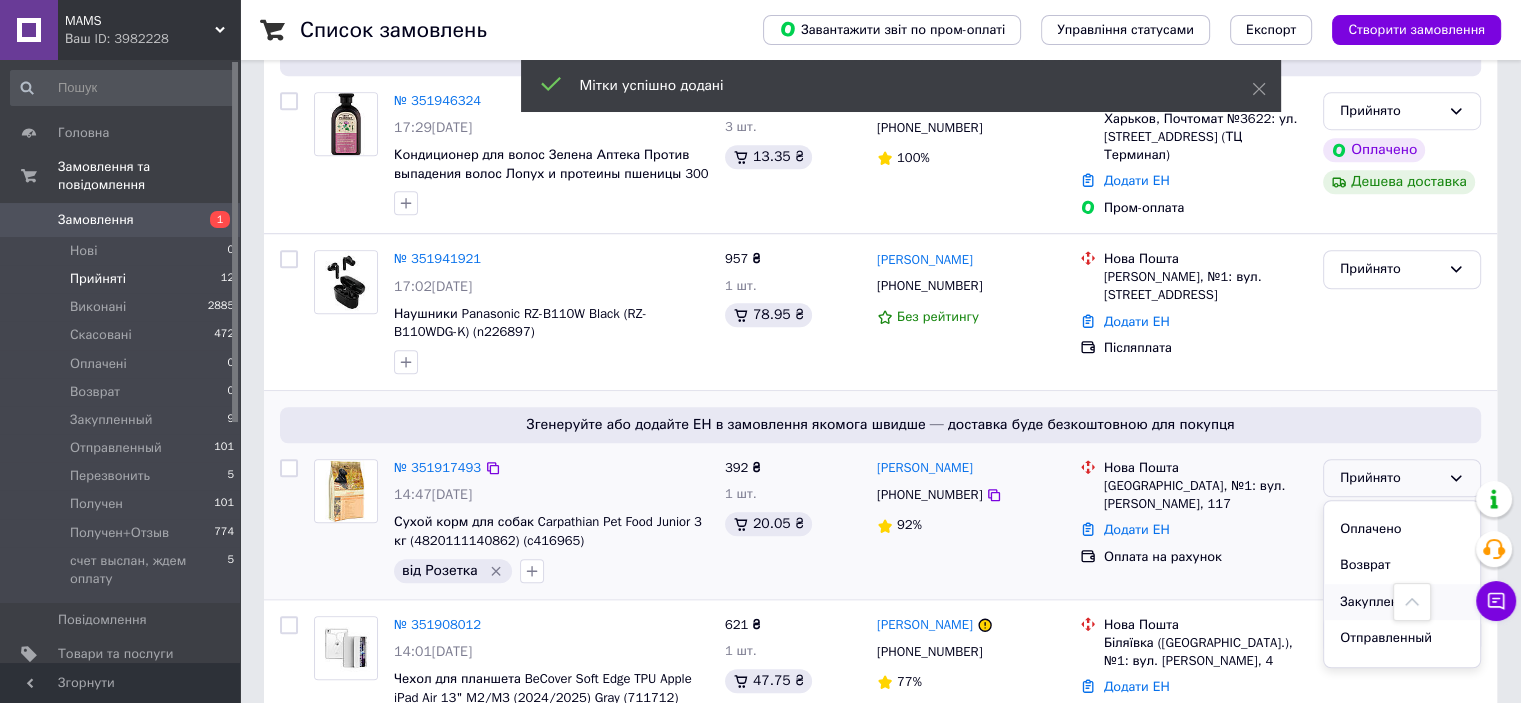 scroll, scrollTop: 100, scrollLeft: 0, axis: vertical 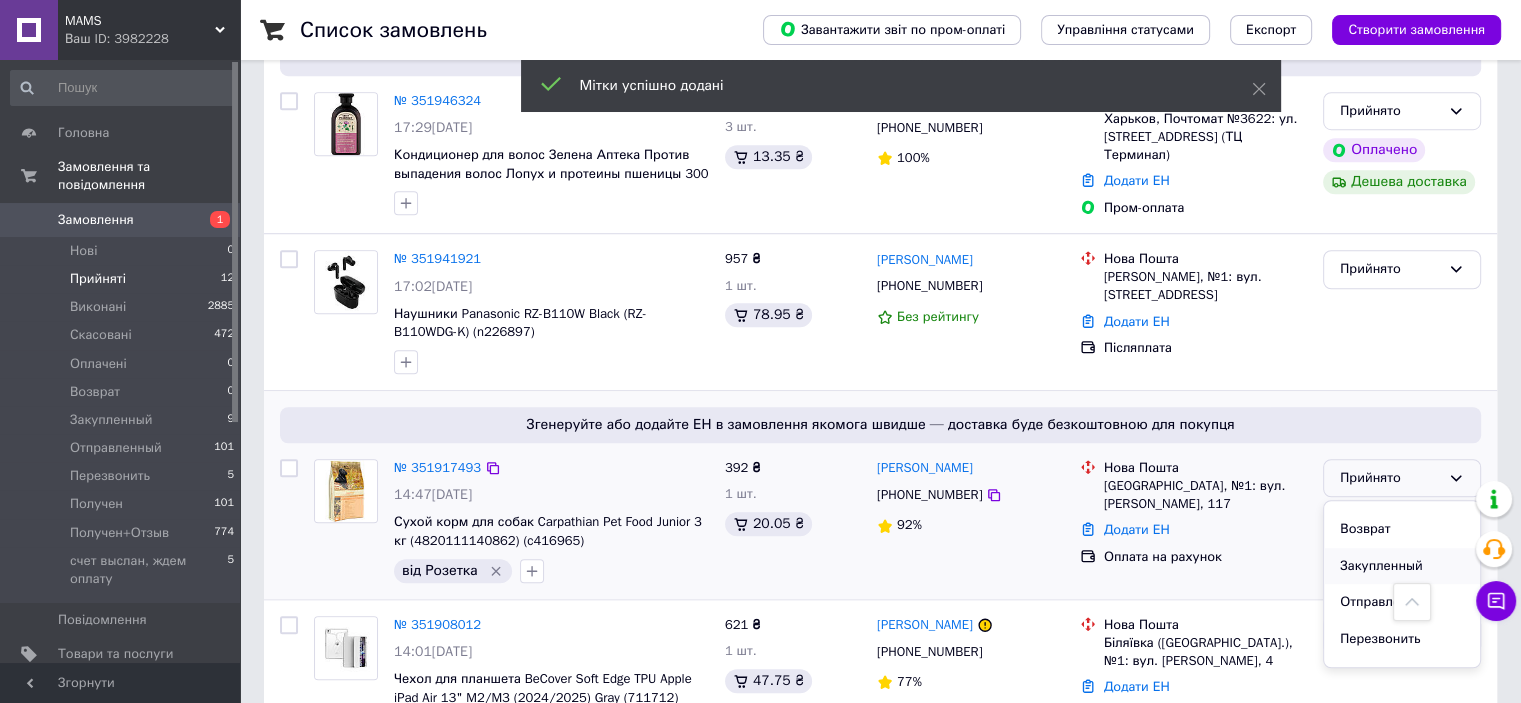 click on "Закупленный" at bounding box center [1402, 566] 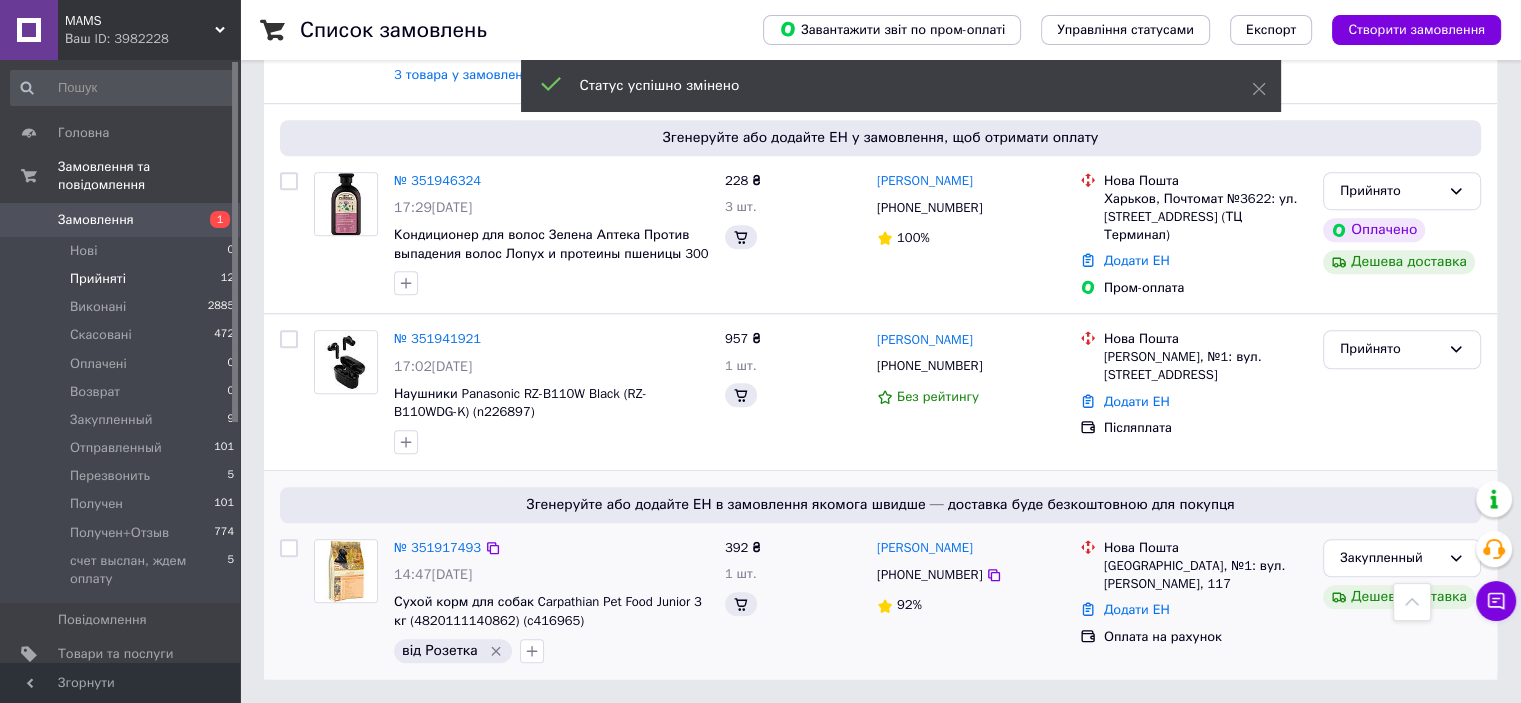scroll, scrollTop: 1366, scrollLeft: 0, axis: vertical 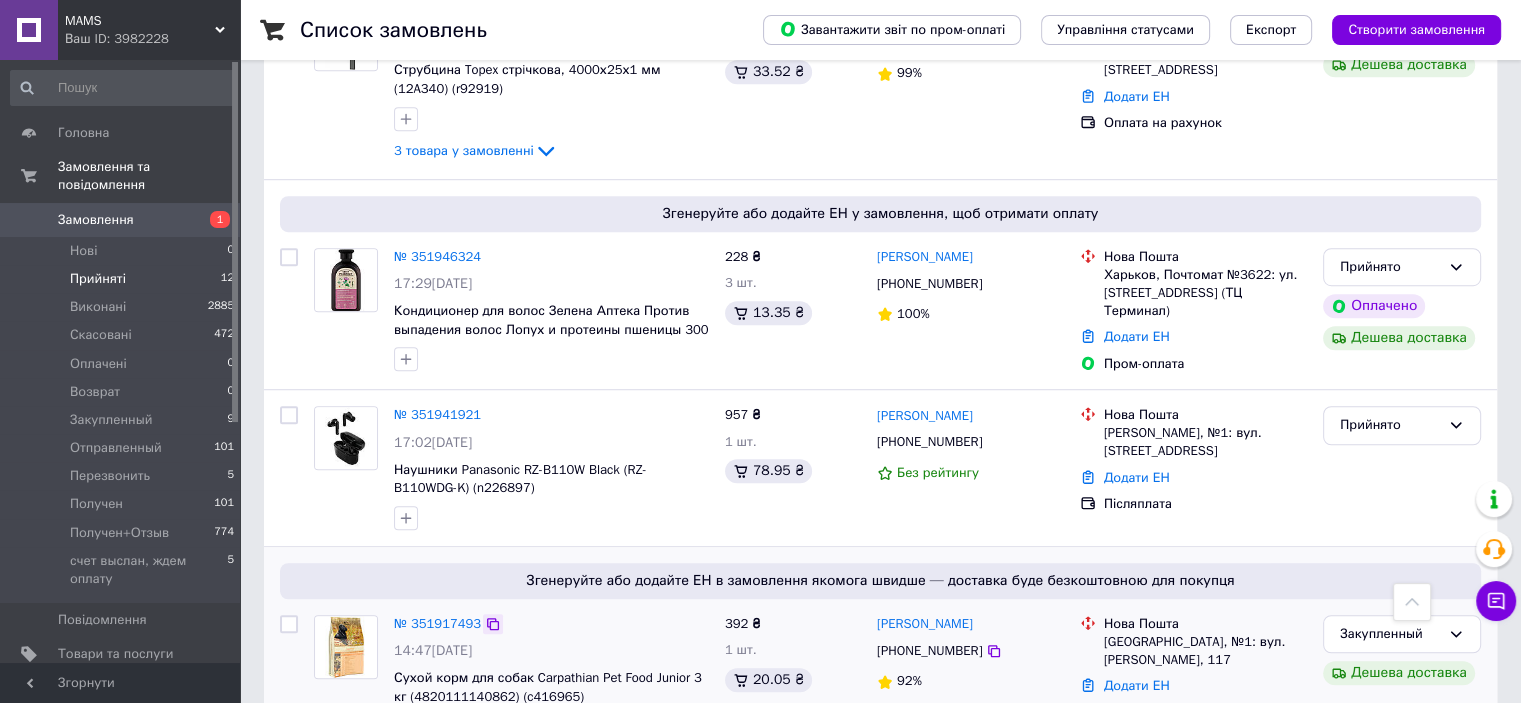 click 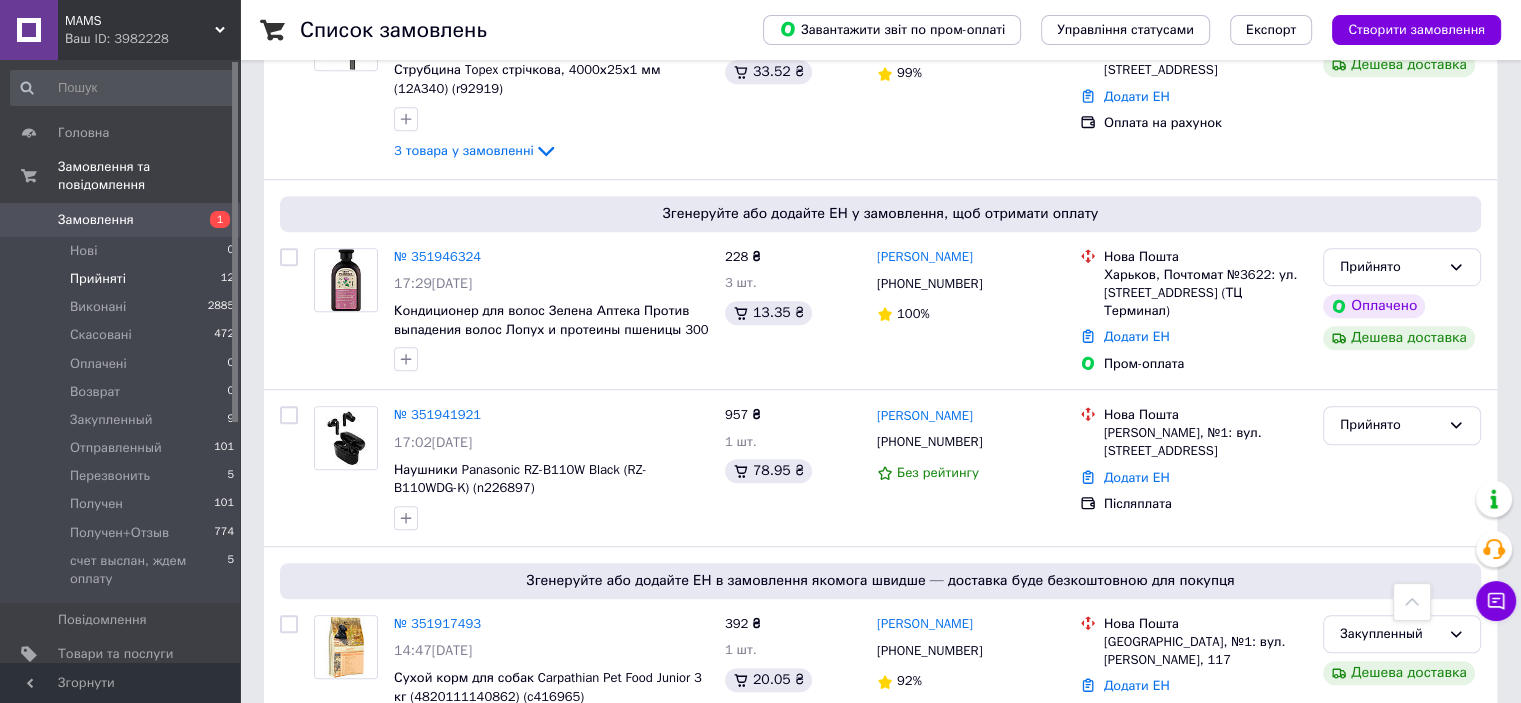 click on "Прийняті" at bounding box center (98, 279) 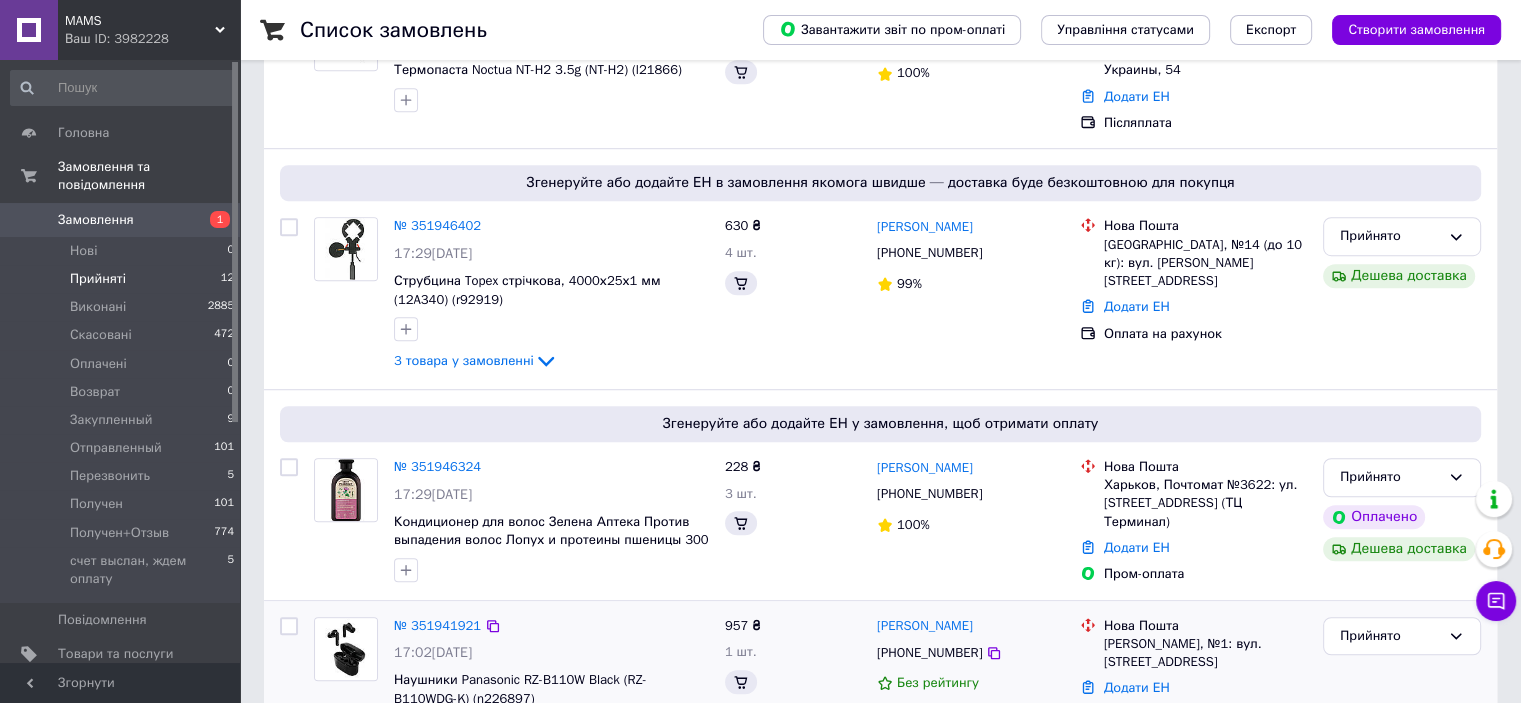 scroll, scrollTop: 0, scrollLeft: 0, axis: both 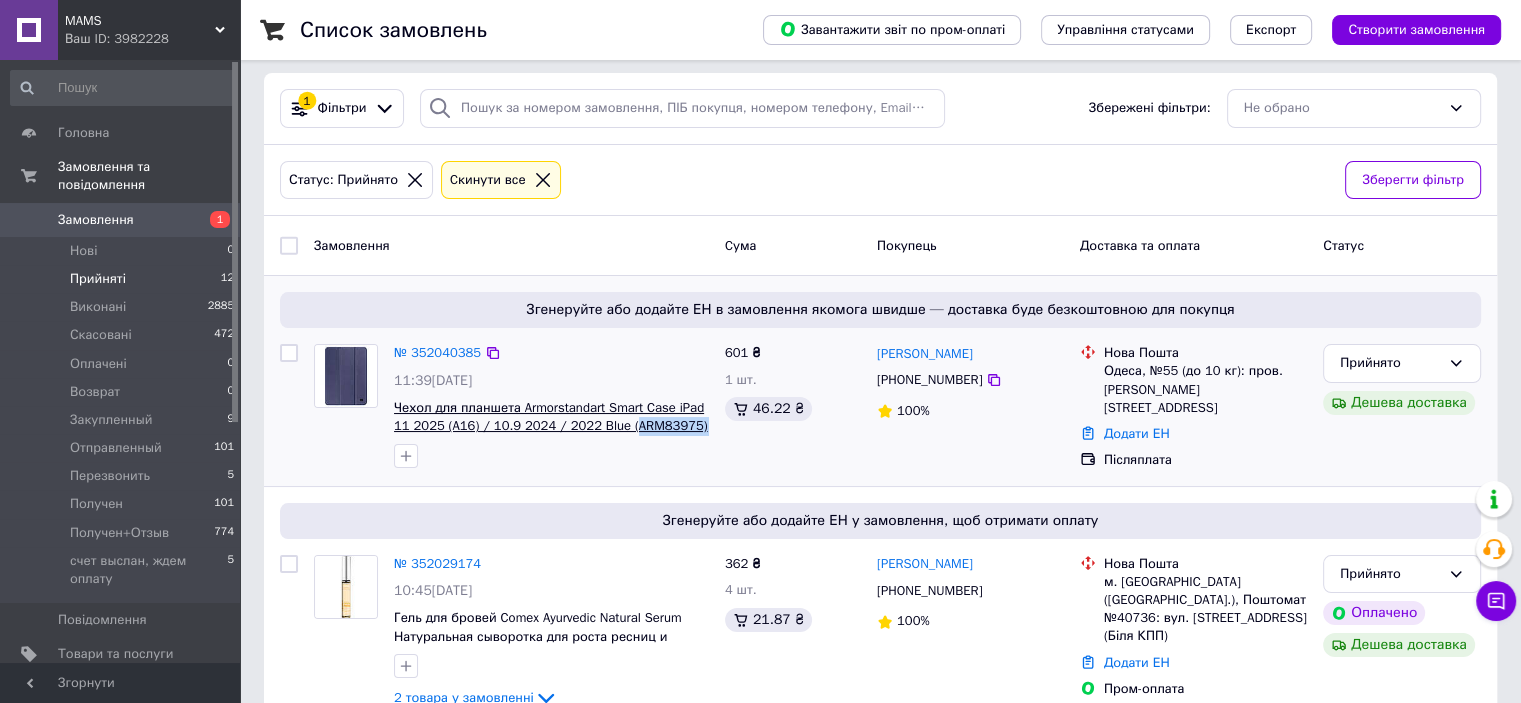 drag, startPoint x: 680, startPoint y: 438, endPoint x: 620, endPoint y: 425, distance: 61.39218 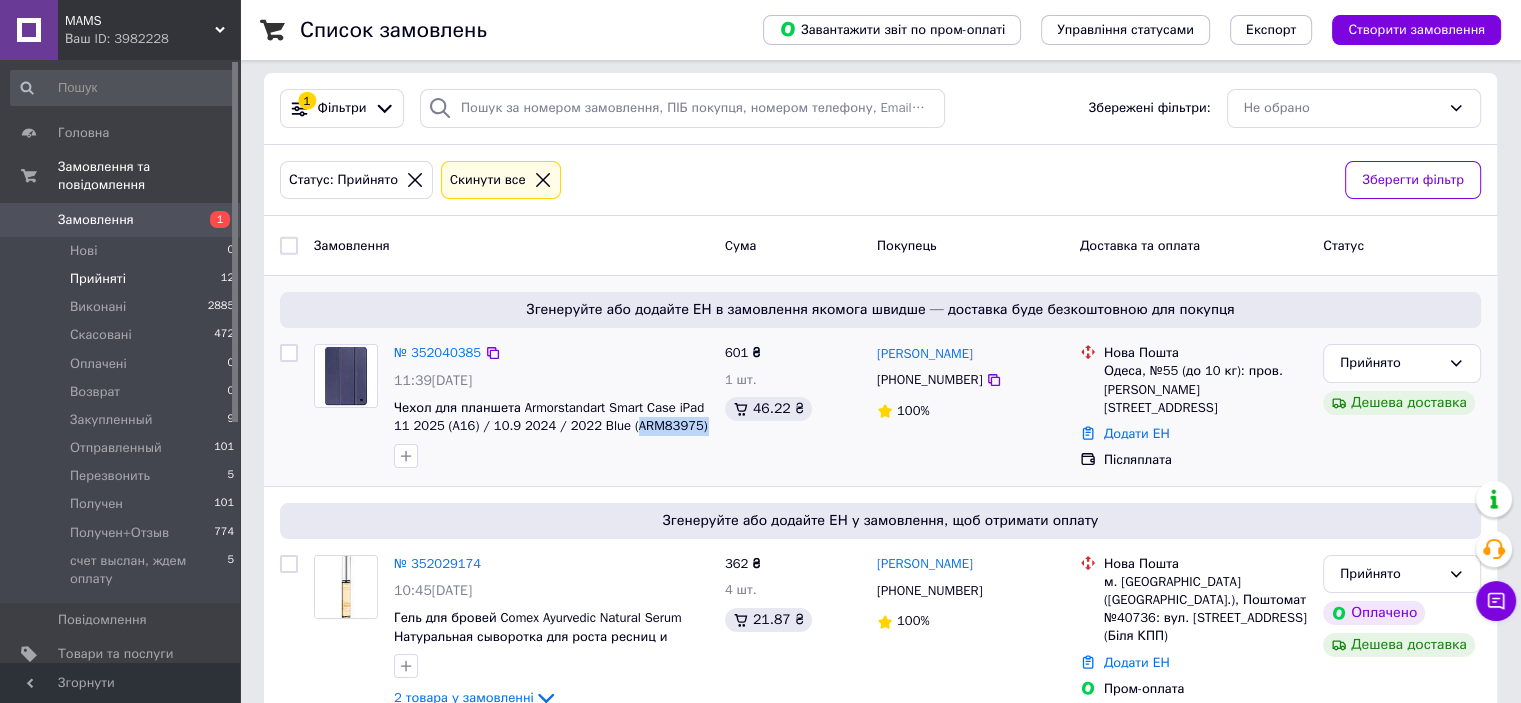 drag, startPoint x: 996, startPoint y: 358, endPoint x: 874, endPoint y: 347, distance: 122.494896 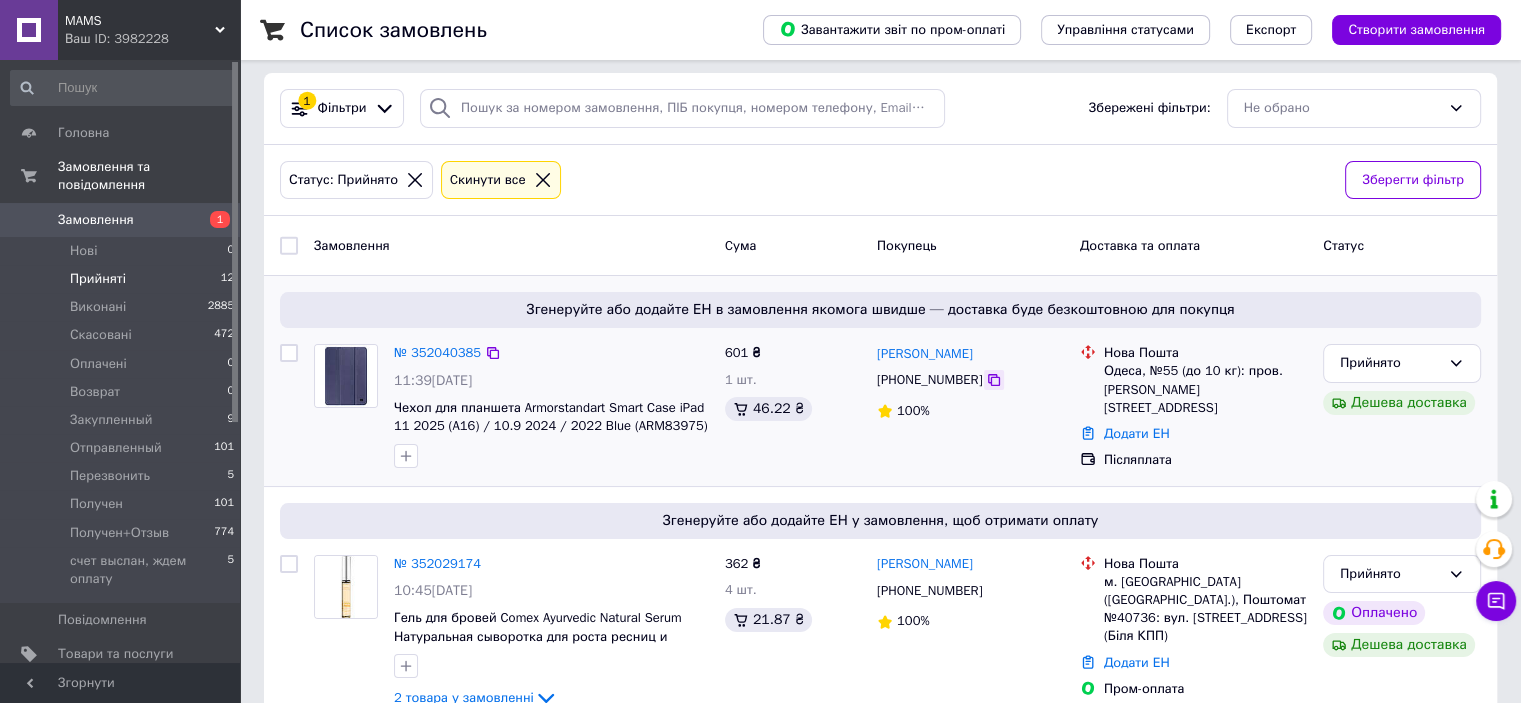 click 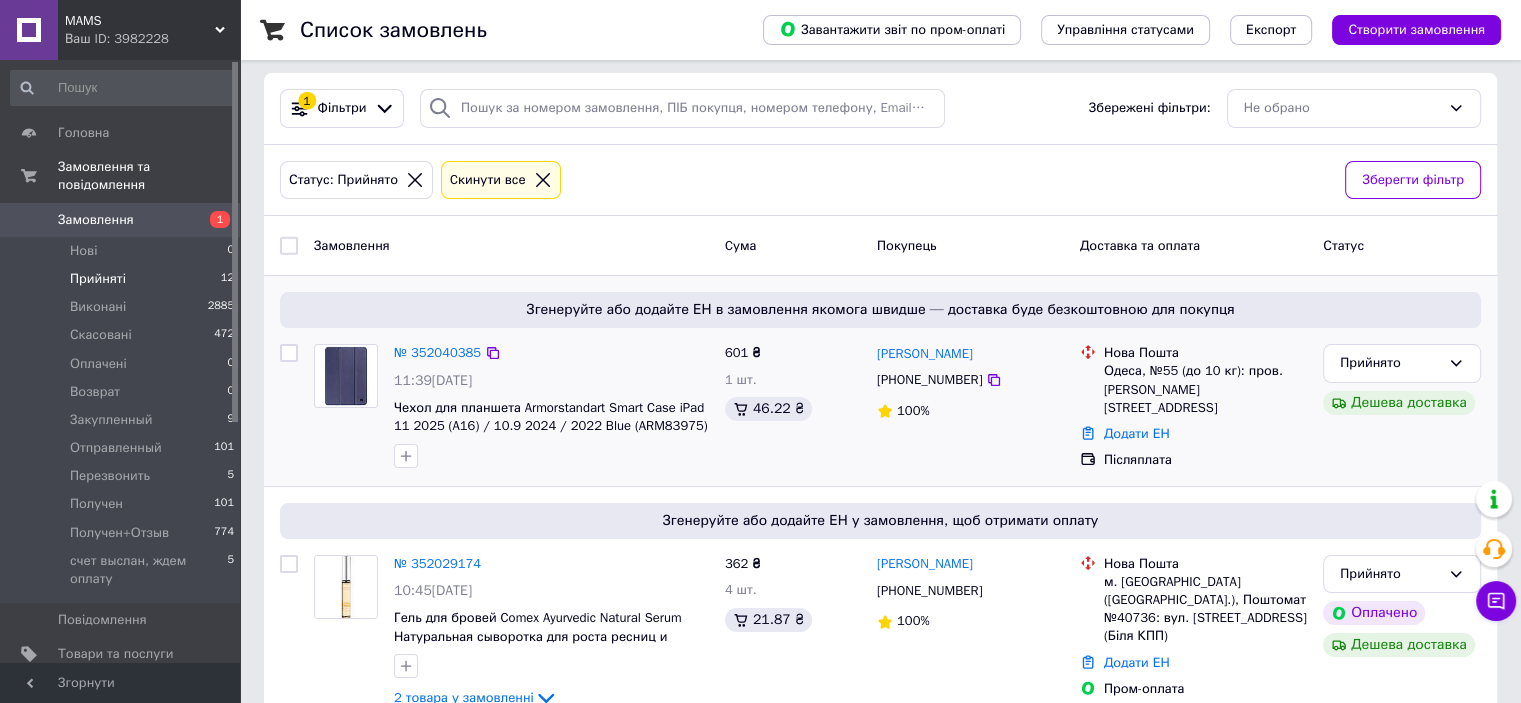 click on "Одеса, №55 (до 10 кг): пров. [PERSON_NAME][STREET_ADDRESS]" at bounding box center (1205, 389) 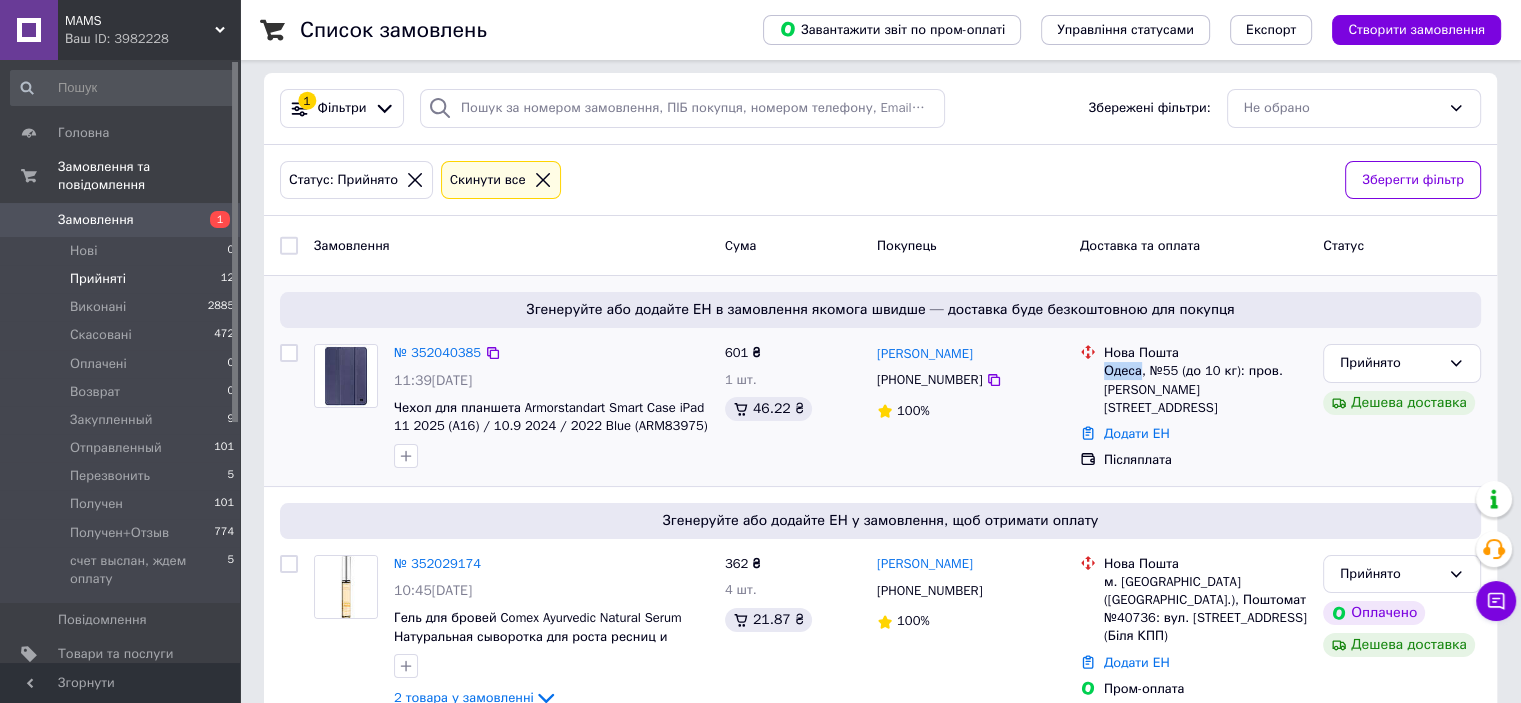 click on "Одеса, №55 (до 10 кг): пров. [PERSON_NAME][STREET_ADDRESS]" at bounding box center (1205, 389) 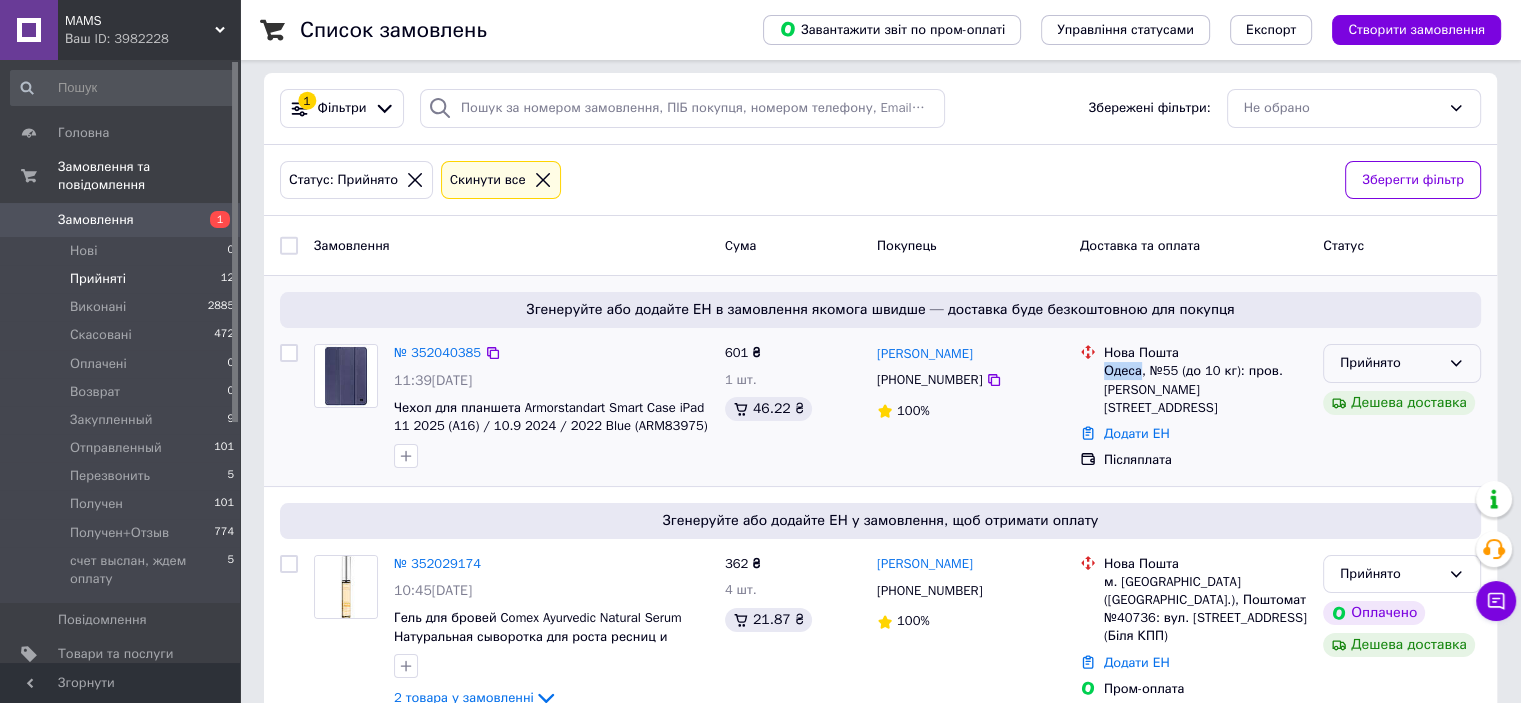 click on "Прийнято" at bounding box center (1390, 363) 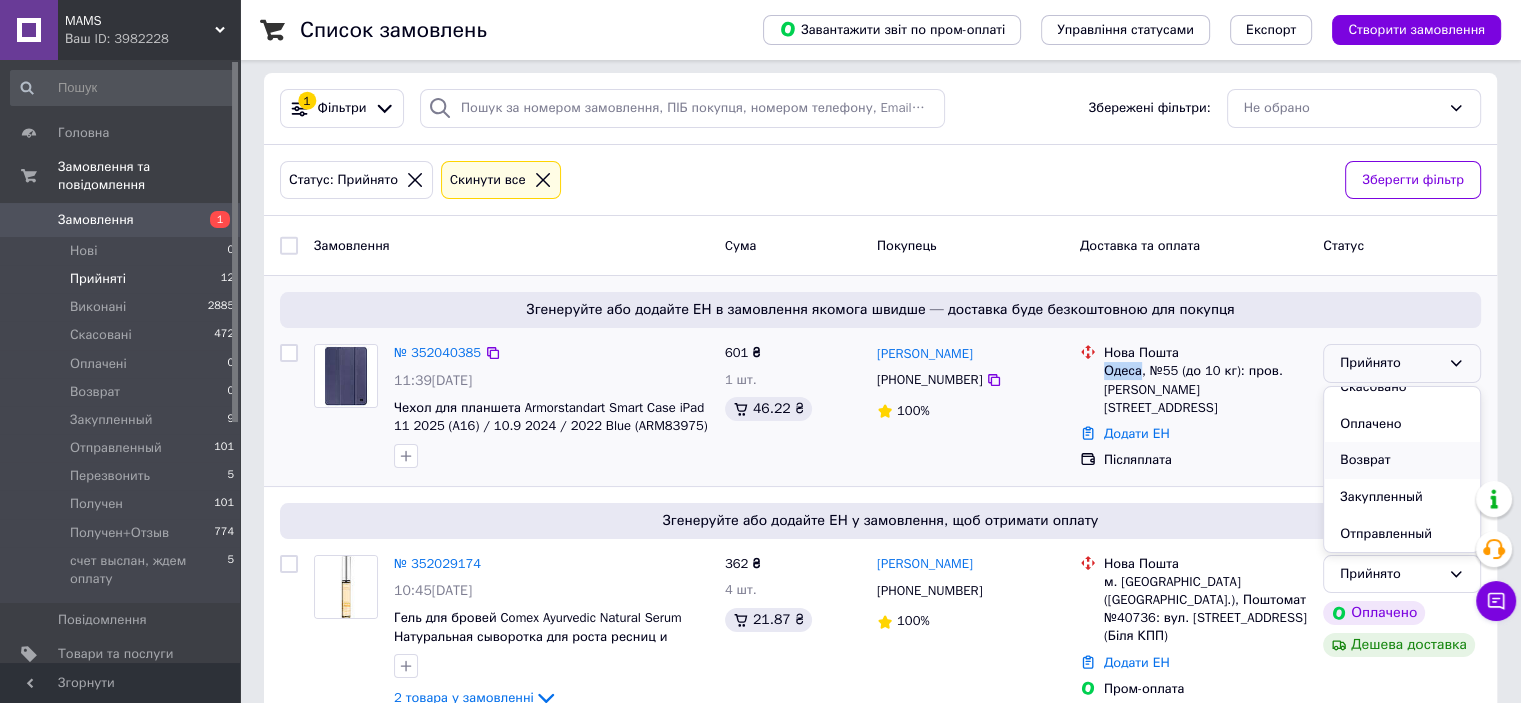scroll, scrollTop: 100, scrollLeft: 0, axis: vertical 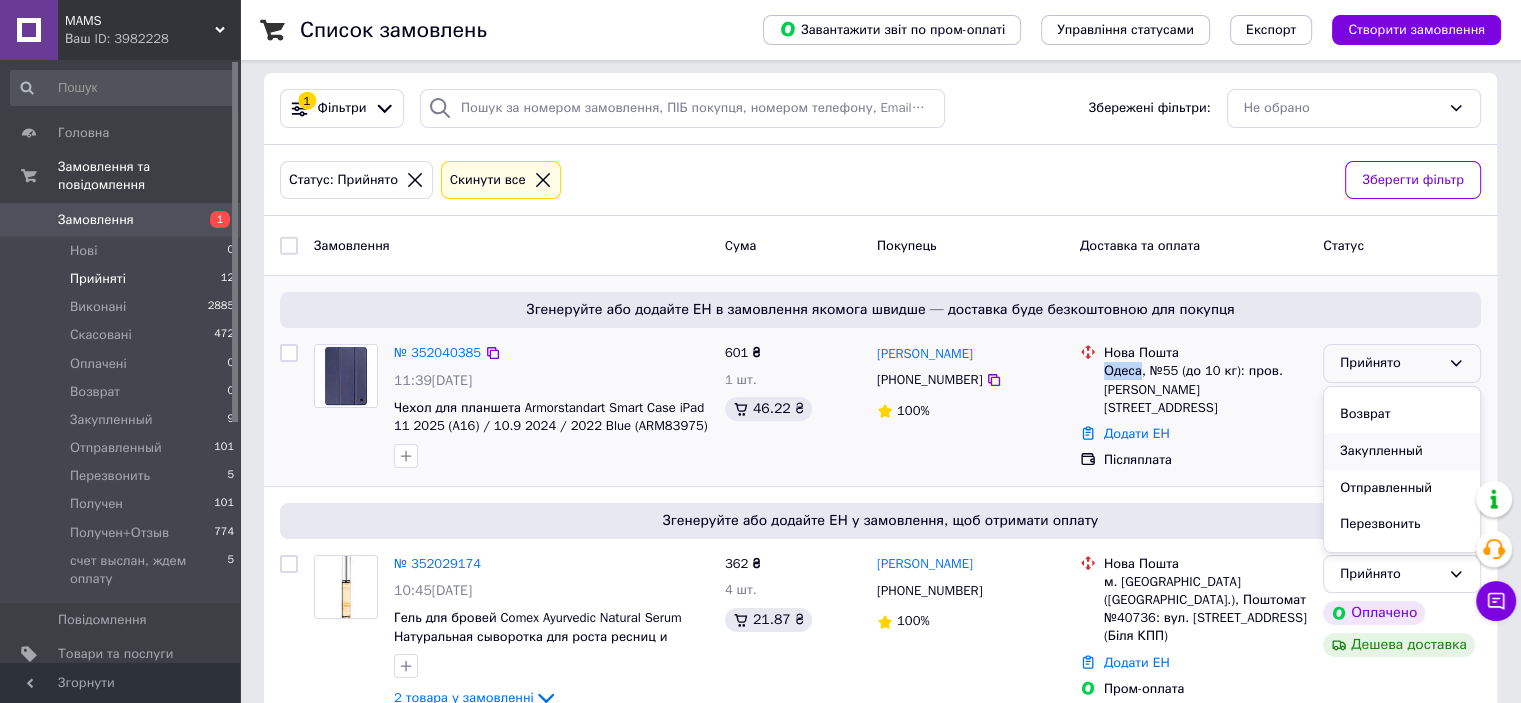 click on "Закупленный" at bounding box center [1402, 451] 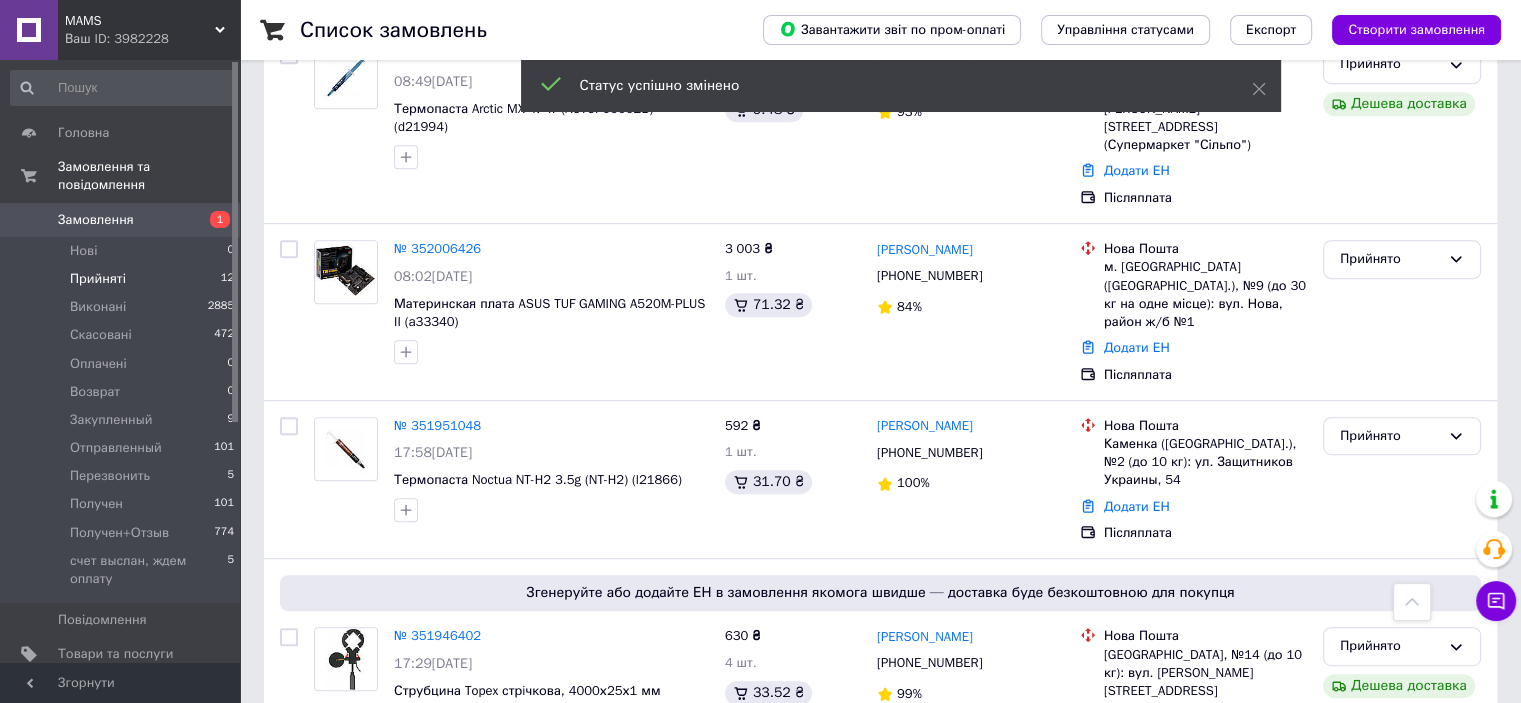 scroll, scrollTop: 1366, scrollLeft: 0, axis: vertical 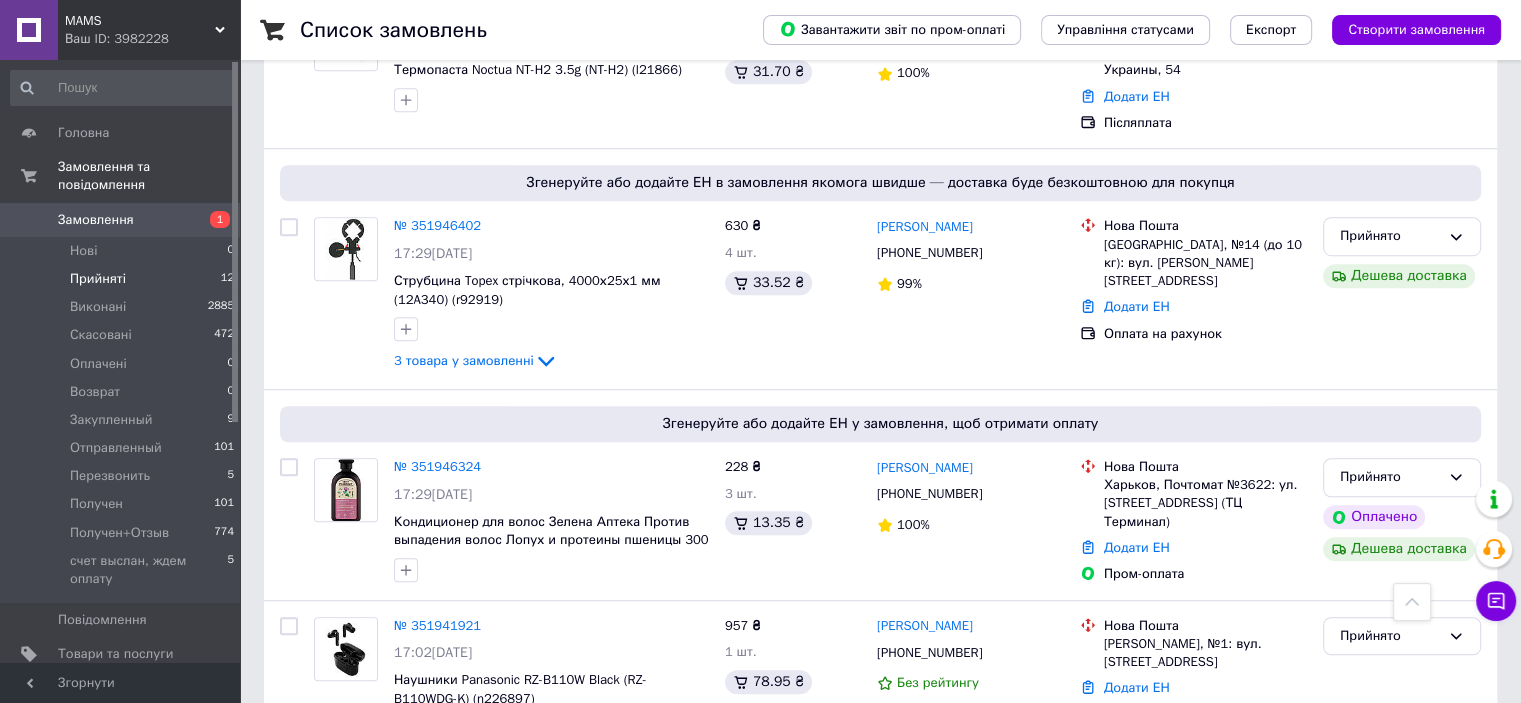 click on "Замовлення" at bounding box center [96, 220] 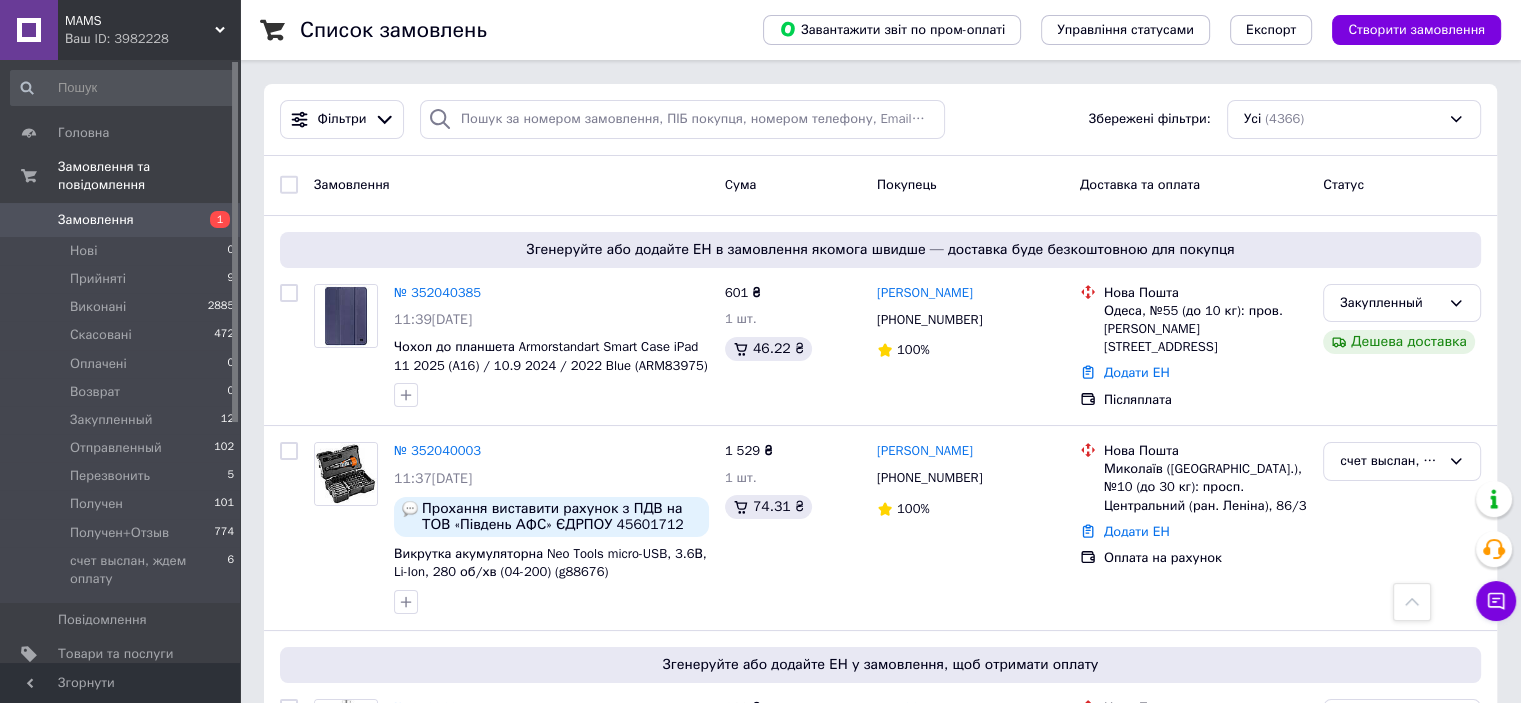 scroll, scrollTop: 8474, scrollLeft: 0, axis: vertical 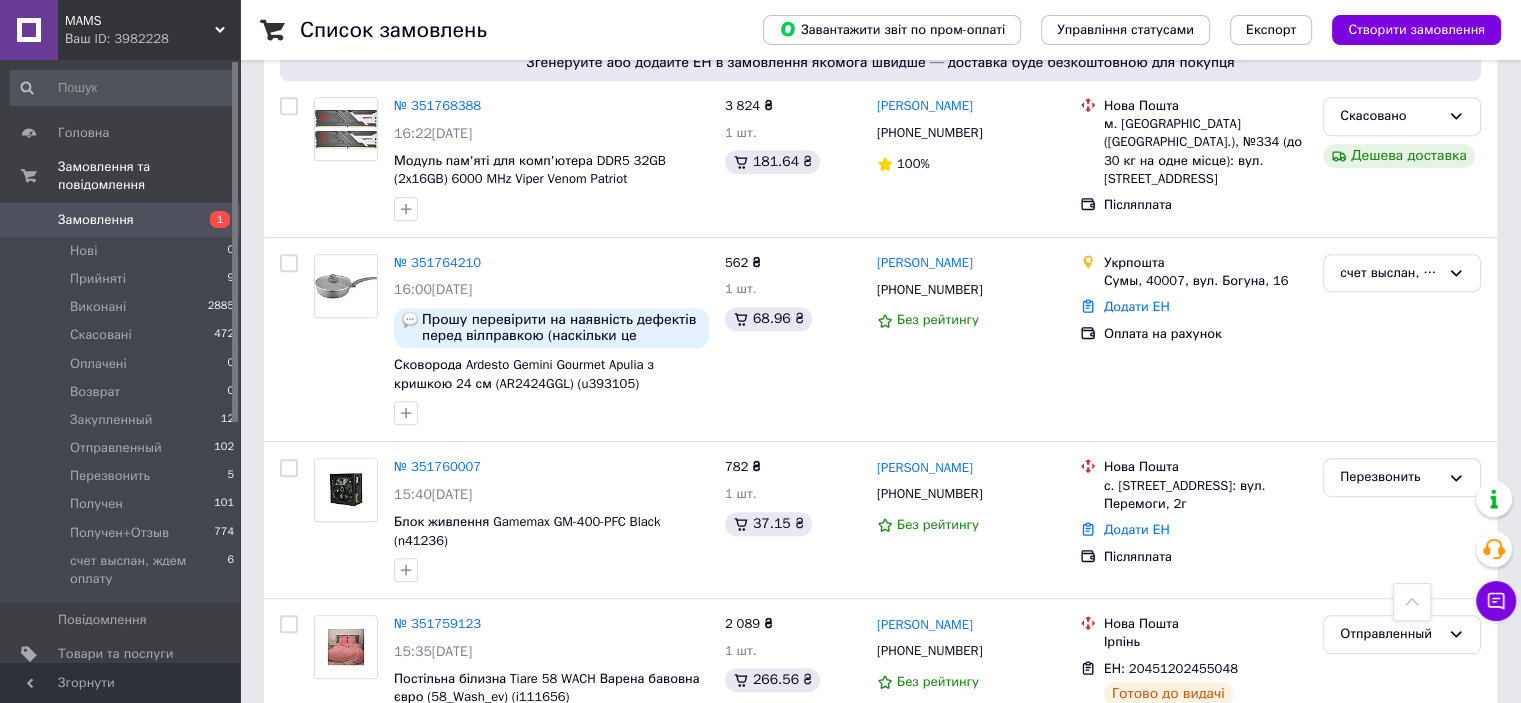 drag, startPoint x: 440, startPoint y: 395, endPoint x: 528, endPoint y: 396, distance: 88.005684 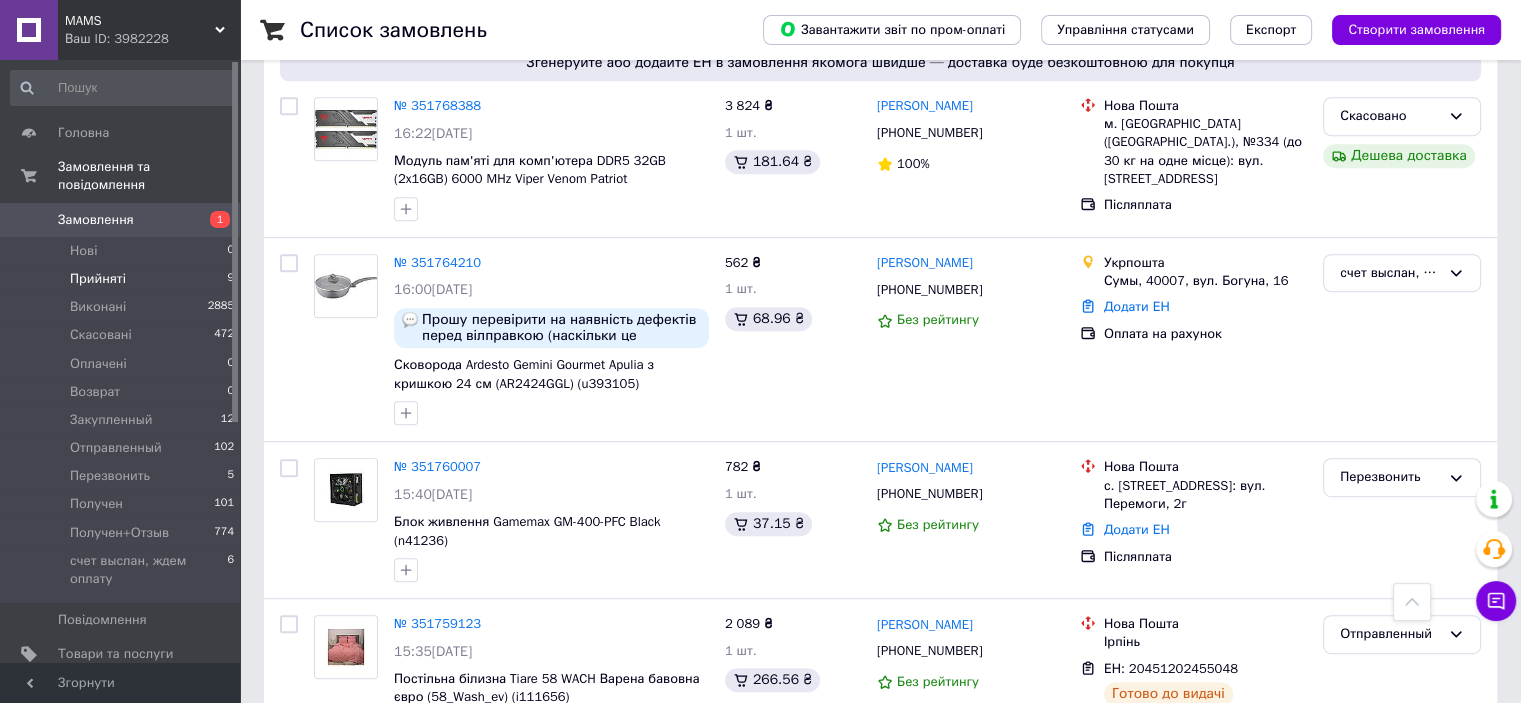 click on "Прийняті" at bounding box center (98, 279) 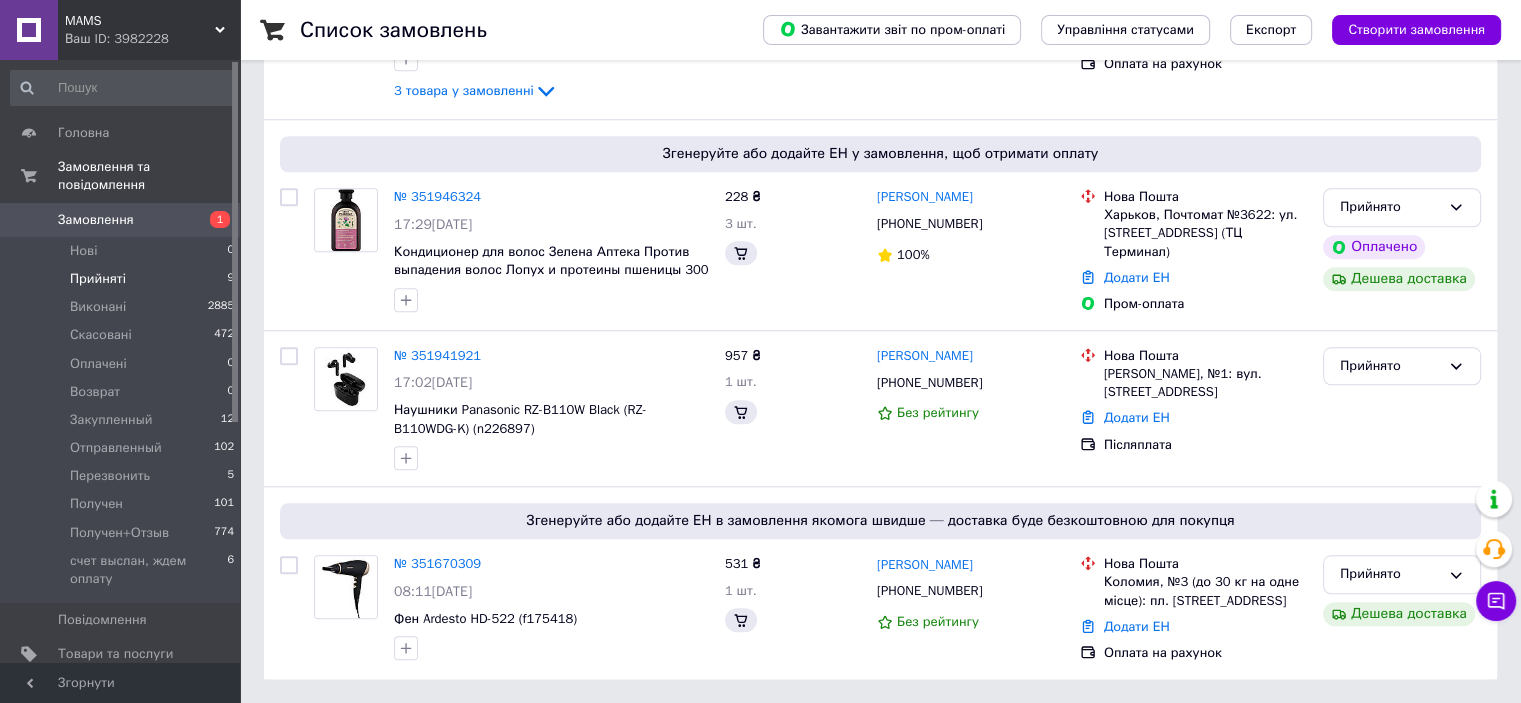 scroll, scrollTop: 0, scrollLeft: 0, axis: both 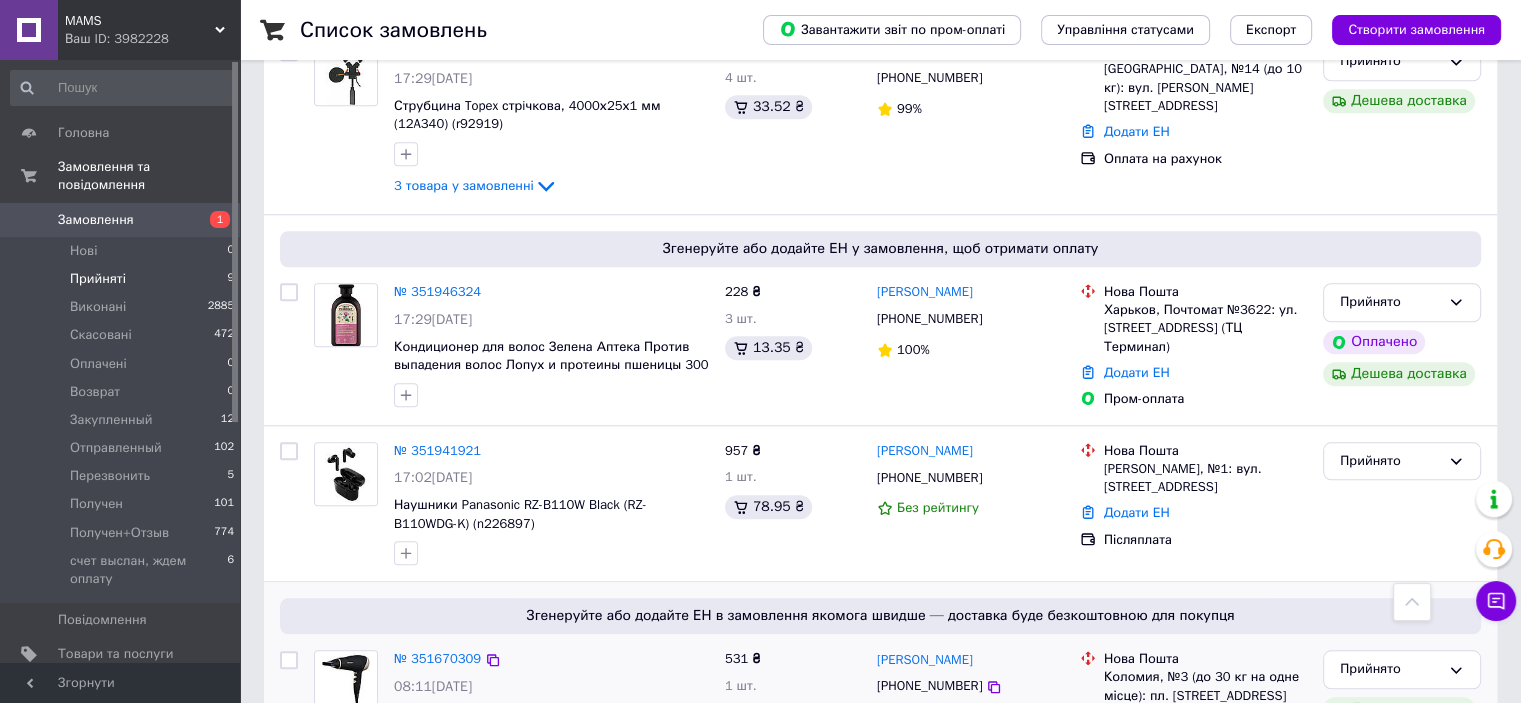 drag, startPoint x: 553, startPoint y: 622, endPoint x: 528, endPoint y: 624, distance: 25.079872 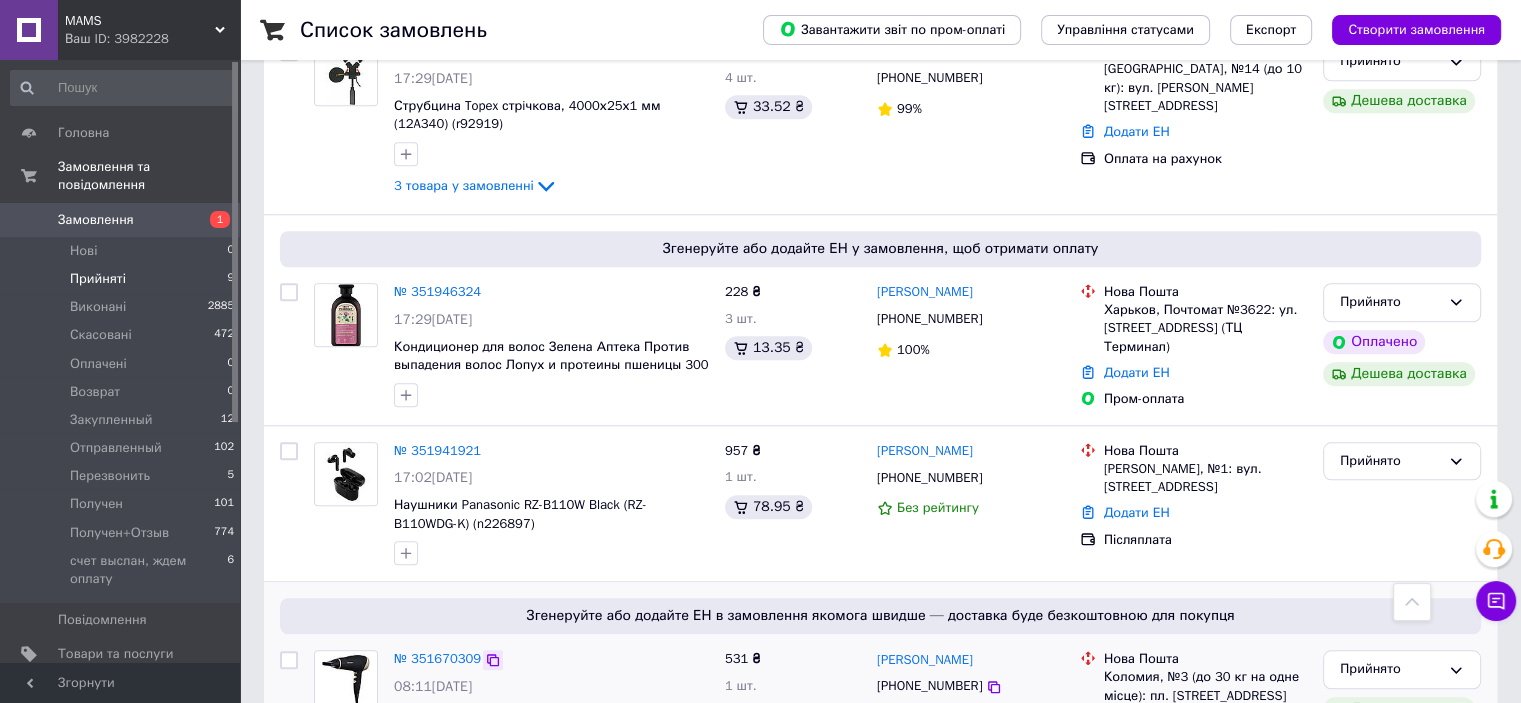 click 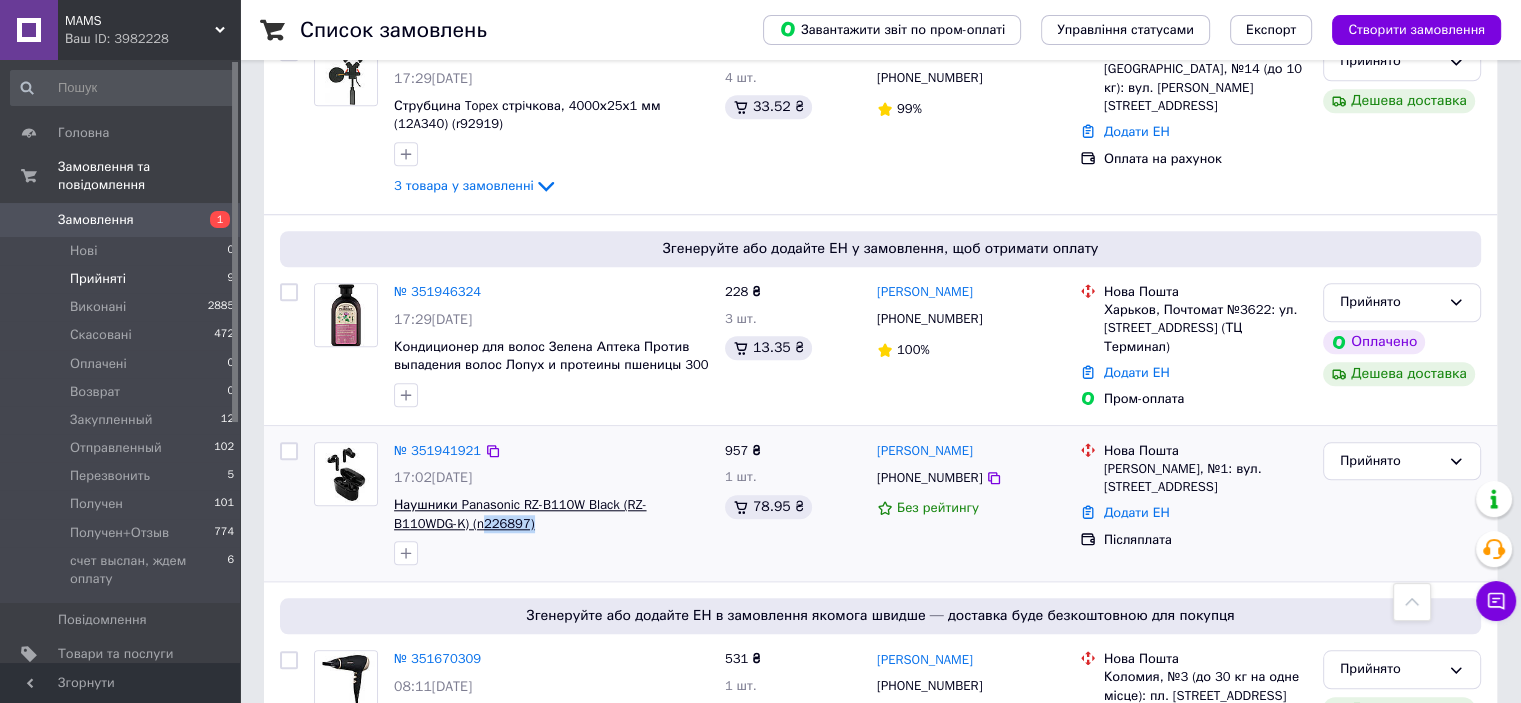 drag, startPoint x: 445, startPoint y: 423, endPoint x: 423, endPoint y: 423, distance: 22 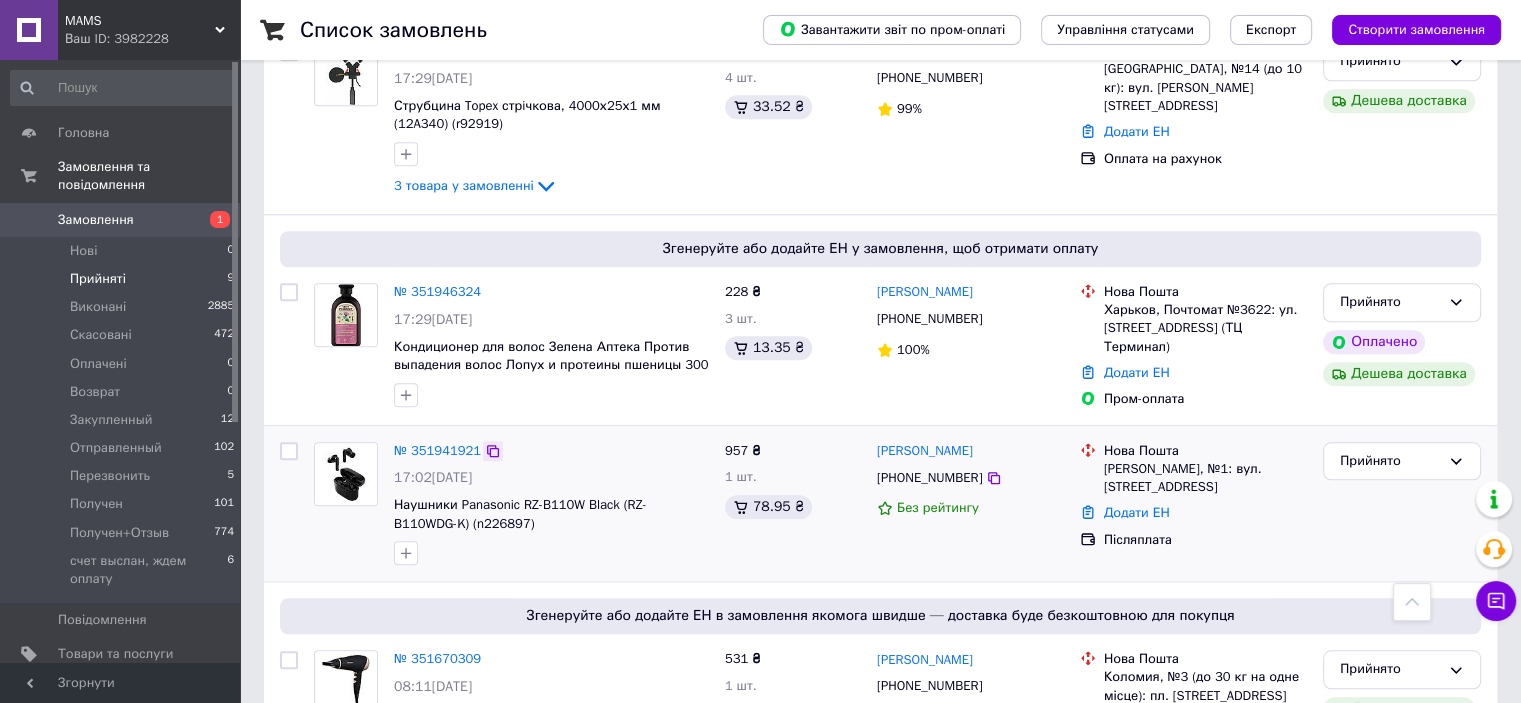 click 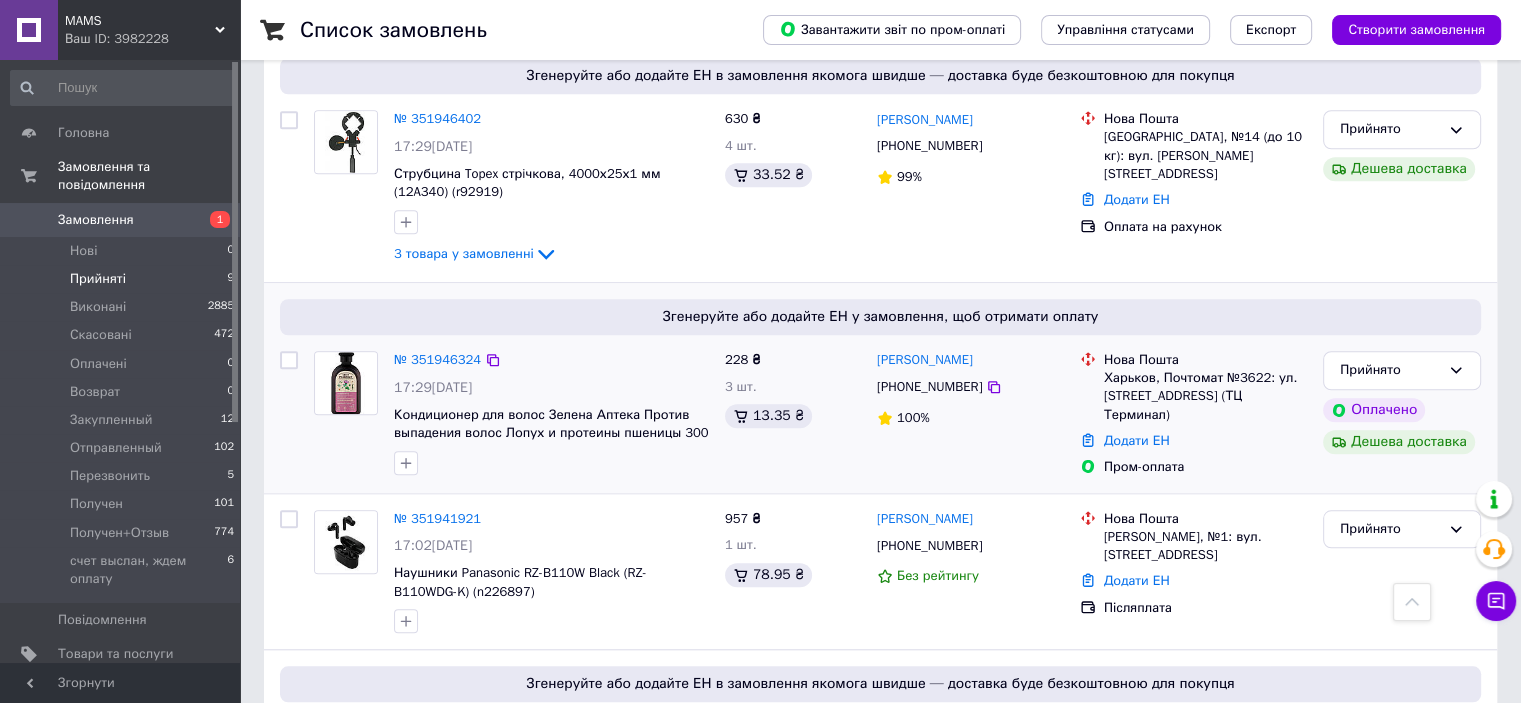 scroll, scrollTop: 1616, scrollLeft: 0, axis: vertical 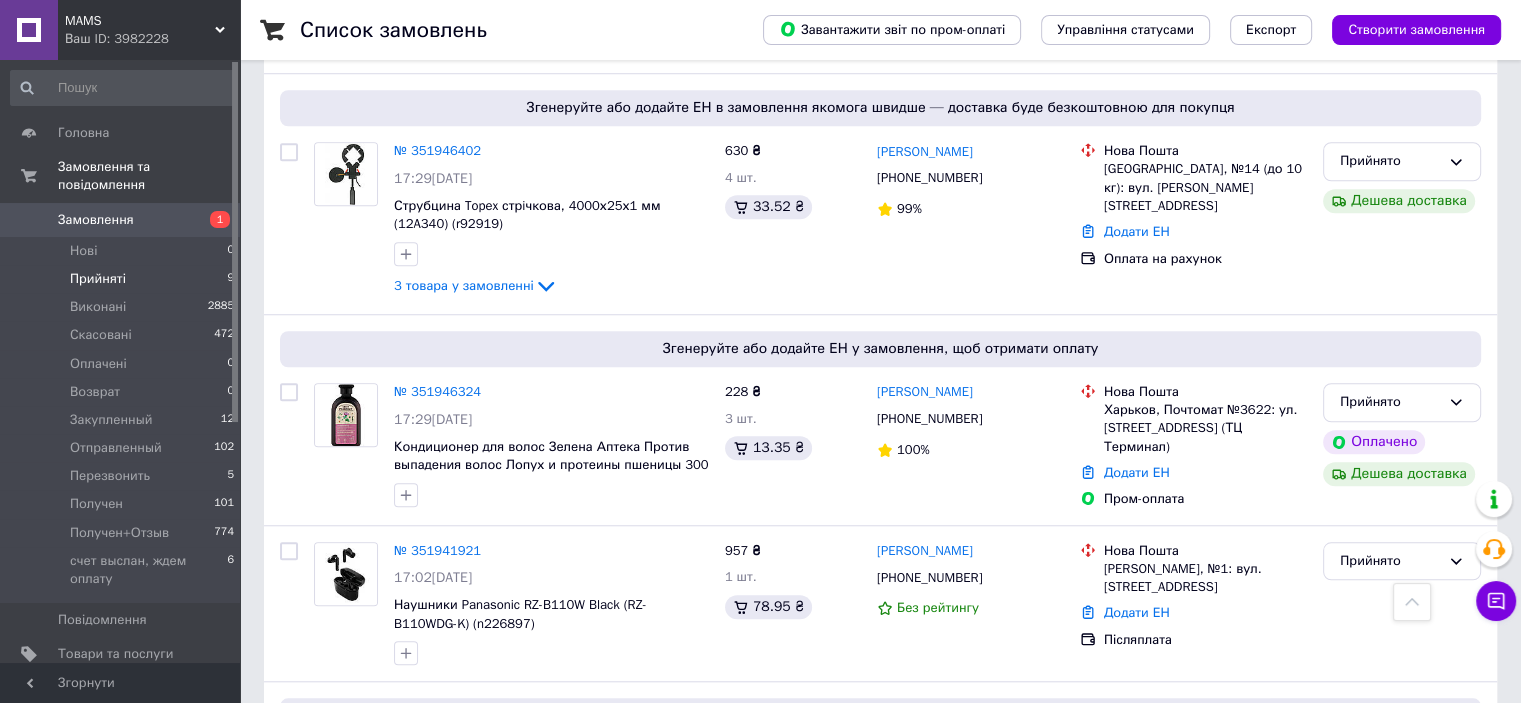 click on "Прийняті" at bounding box center [98, 279] 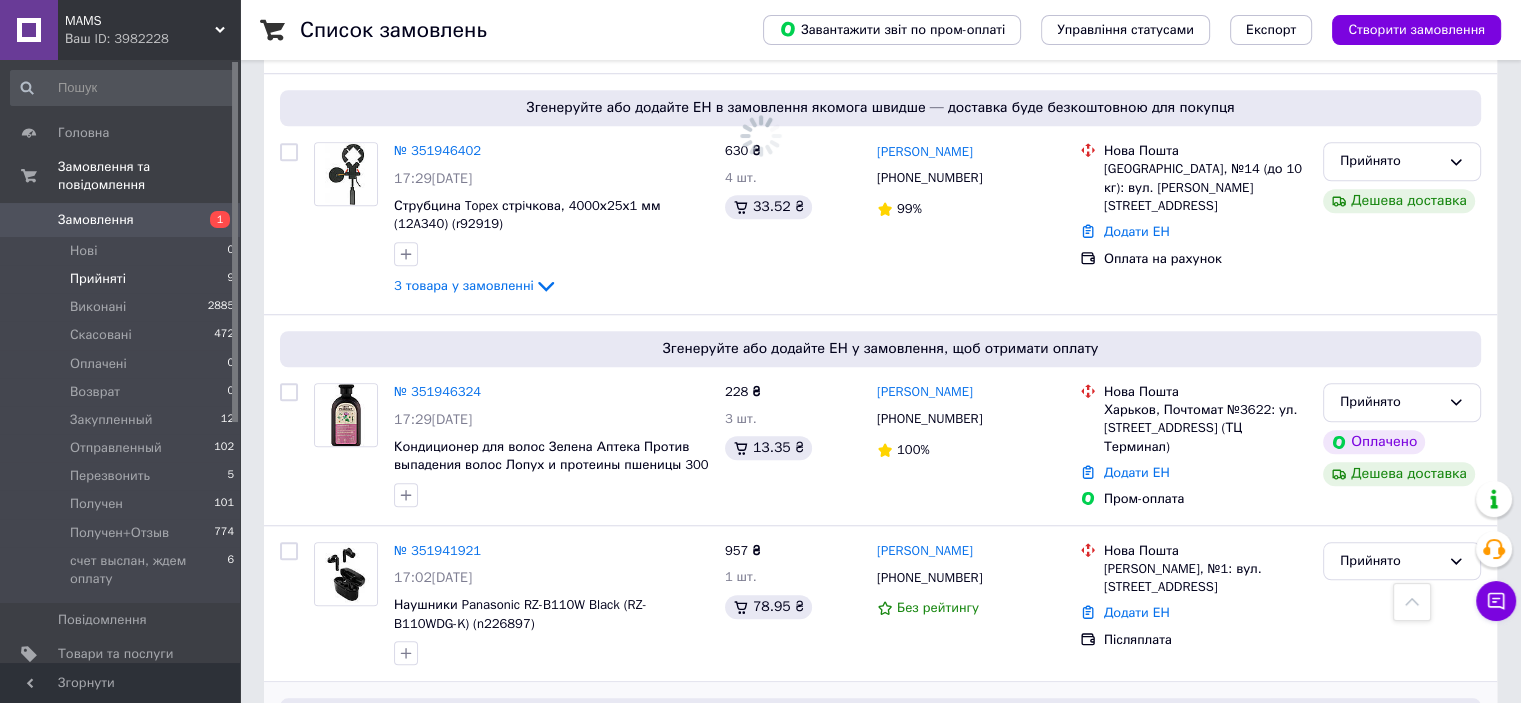 scroll, scrollTop: 0, scrollLeft: 0, axis: both 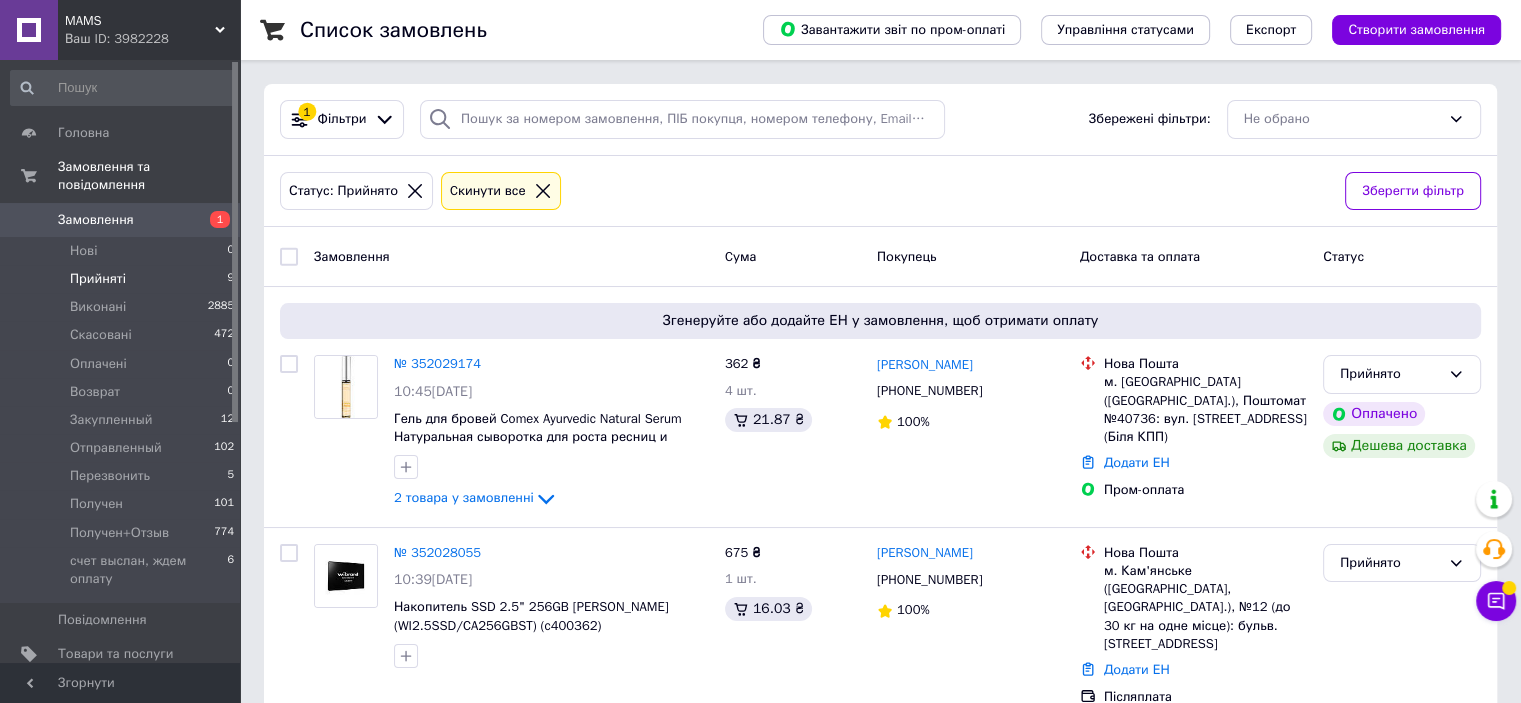click on "Прийняті 9" at bounding box center (123, 279) 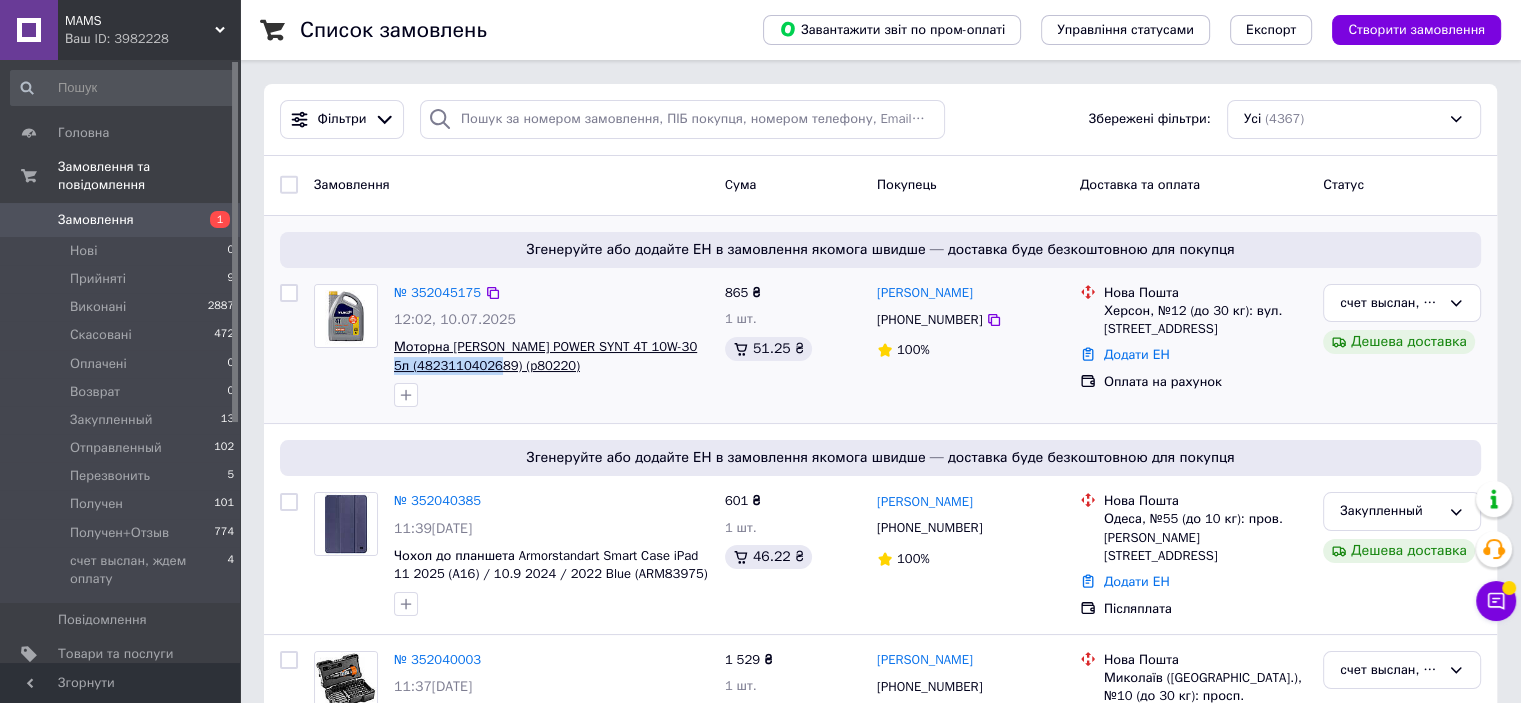 drag, startPoint x: 385, startPoint y: 367, endPoint x: 494, endPoint y: 368, distance: 109.004585 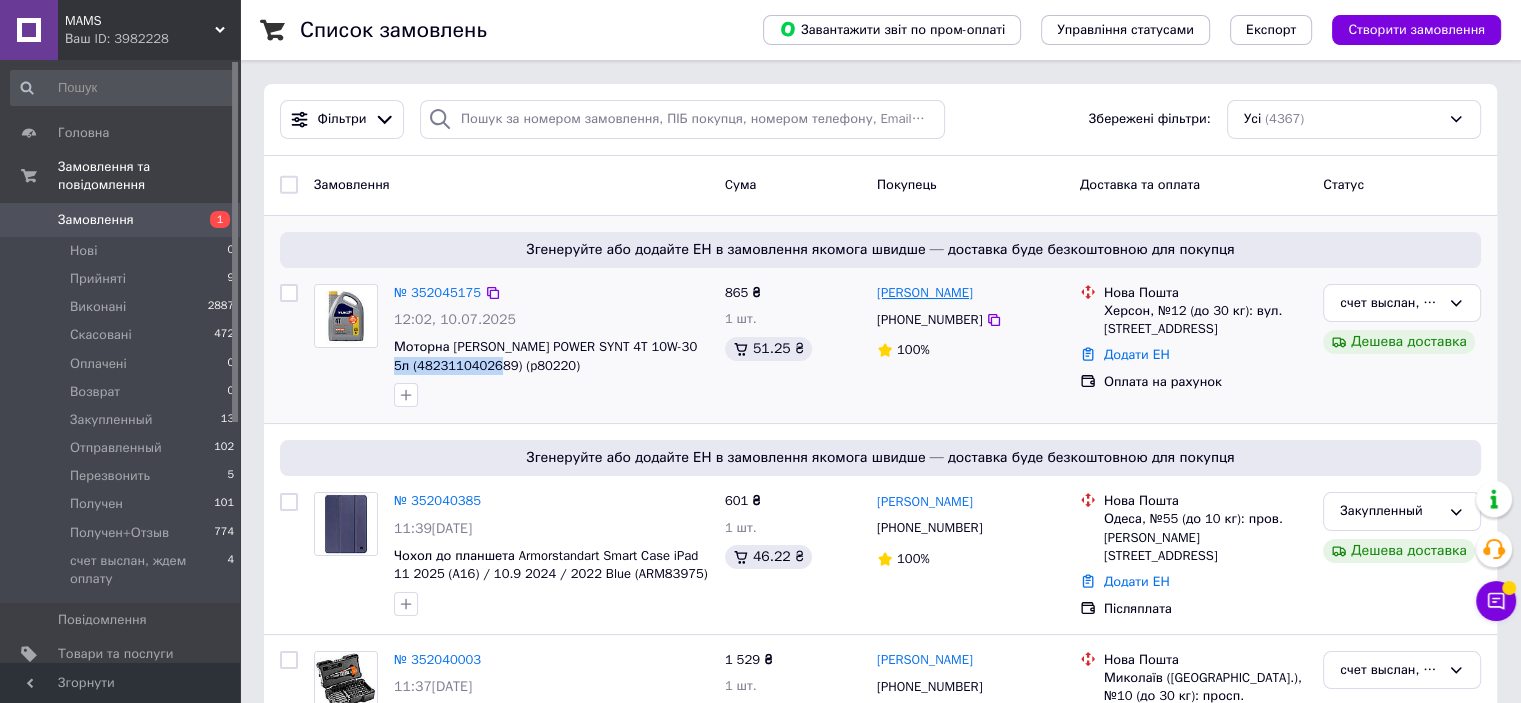 drag, startPoint x: 920, startPoint y: 295, endPoint x: 876, endPoint y: 295, distance: 44 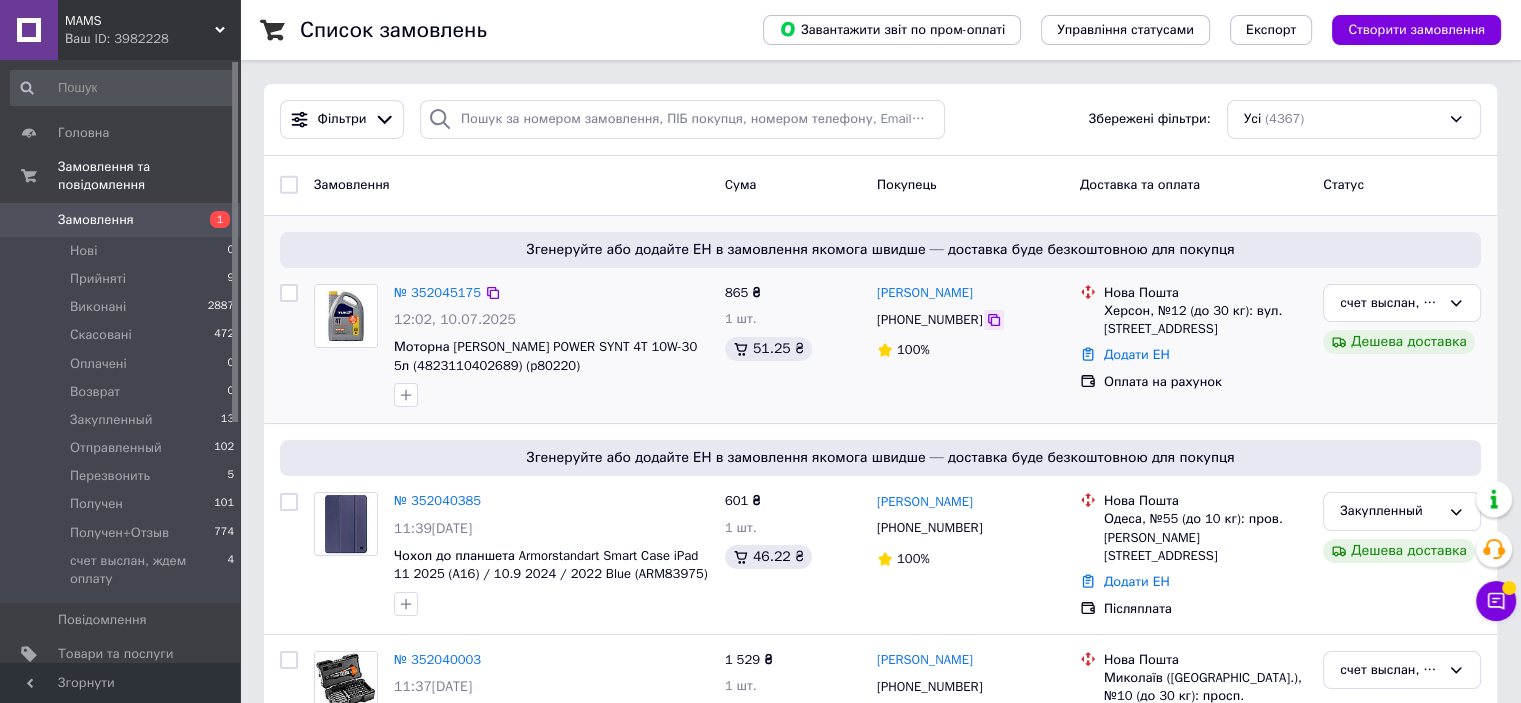 click 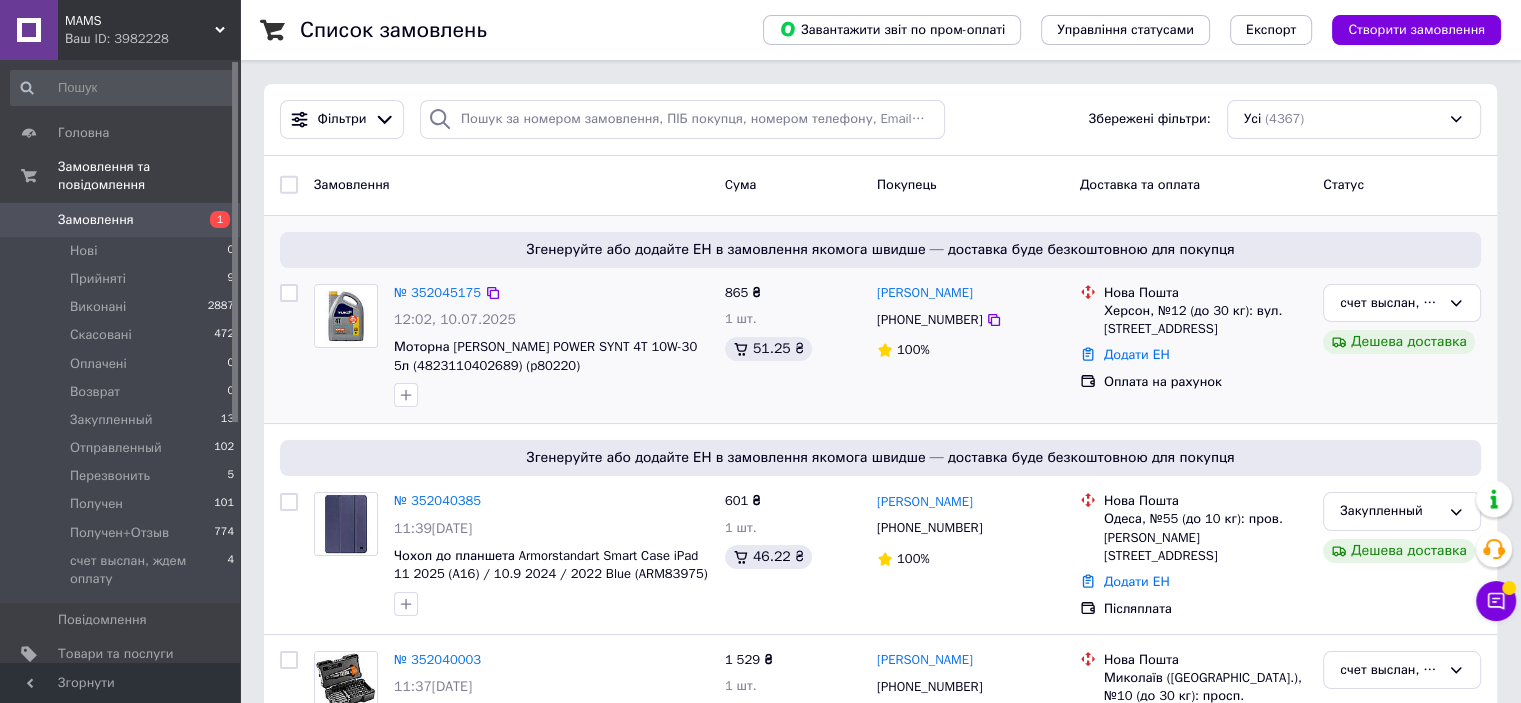 click on "Херсон, №12 (до 30 кг): вул. [STREET_ADDRESS]" at bounding box center [1205, 320] 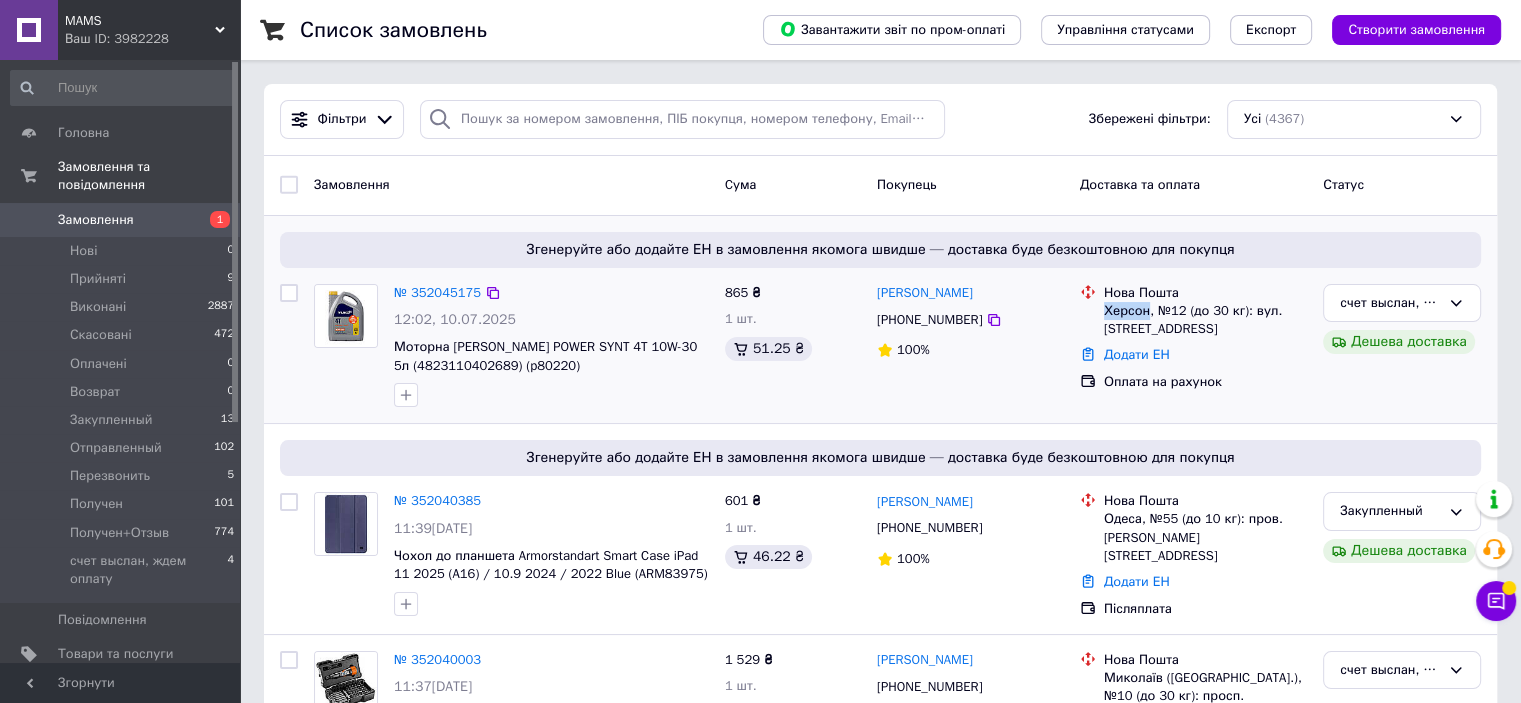 click on "Херсон, №12 (до 30 кг): вул. [STREET_ADDRESS]" at bounding box center [1205, 320] 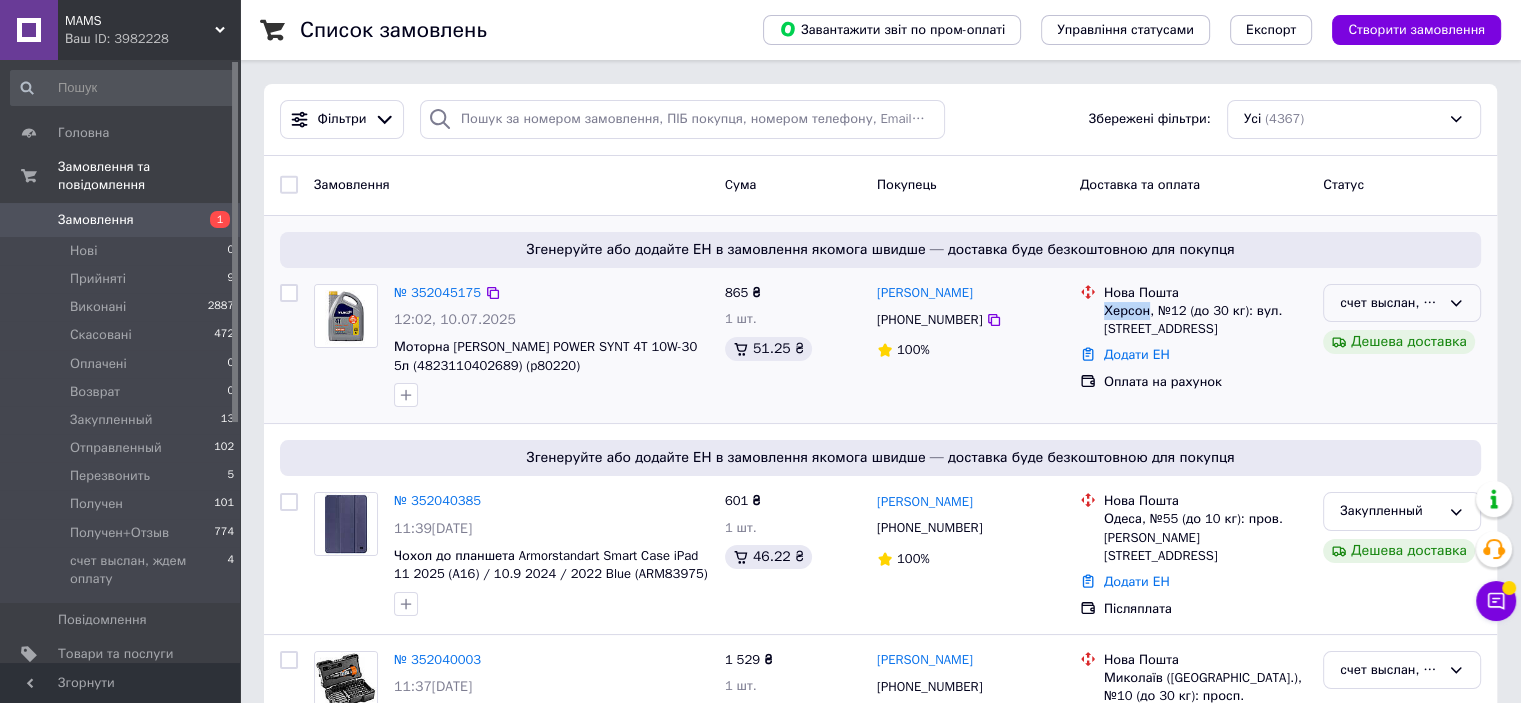 click on "счет выслан, ждем оплату" at bounding box center [1390, 303] 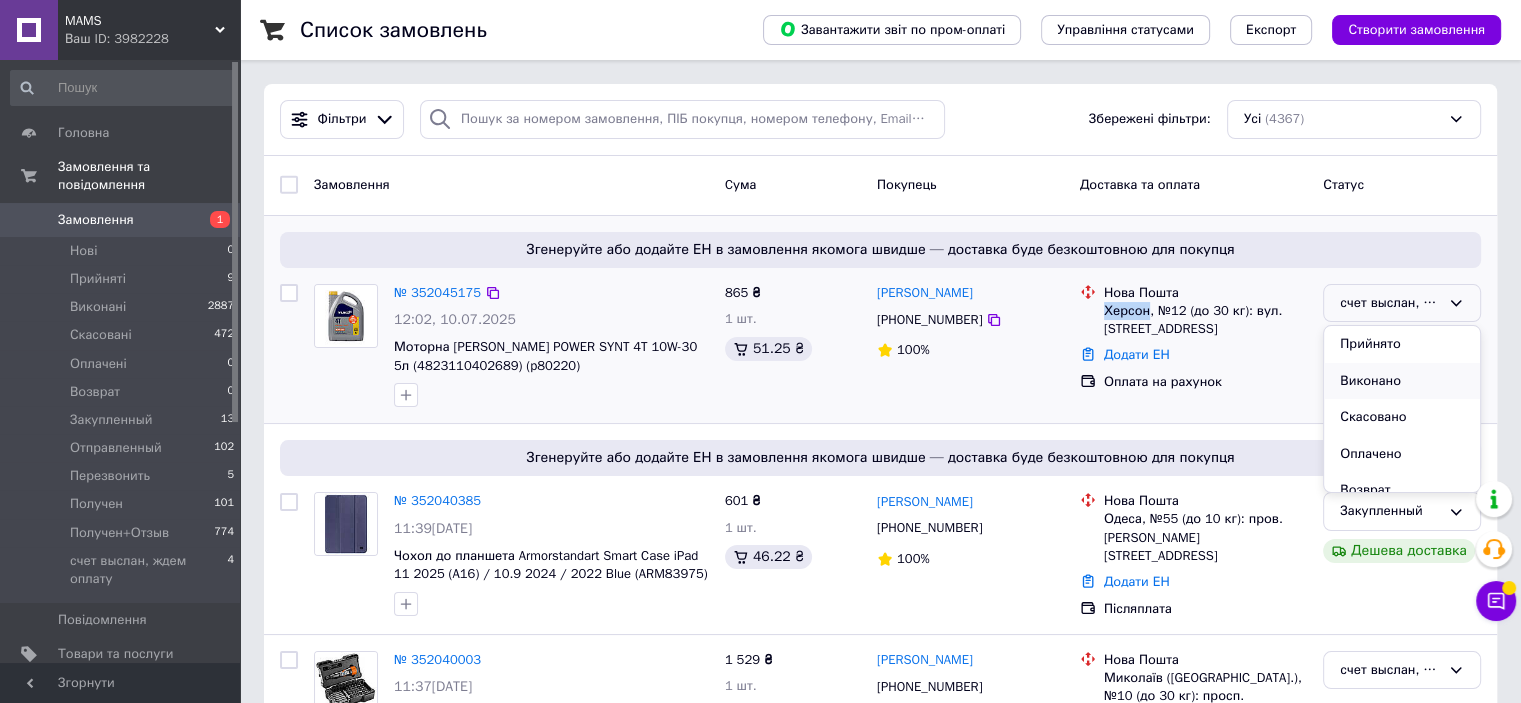 scroll, scrollTop: 100, scrollLeft: 0, axis: vertical 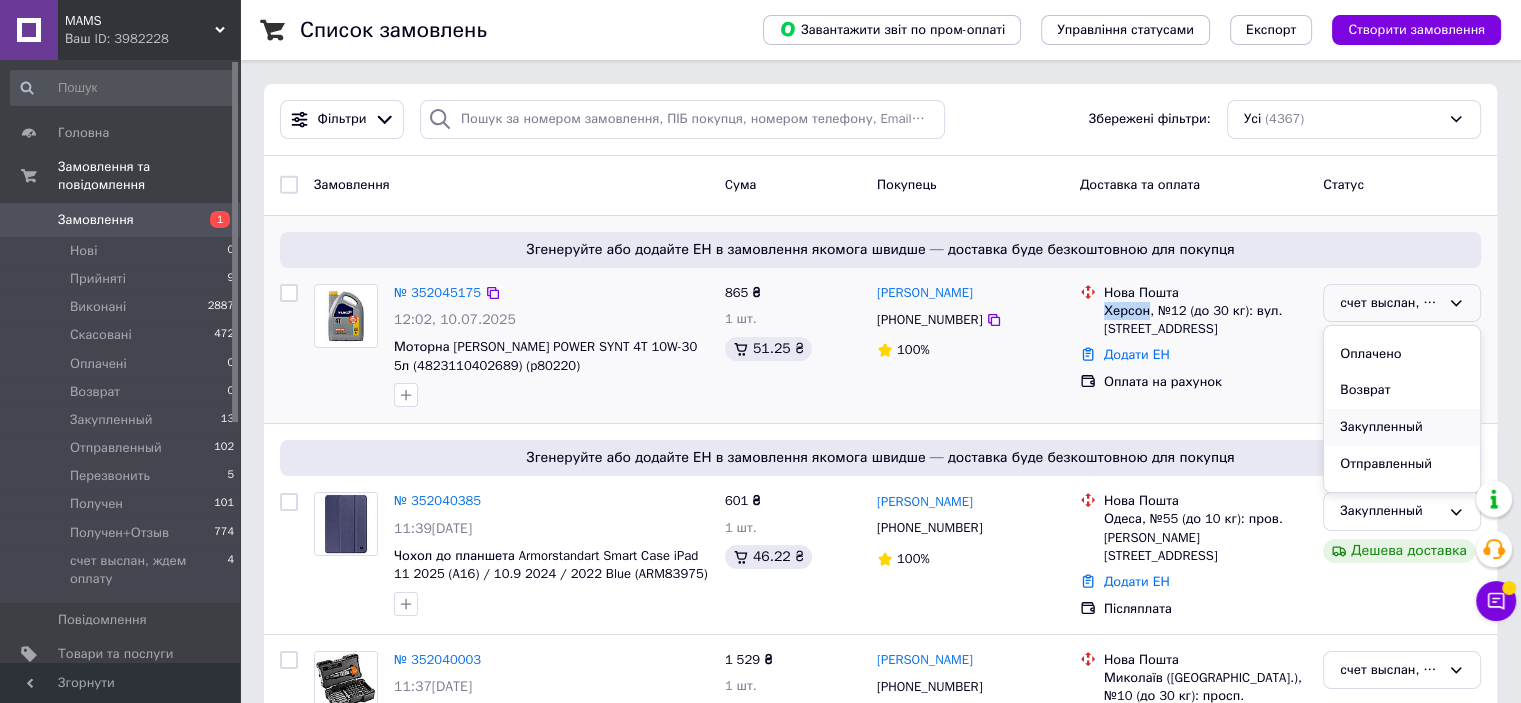 click on "Закупленный" at bounding box center (1402, 427) 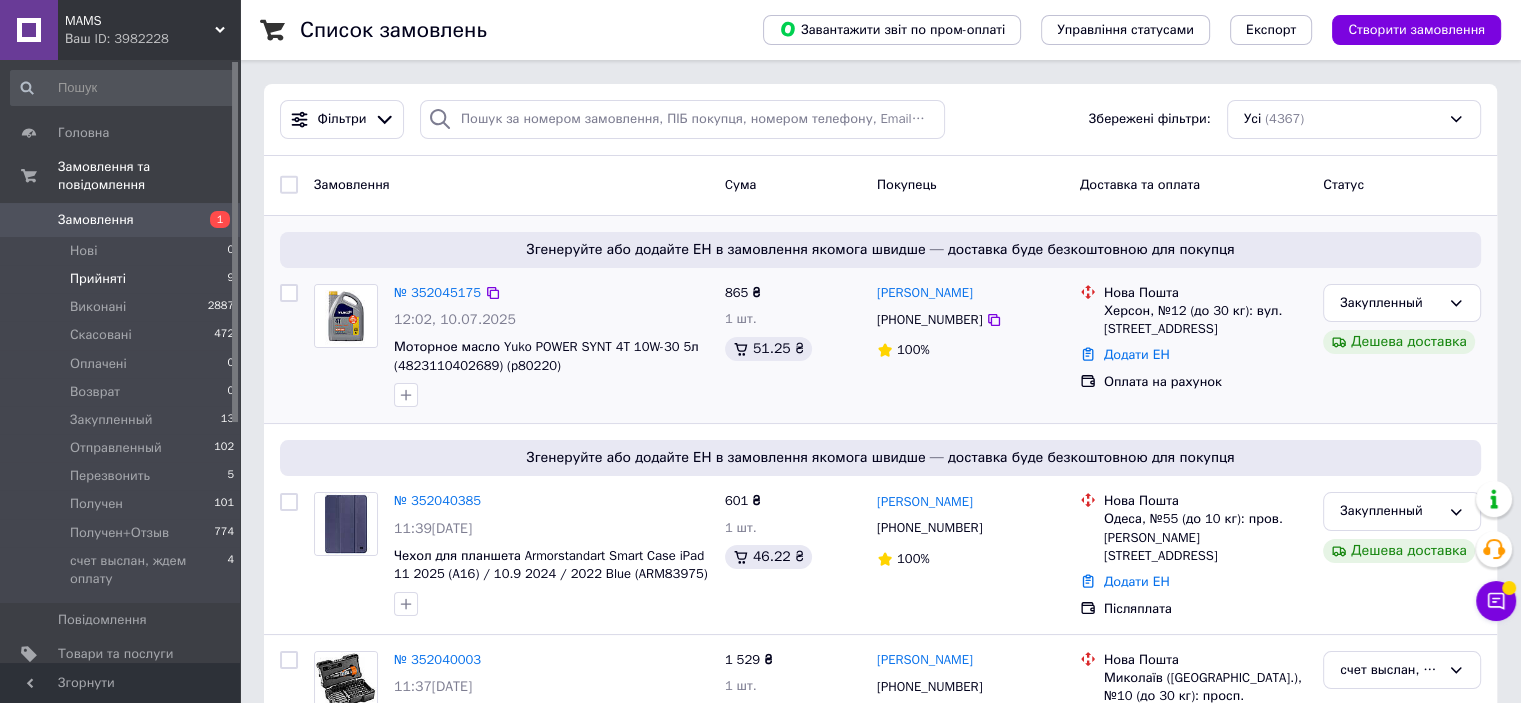 click on "Прийняті" at bounding box center [98, 279] 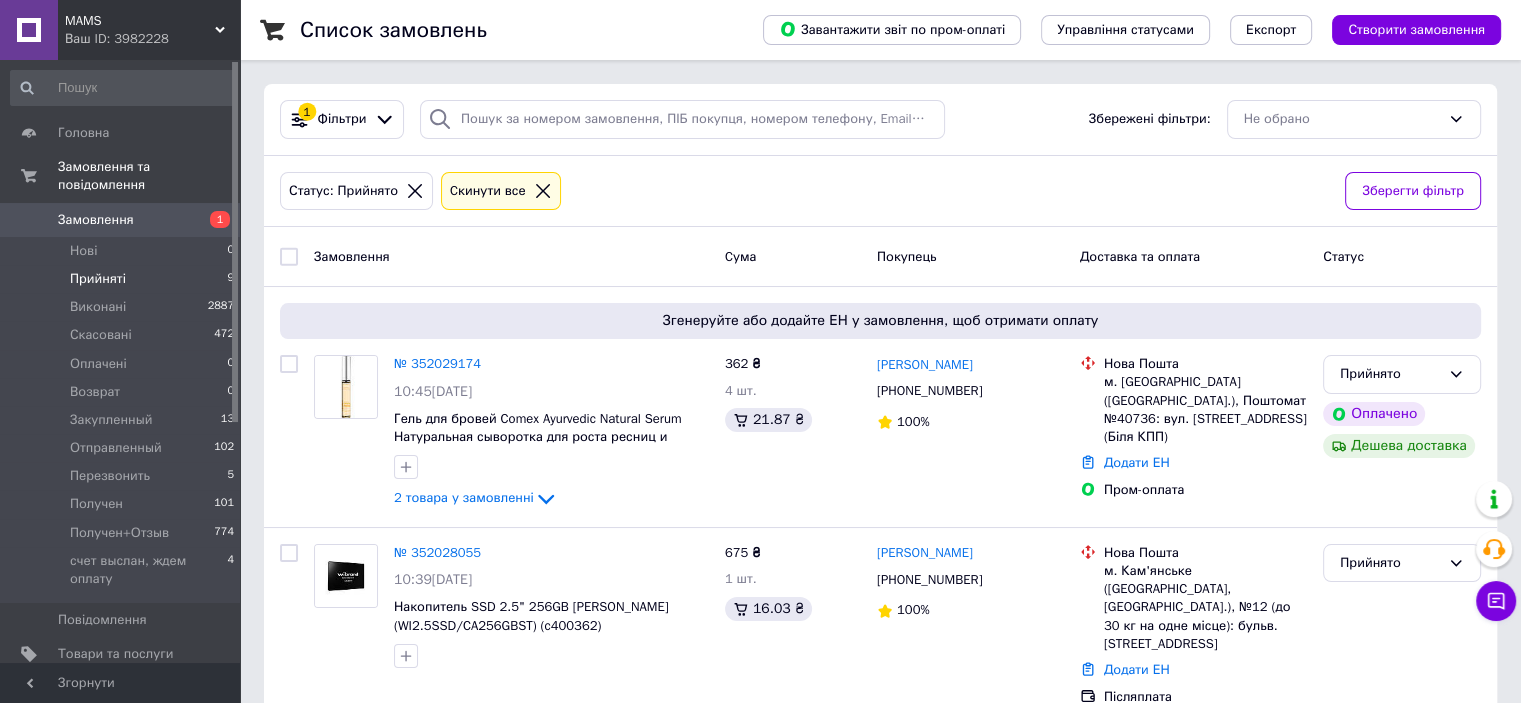 click on "Прийняті" at bounding box center (98, 279) 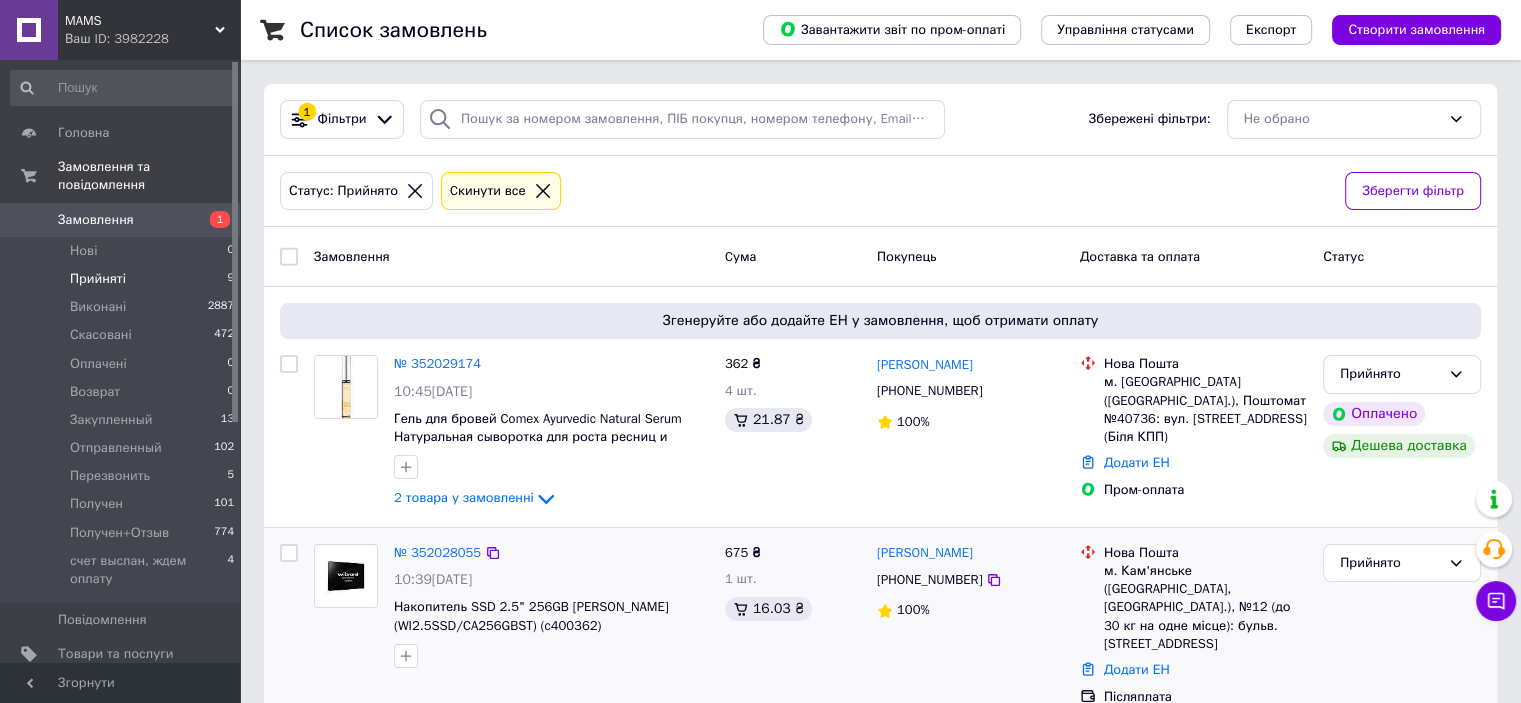 scroll, scrollTop: 200, scrollLeft: 0, axis: vertical 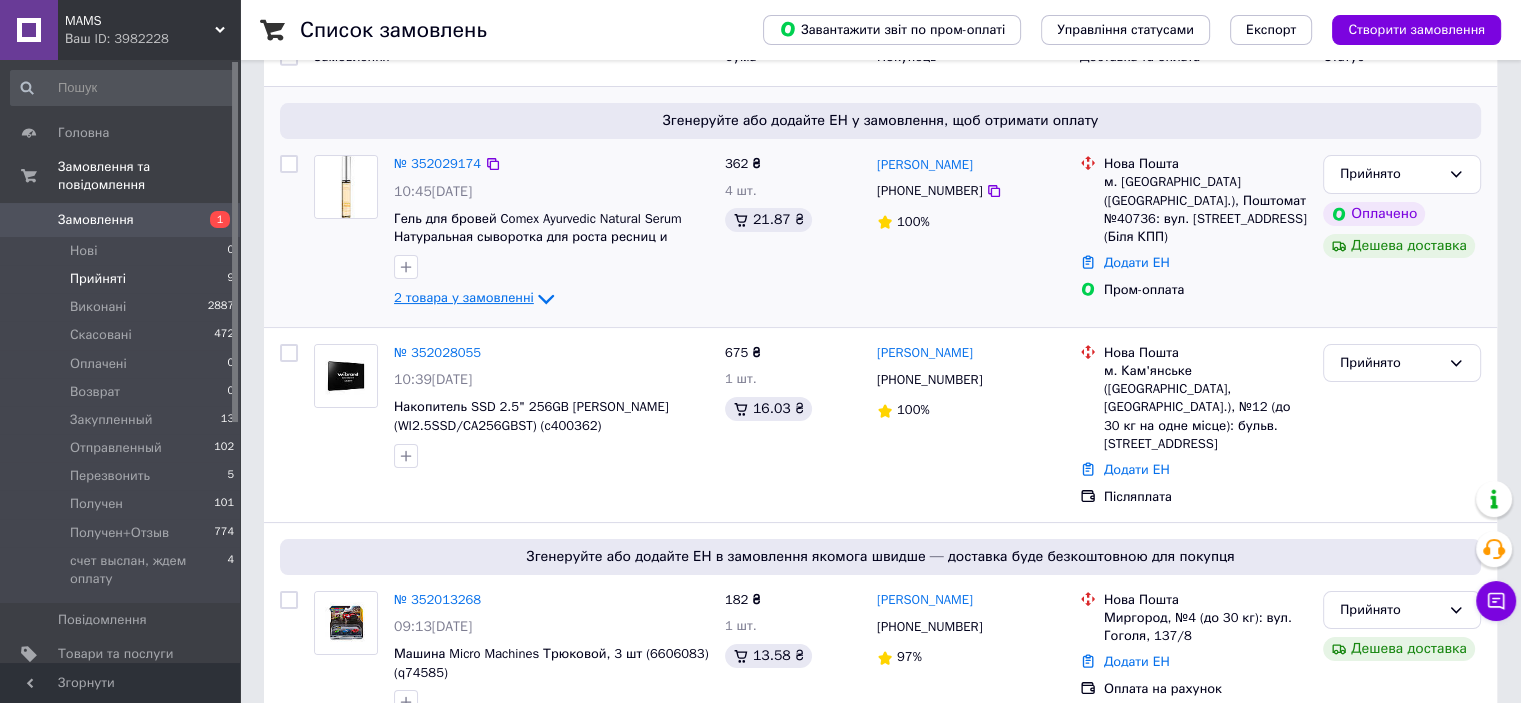 click 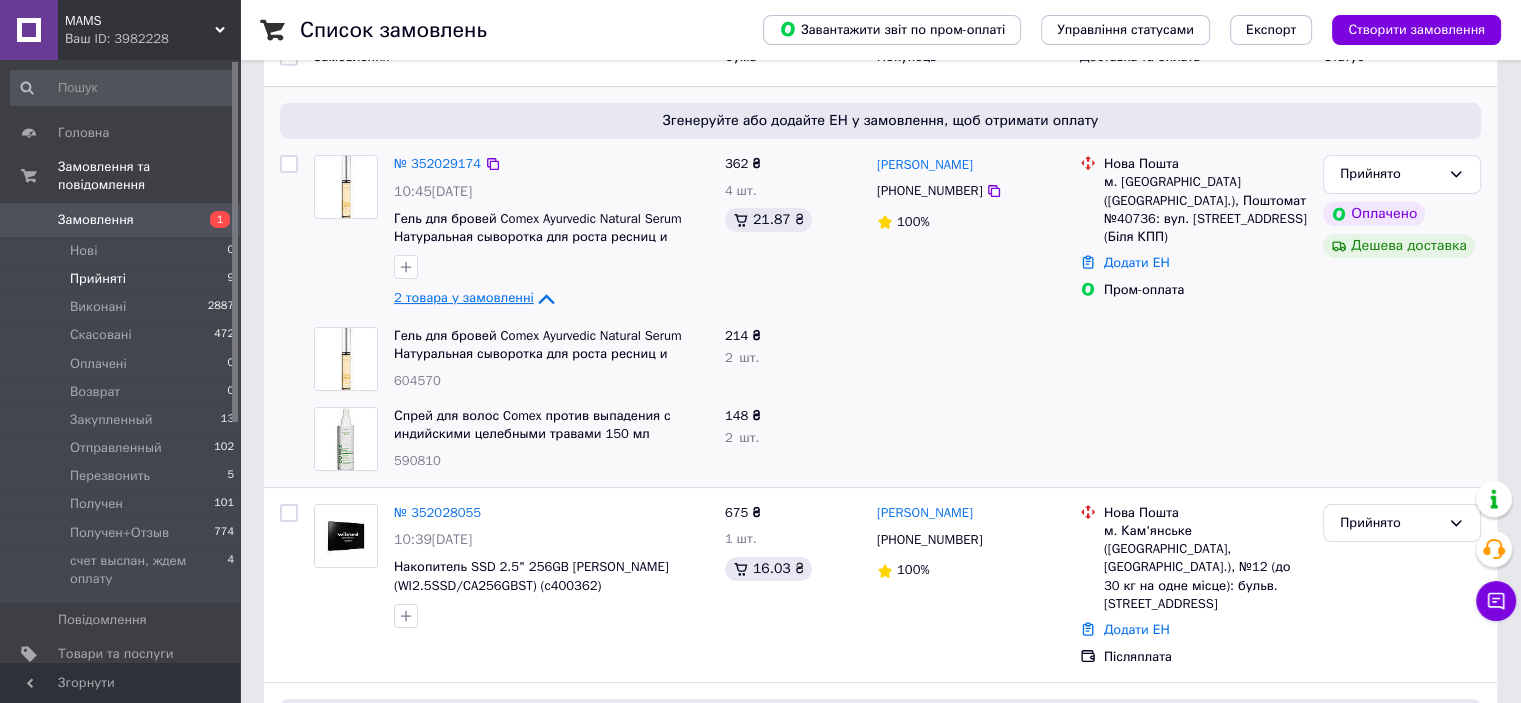click 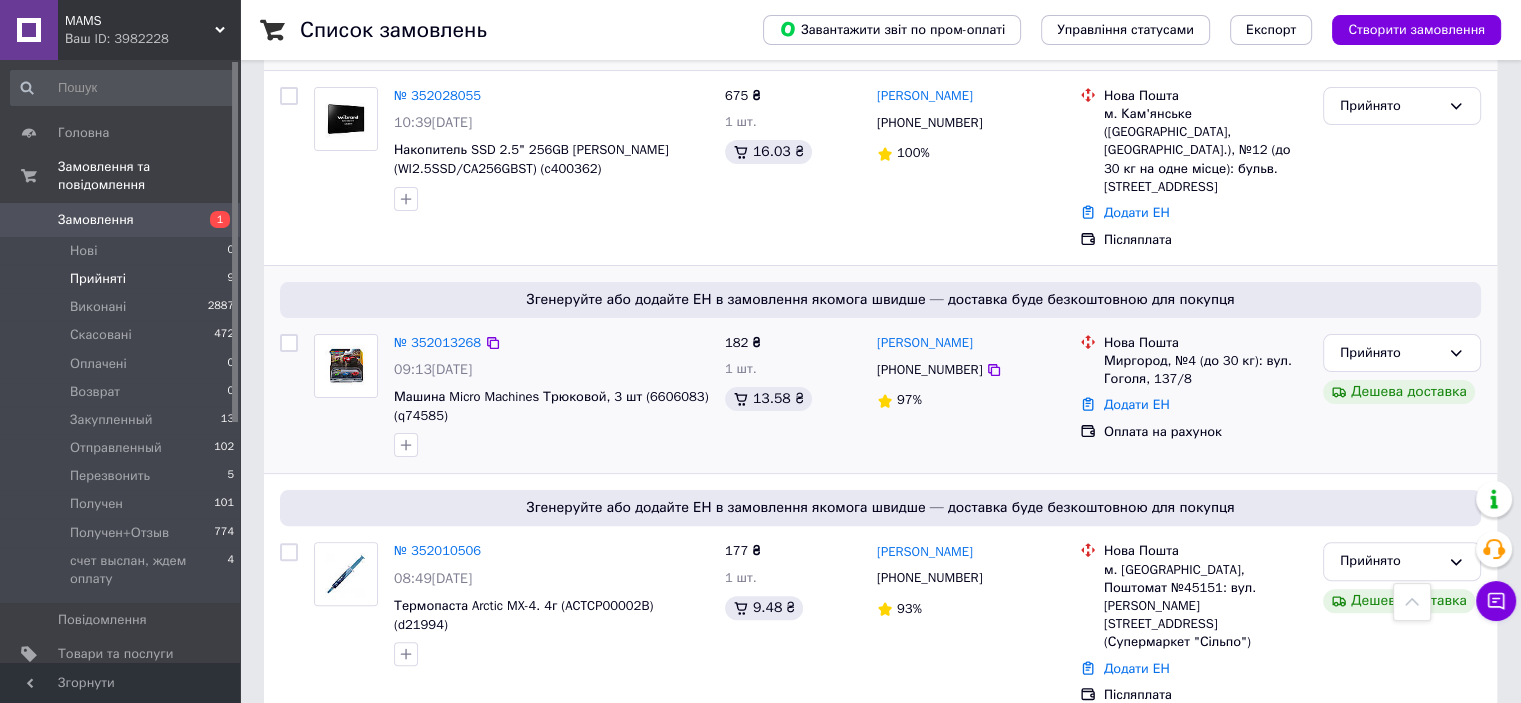 scroll, scrollTop: 500, scrollLeft: 0, axis: vertical 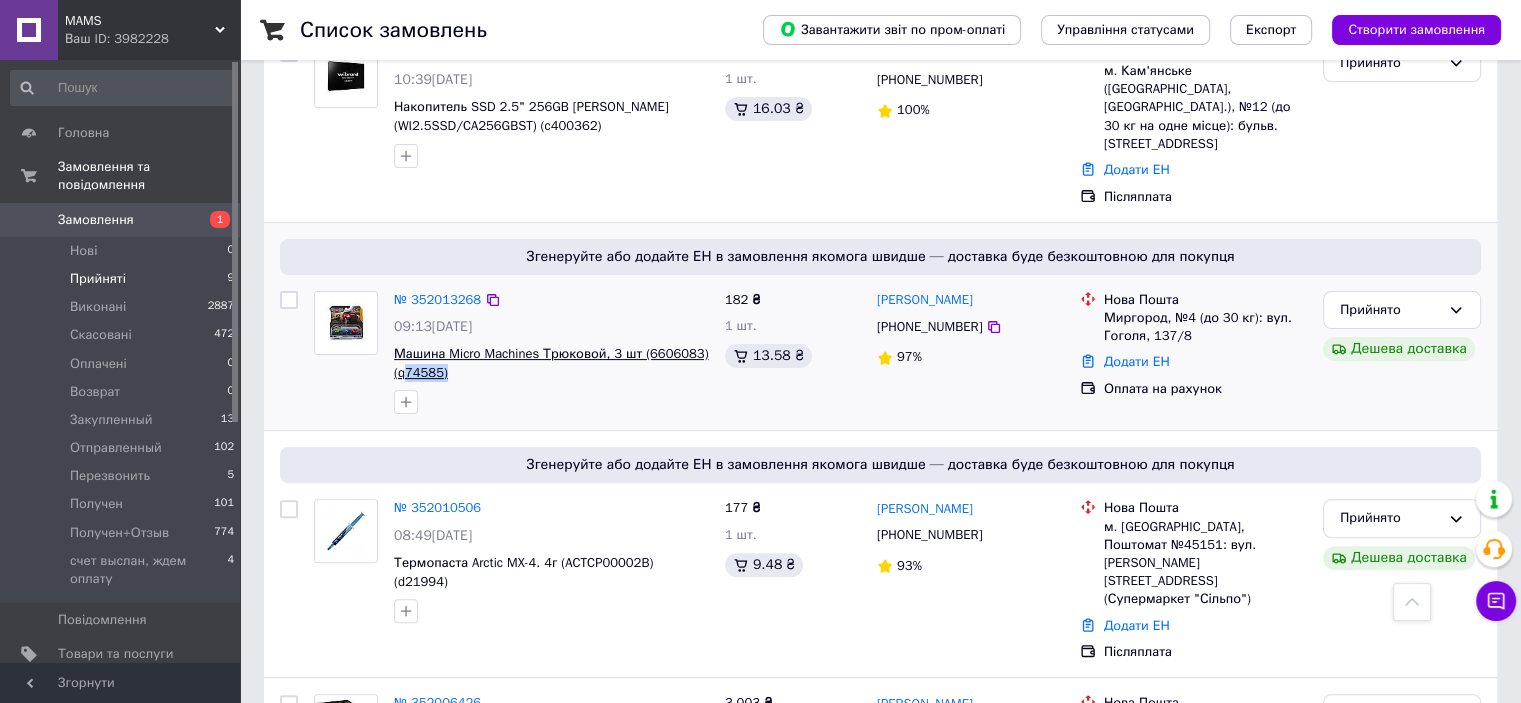 drag, startPoint x: 431, startPoint y: 353, endPoint x: 404, endPoint y: 353, distance: 27 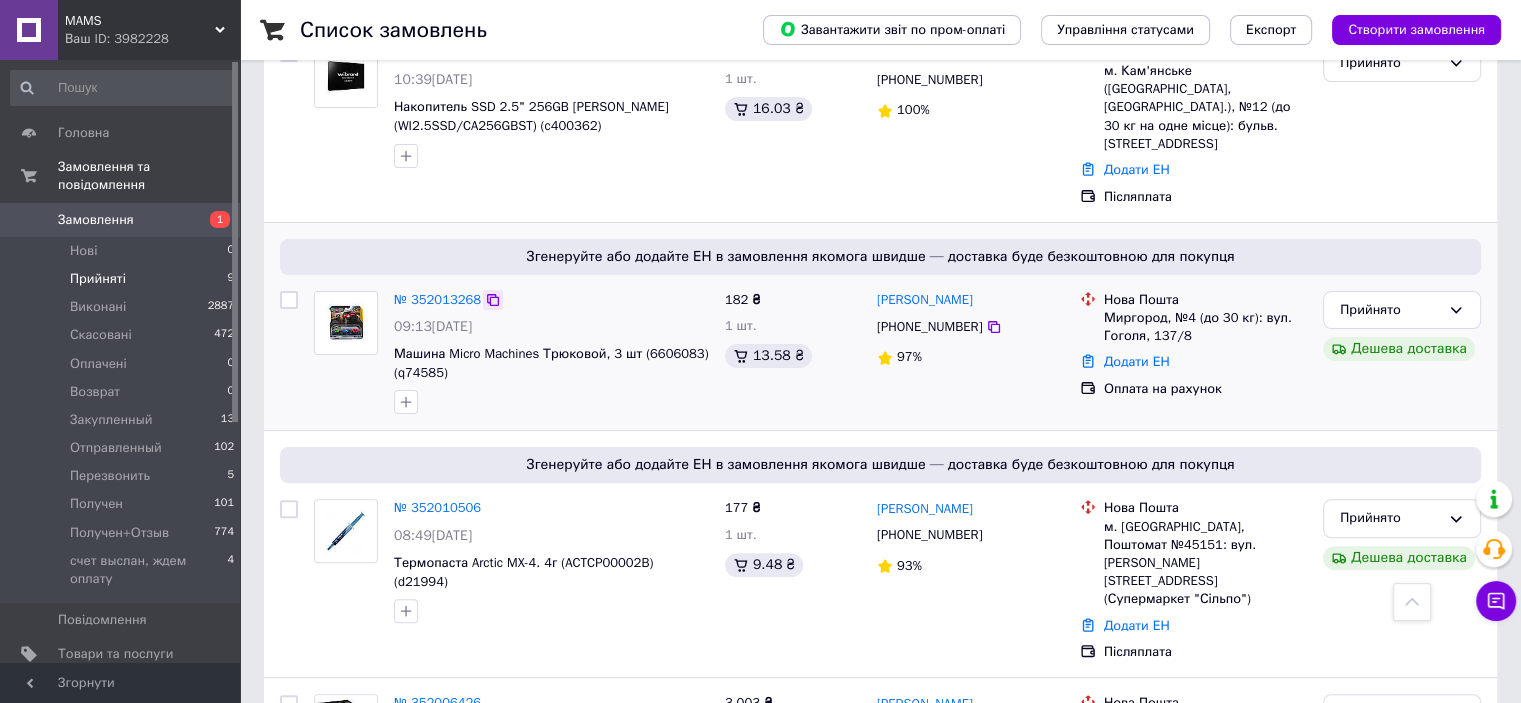 click 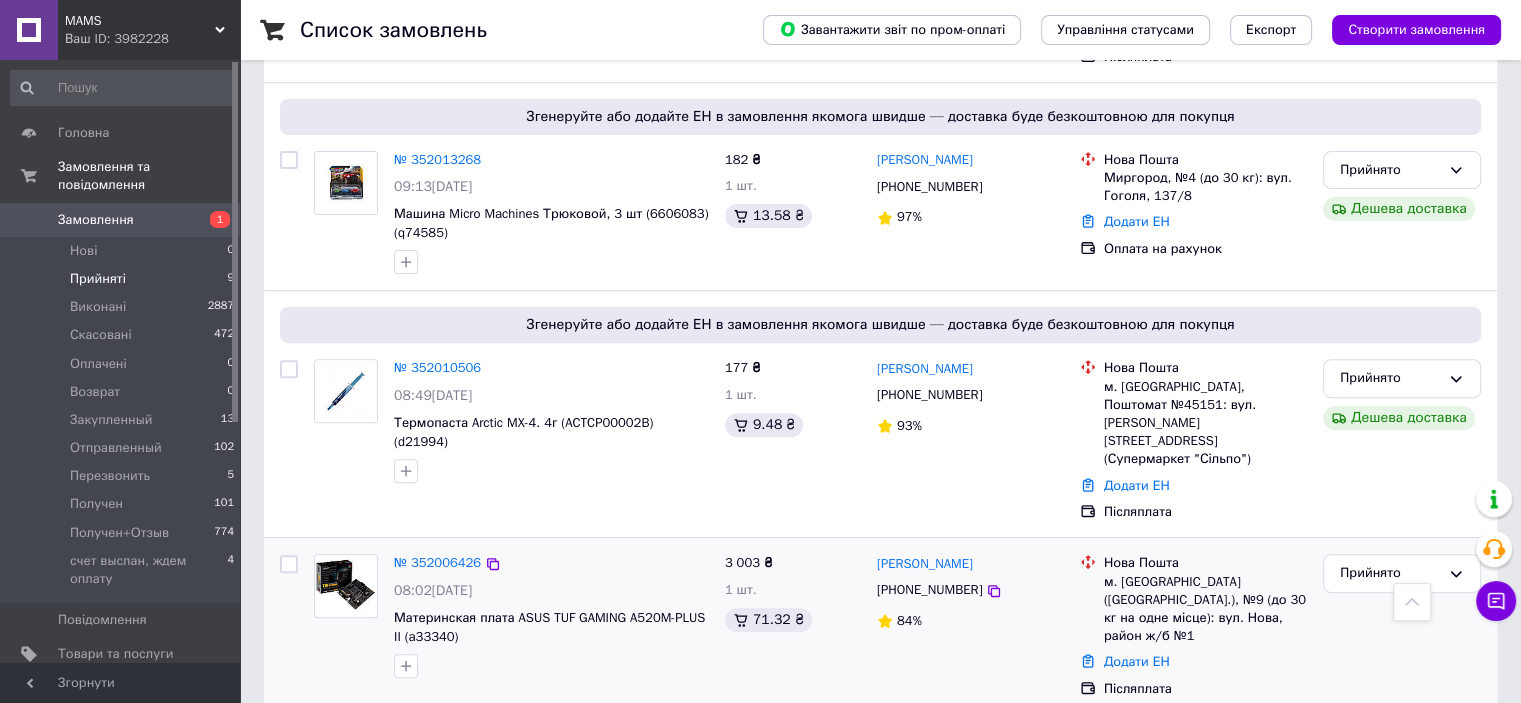 scroll, scrollTop: 800, scrollLeft: 0, axis: vertical 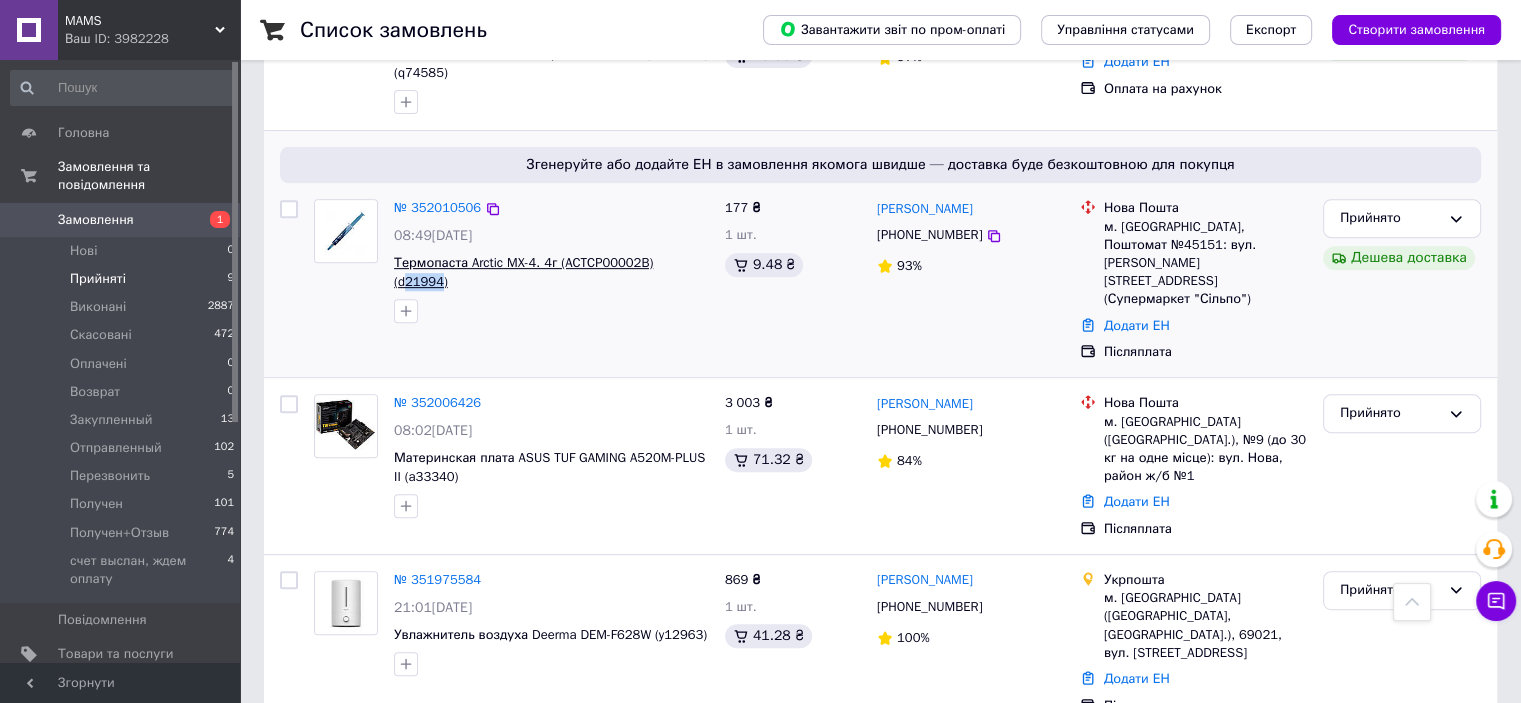 drag, startPoint x: 660, startPoint y: 231, endPoint x: 693, endPoint y: 243, distance: 35.1141 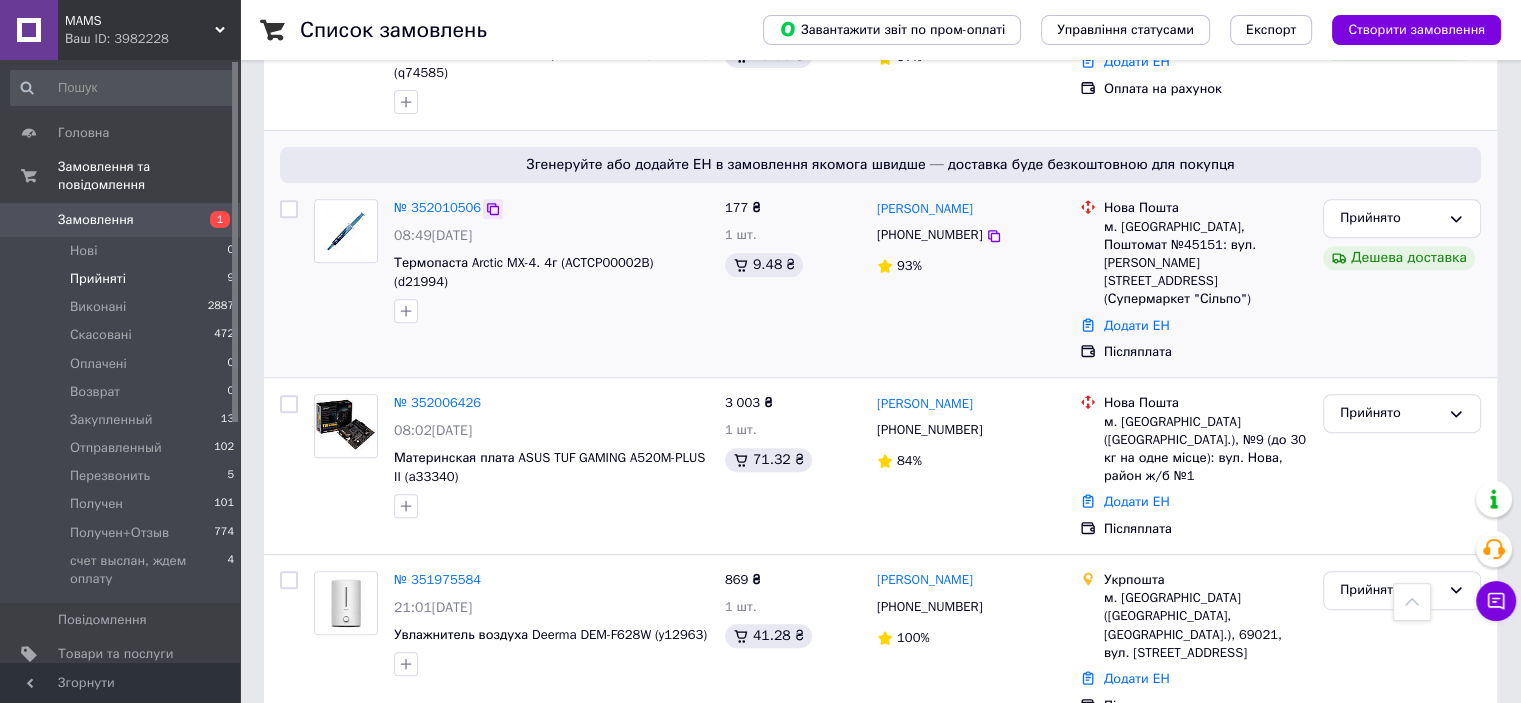 click 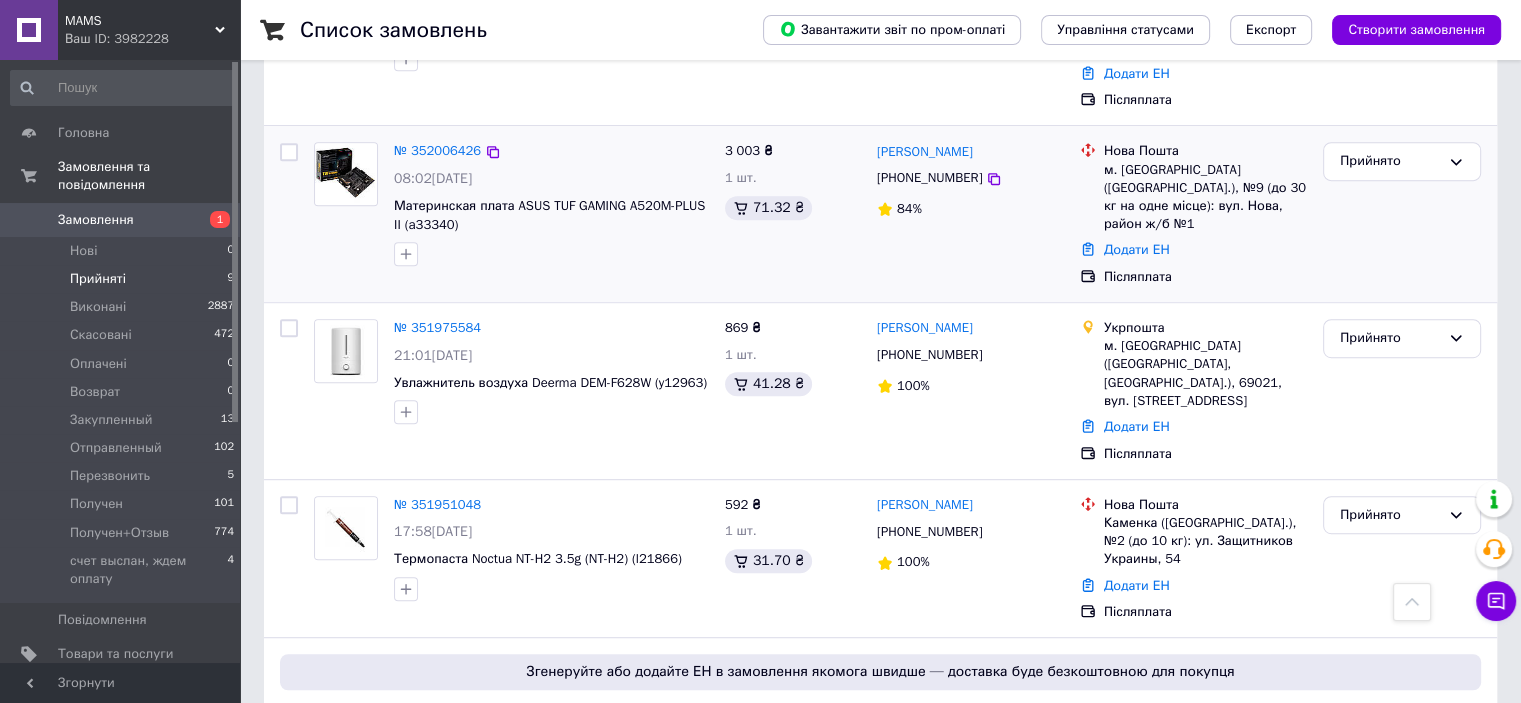 scroll, scrollTop: 1100, scrollLeft: 0, axis: vertical 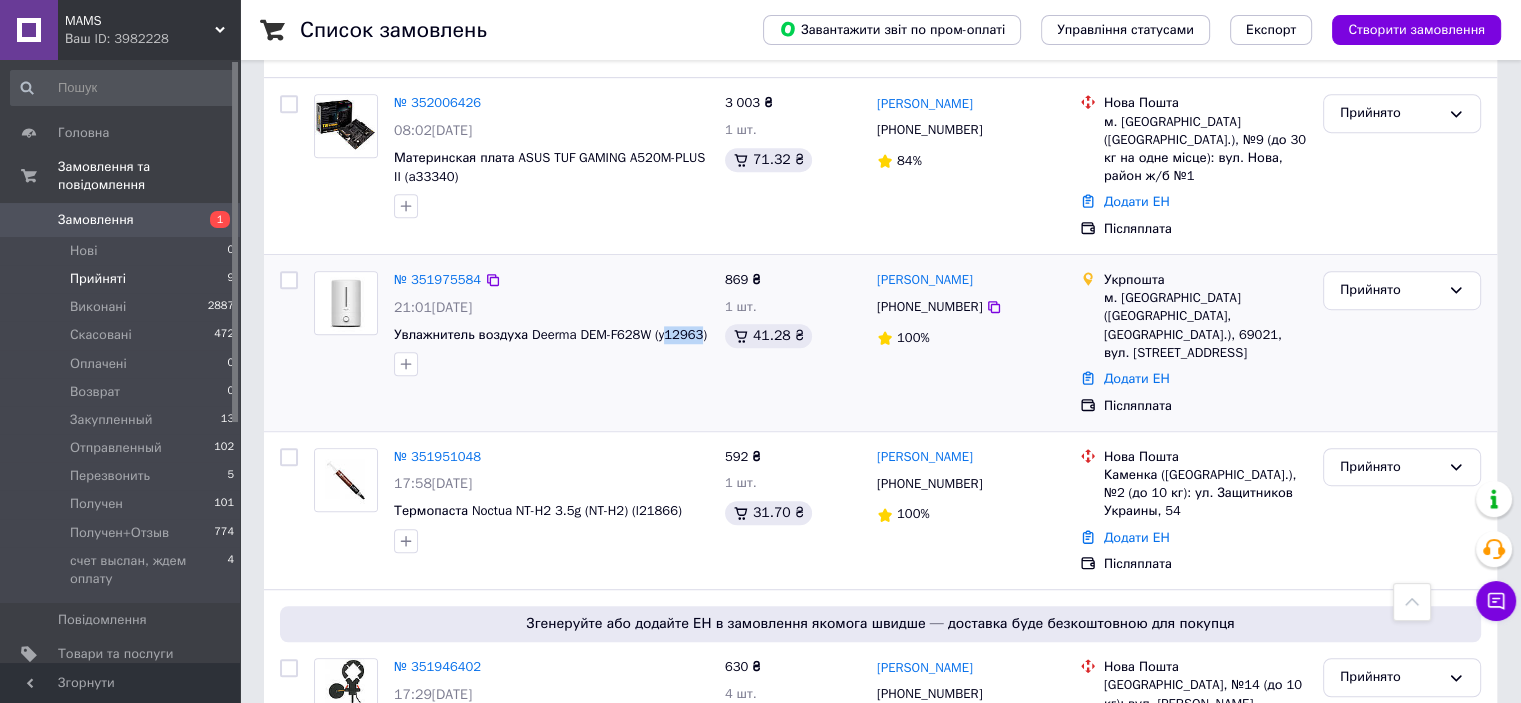 drag, startPoint x: 660, startPoint y: 246, endPoint x: 692, endPoint y: 247, distance: 32.01562 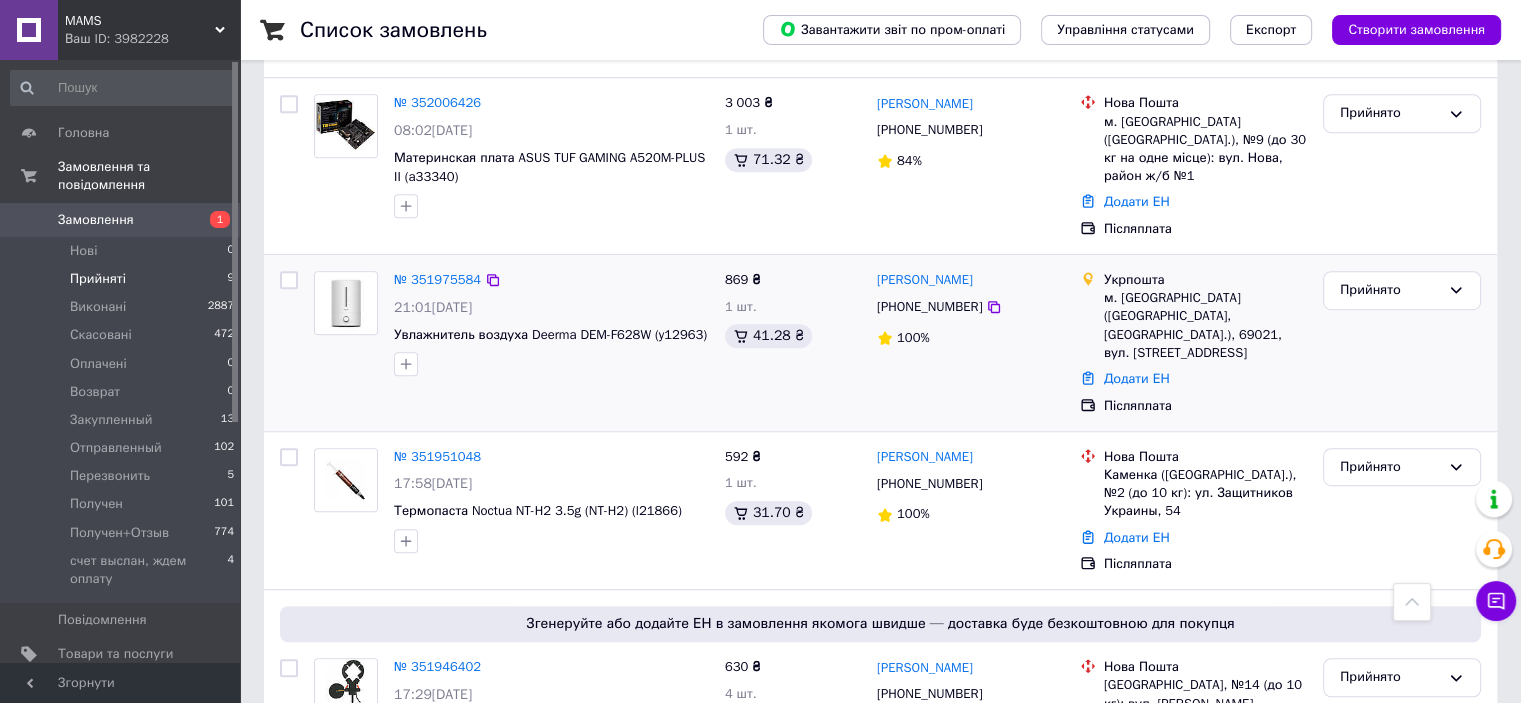 click at bounding box center (551, 364) 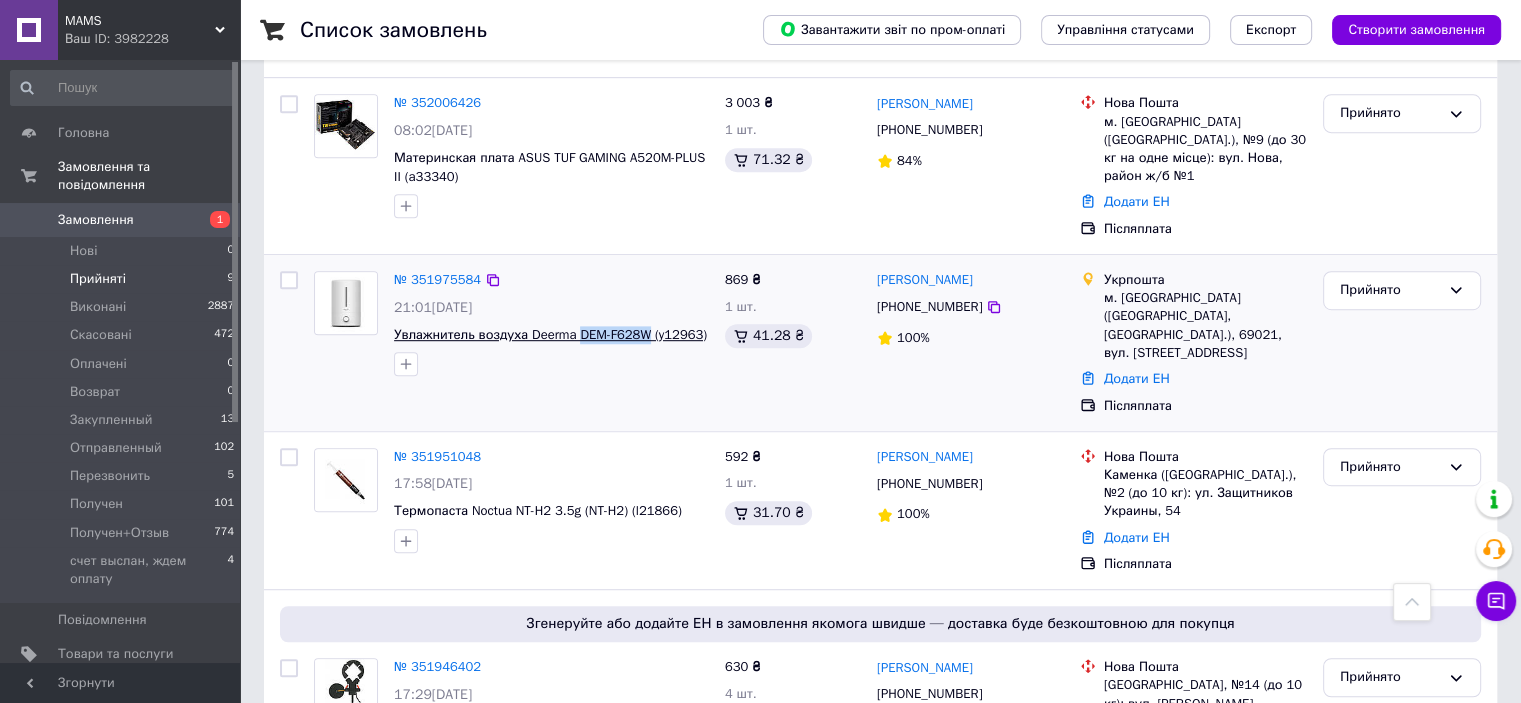 drag, startPoint x: 574, startPoint y: 246, endPoint x: 641, endPoint y: 252, distance: 67.26812 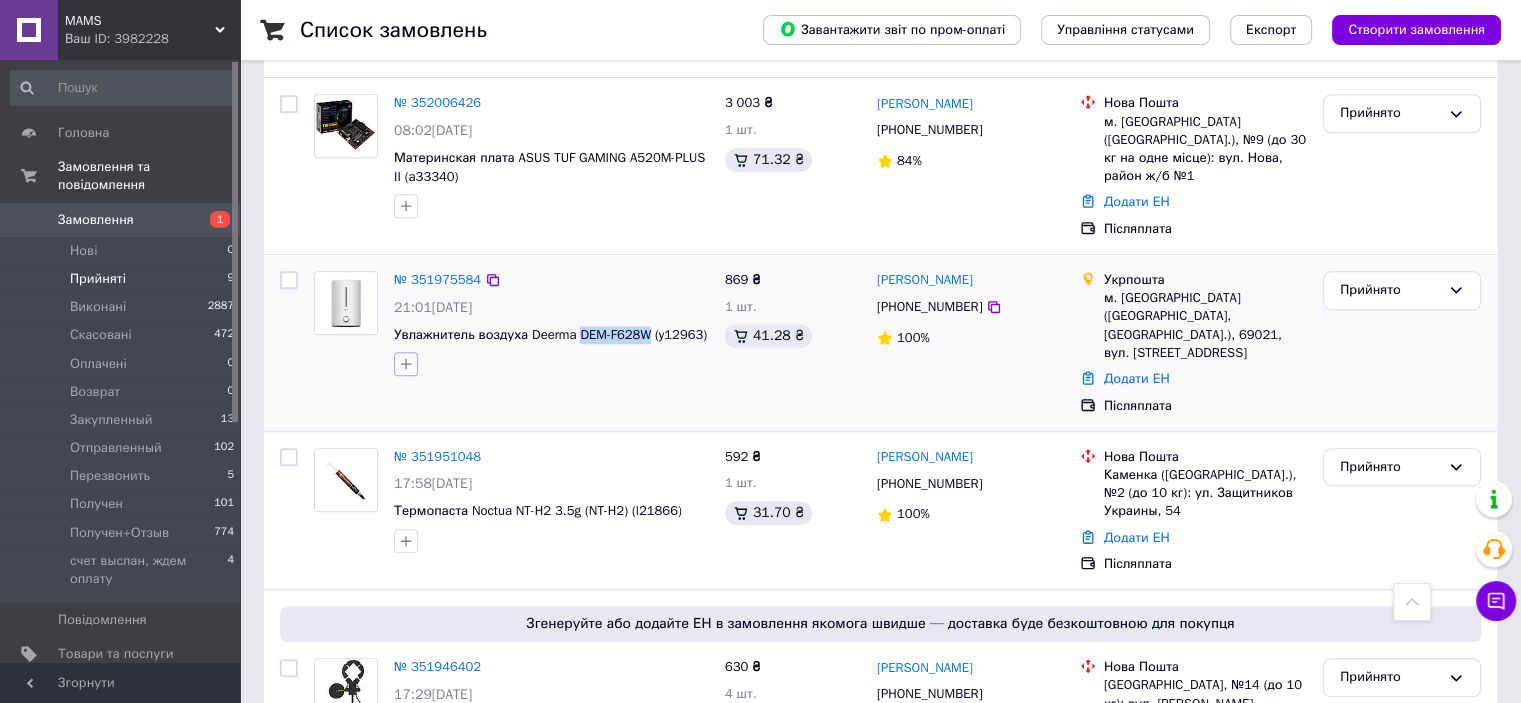 click at bounding box center [406, 364] 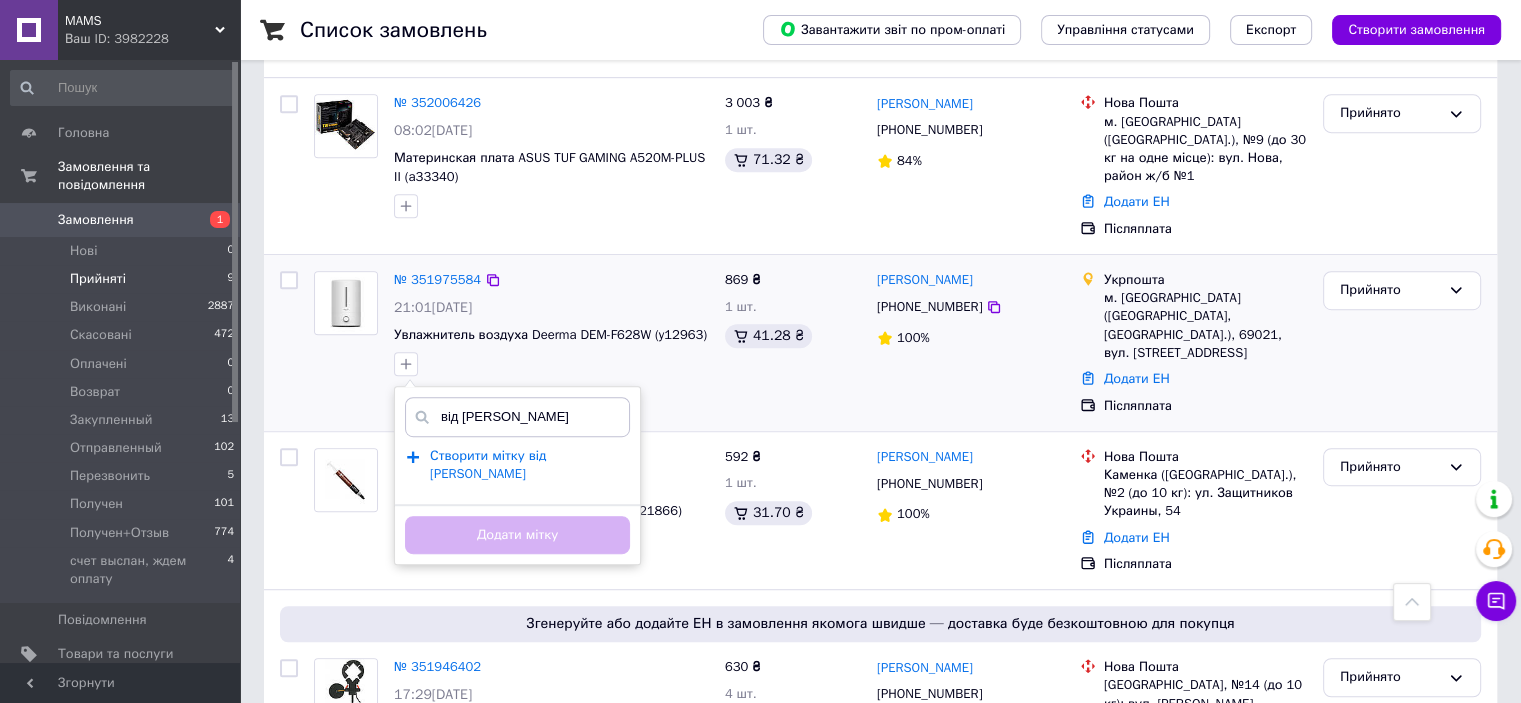 type on "від [PERSON_NAME]" 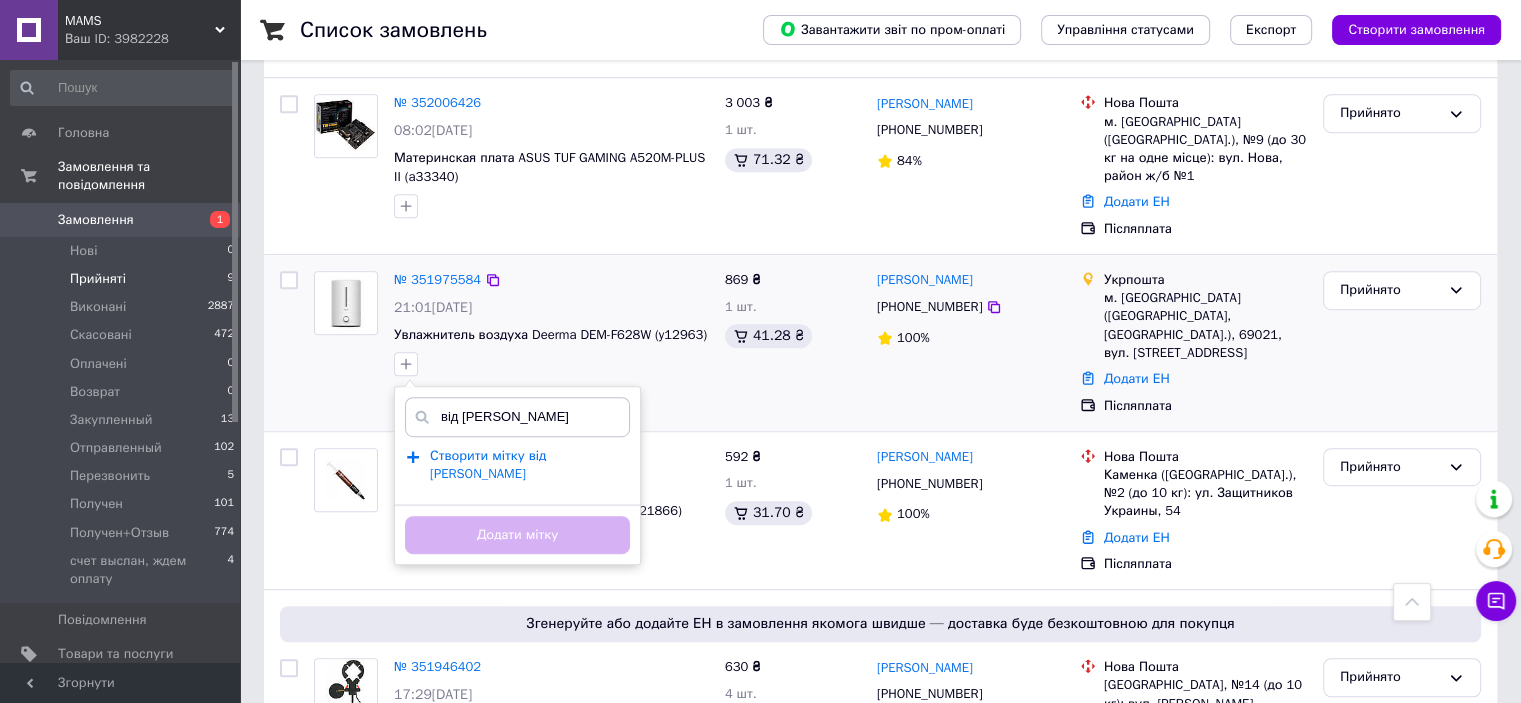 click on "Створити мітку   від [PERSON_NAME]" at bounding box center (488, 465) 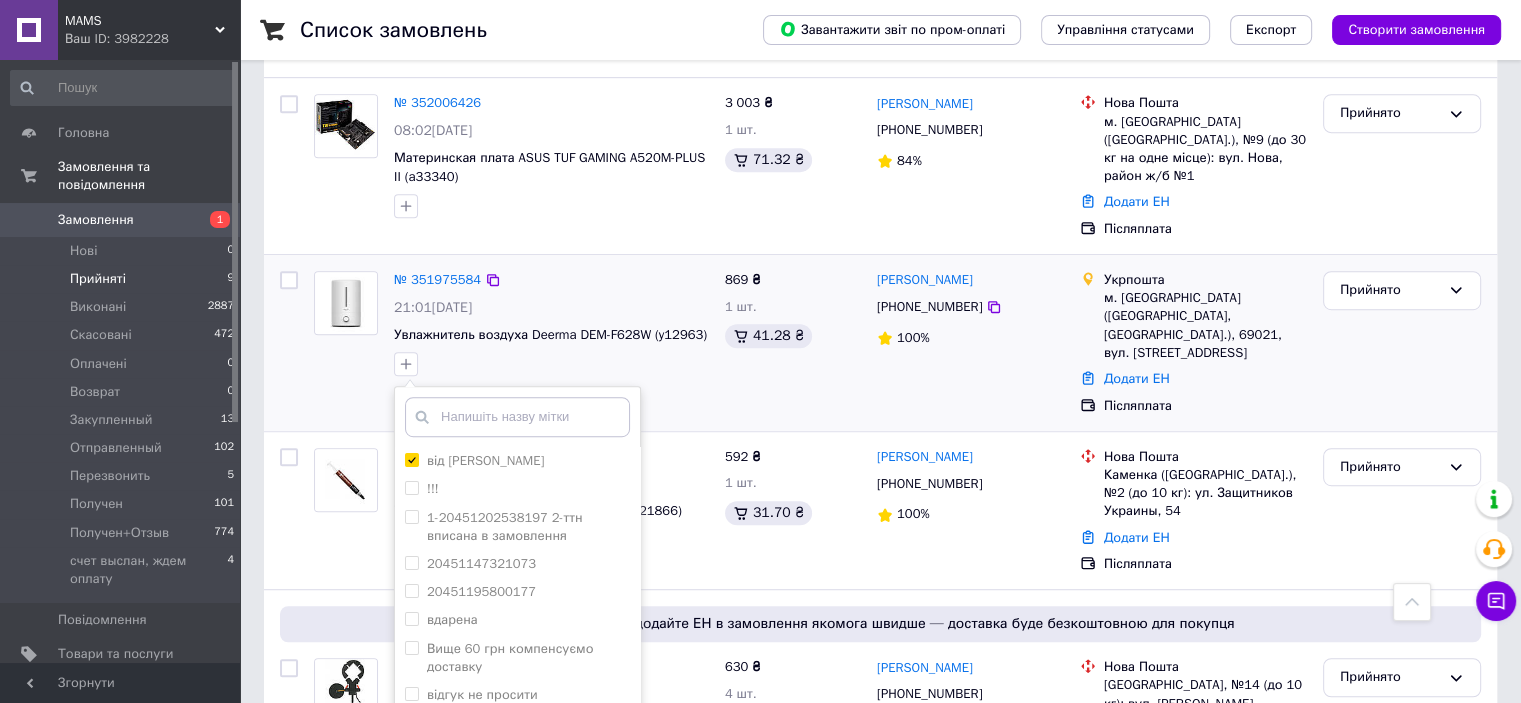click on "Додати мітку" at bounding box center [517, 783] 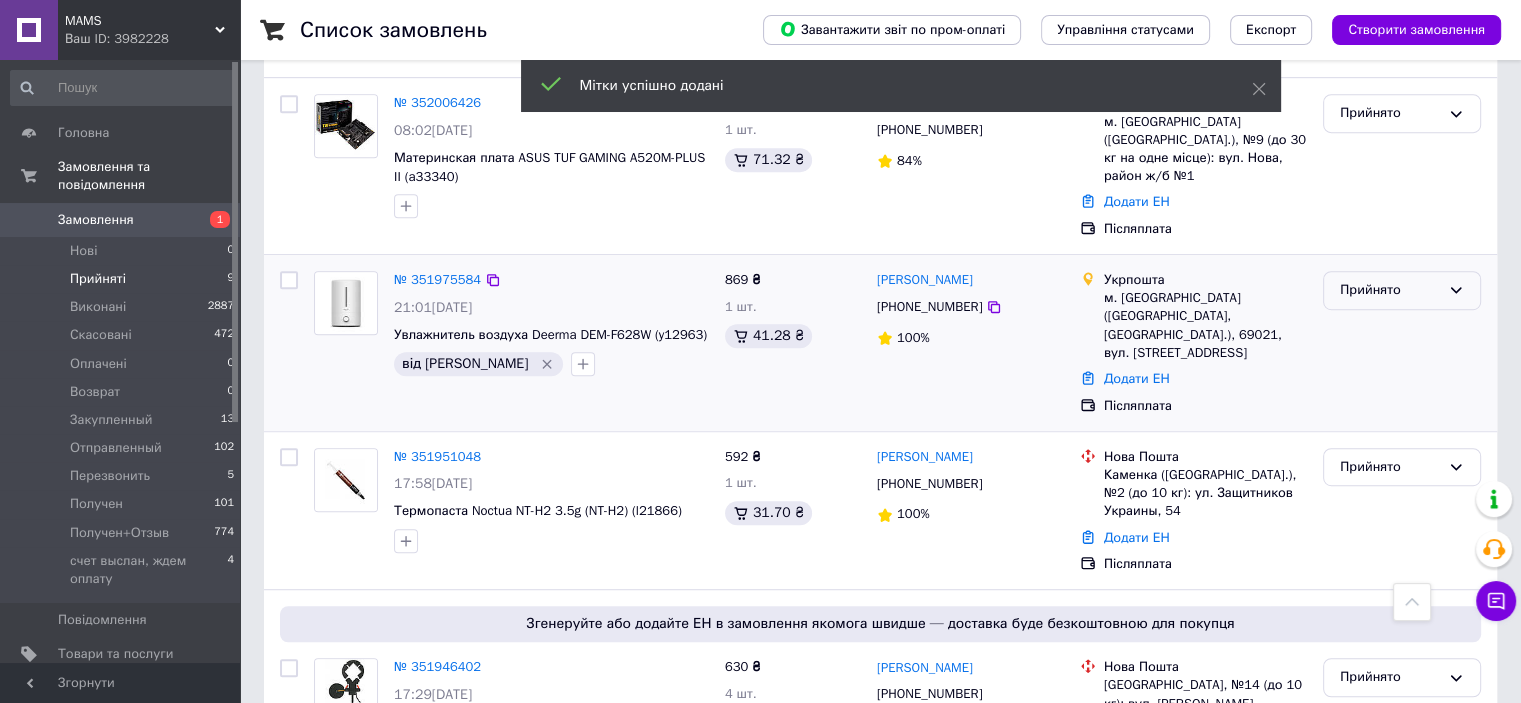 click on "Прийнято" at bounding box center (1402, 290) 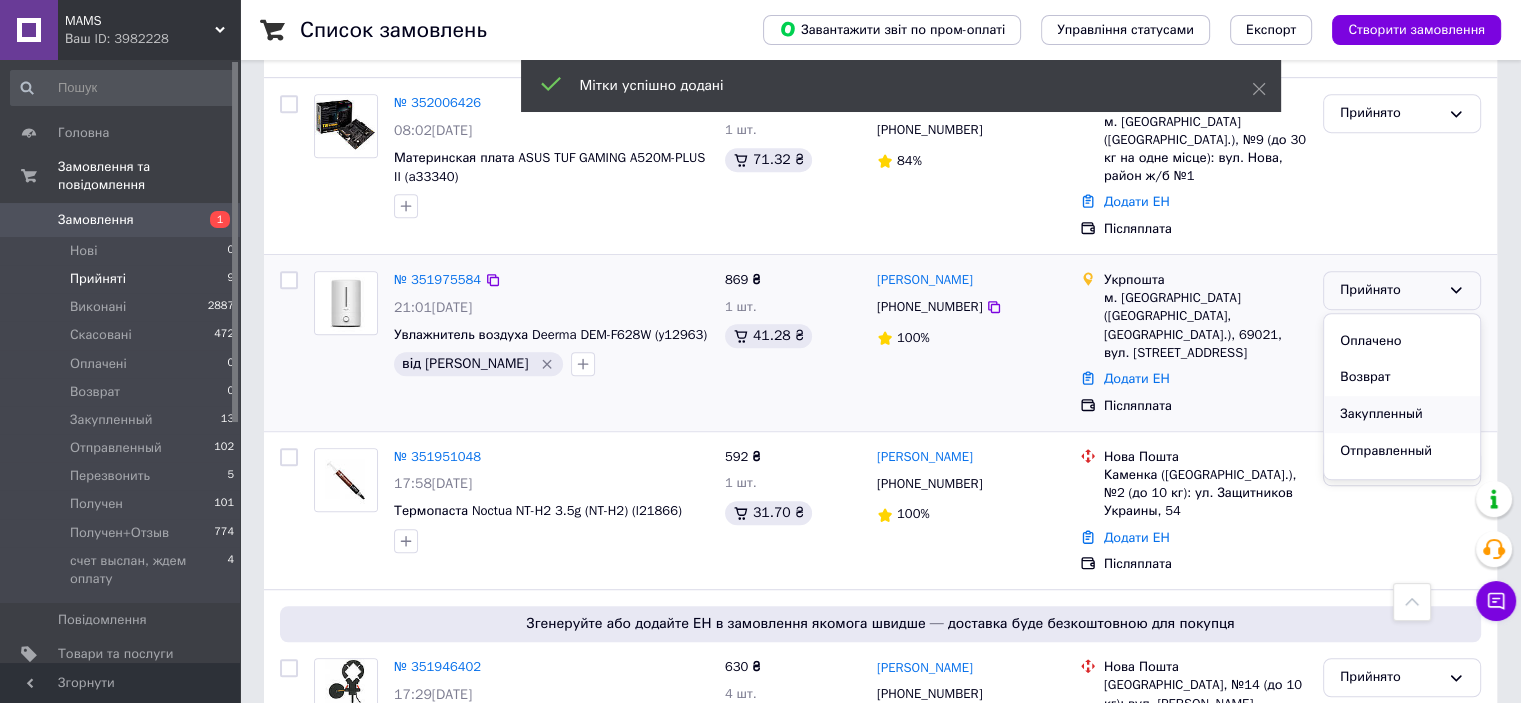 scroll, scrollTop: 100, scrollLeft: 0, axis: vertical 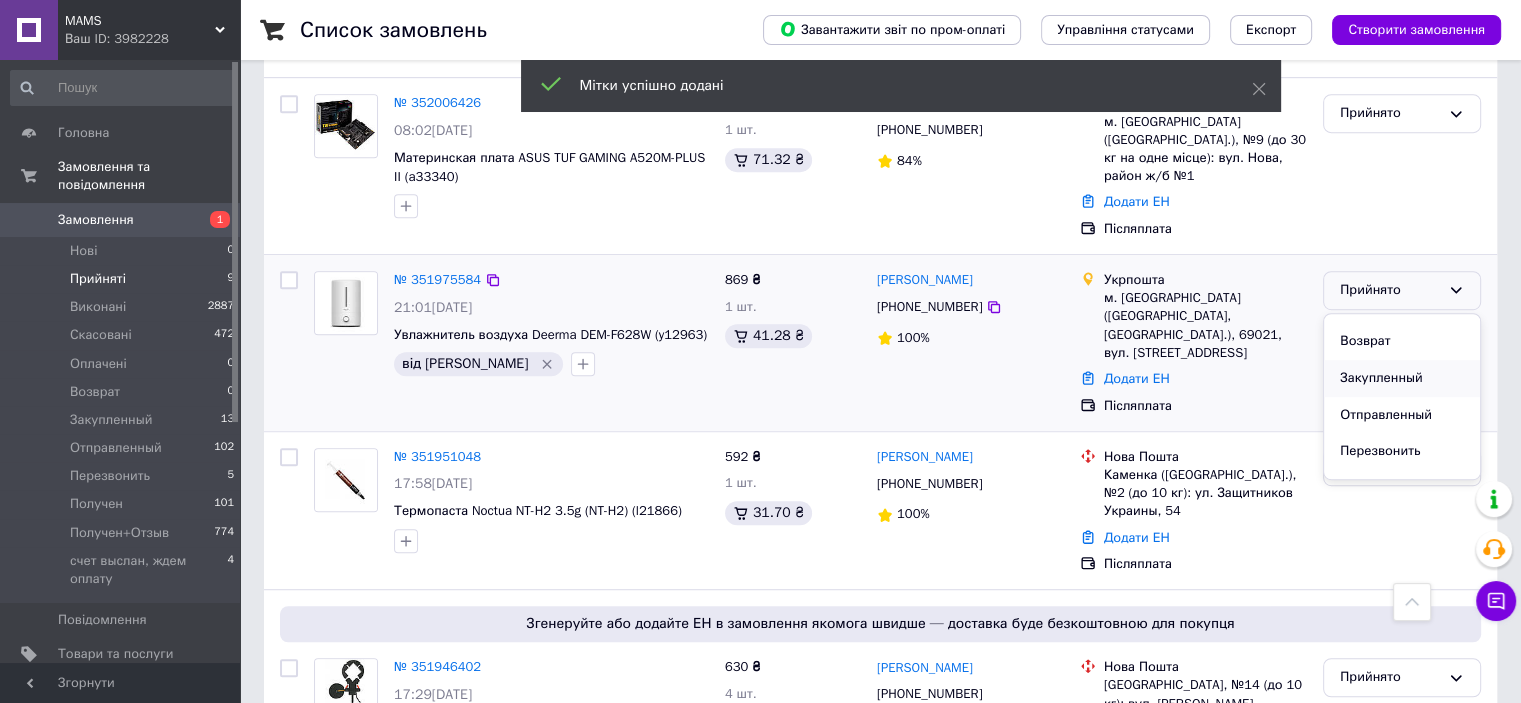 click on "Закупленный" at bounding box center (1402, 378) 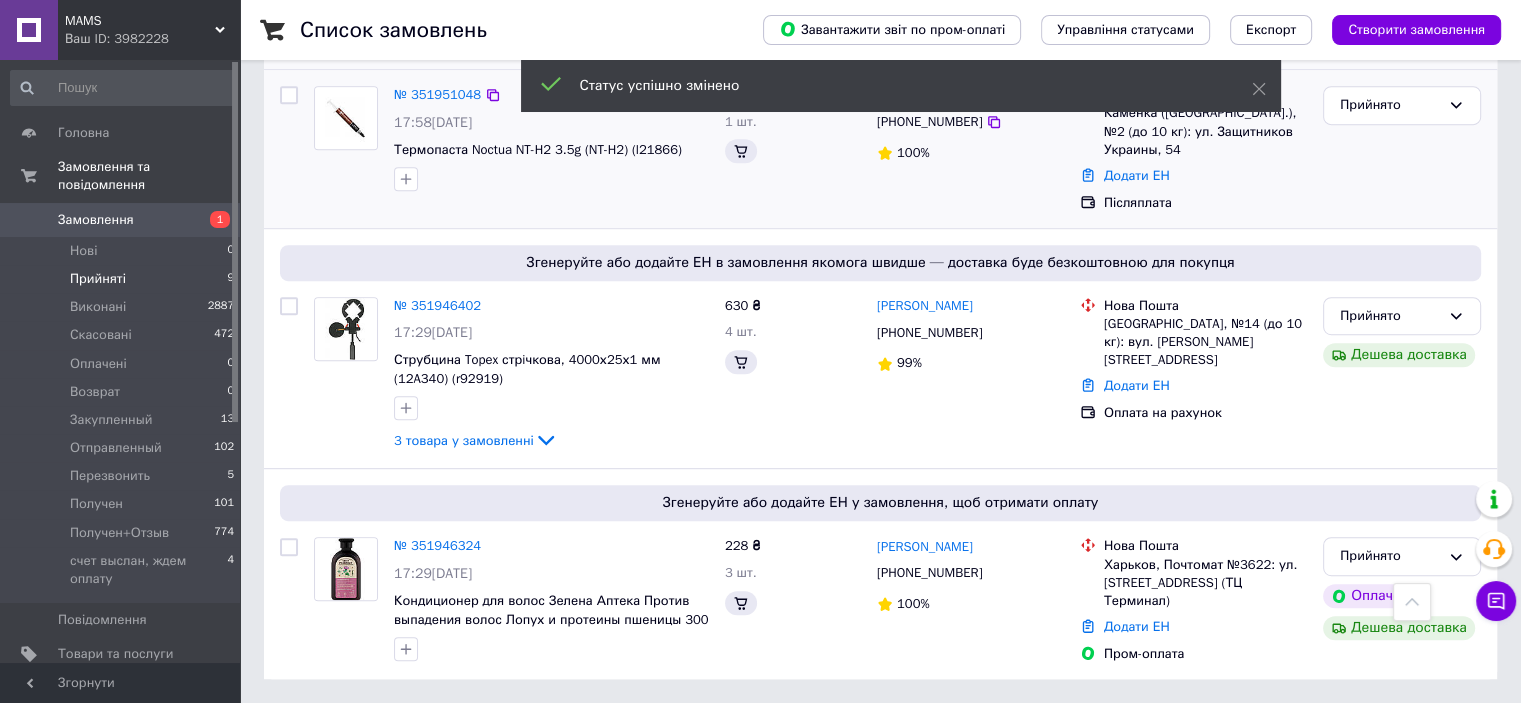 scroll, scrollTop: 781, scrollLeft: 0, axis: vertical 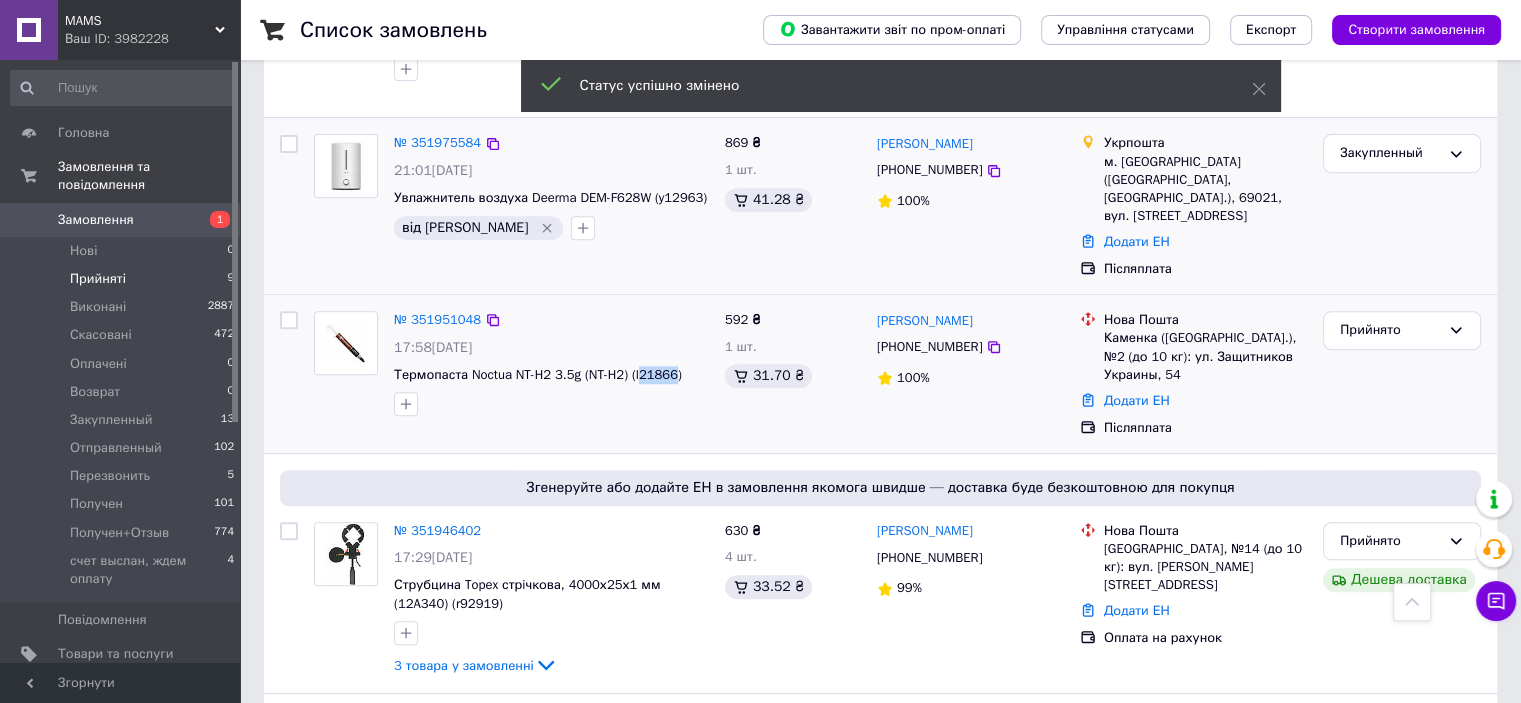 drag, startPoint x: 640, startPoint y: 307, endPoint x: 673, endPoint y: 306, distance: 33.01515 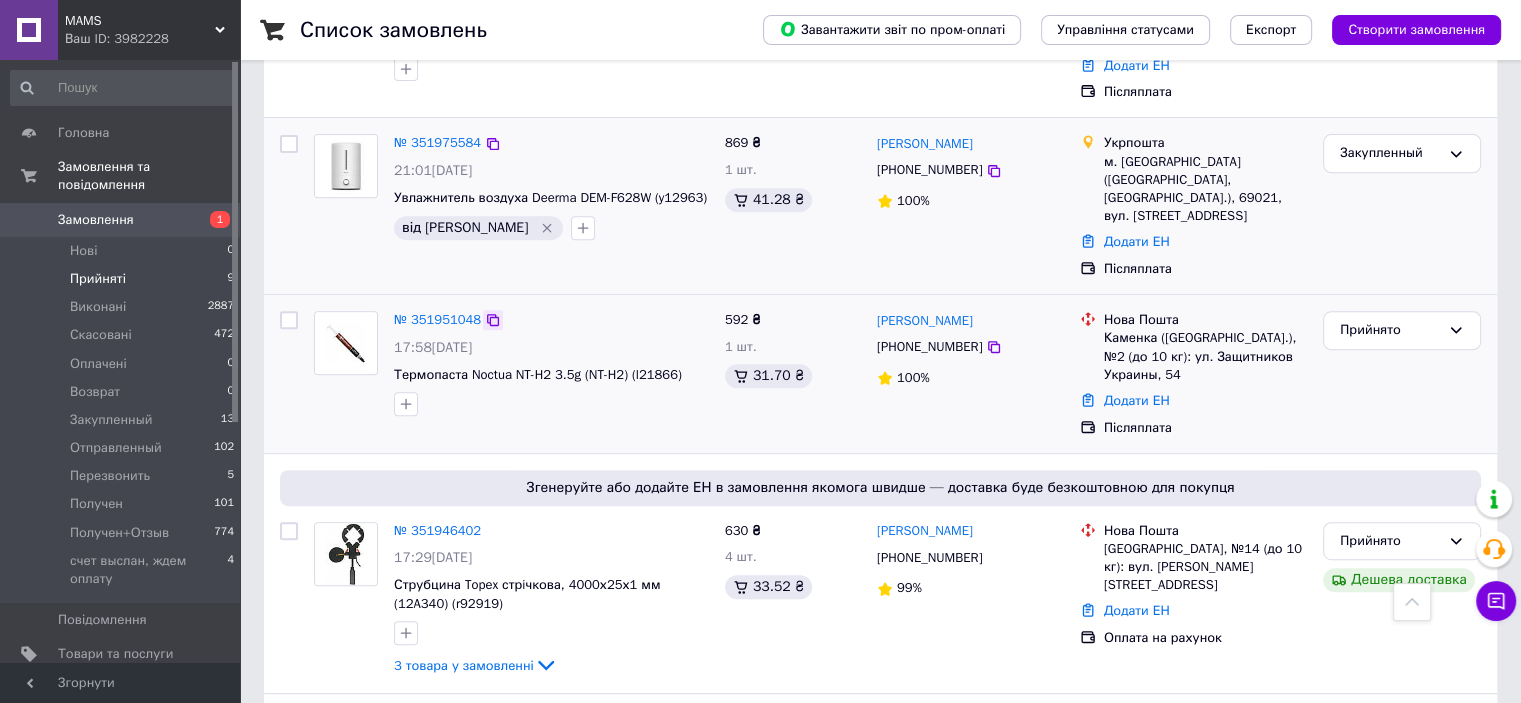 click 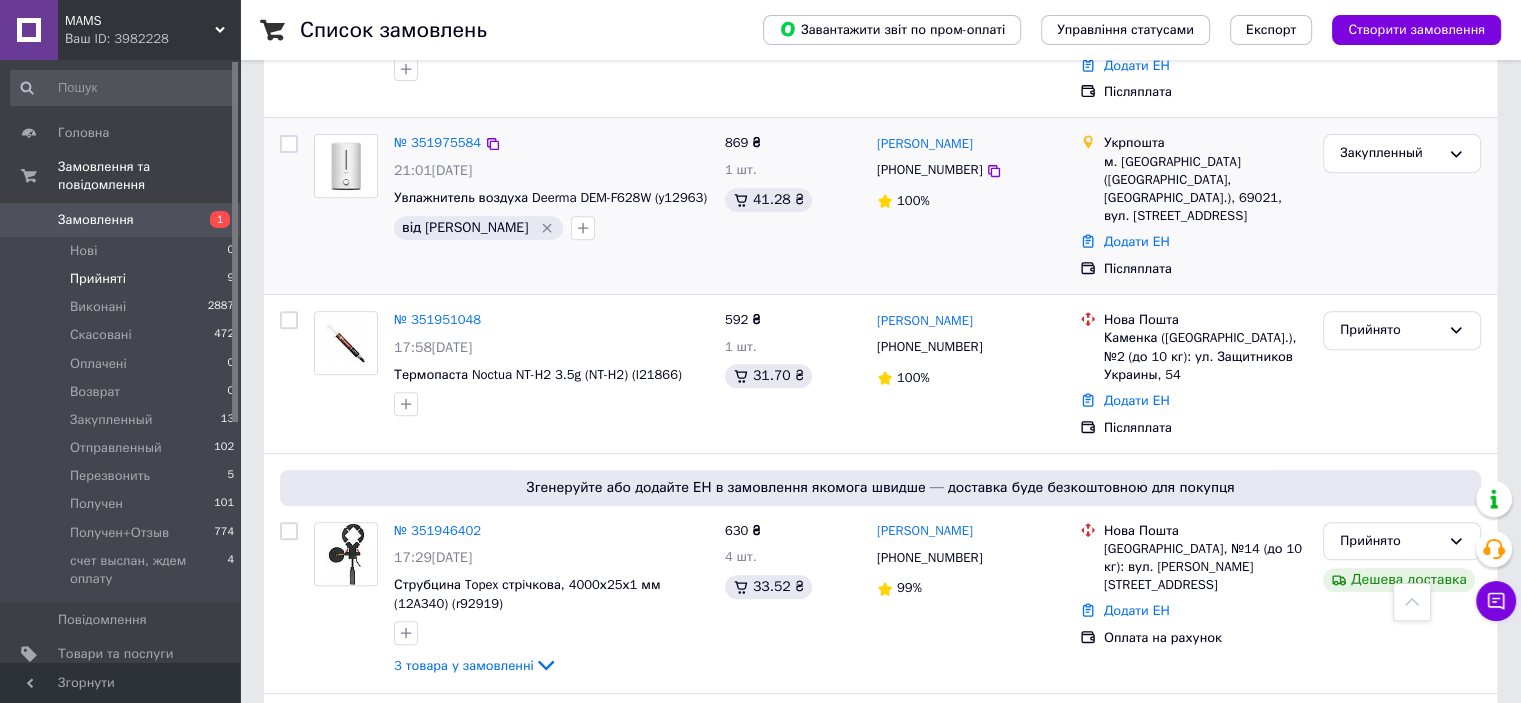 click on "Прийняті" at bounding box center (98, 279) 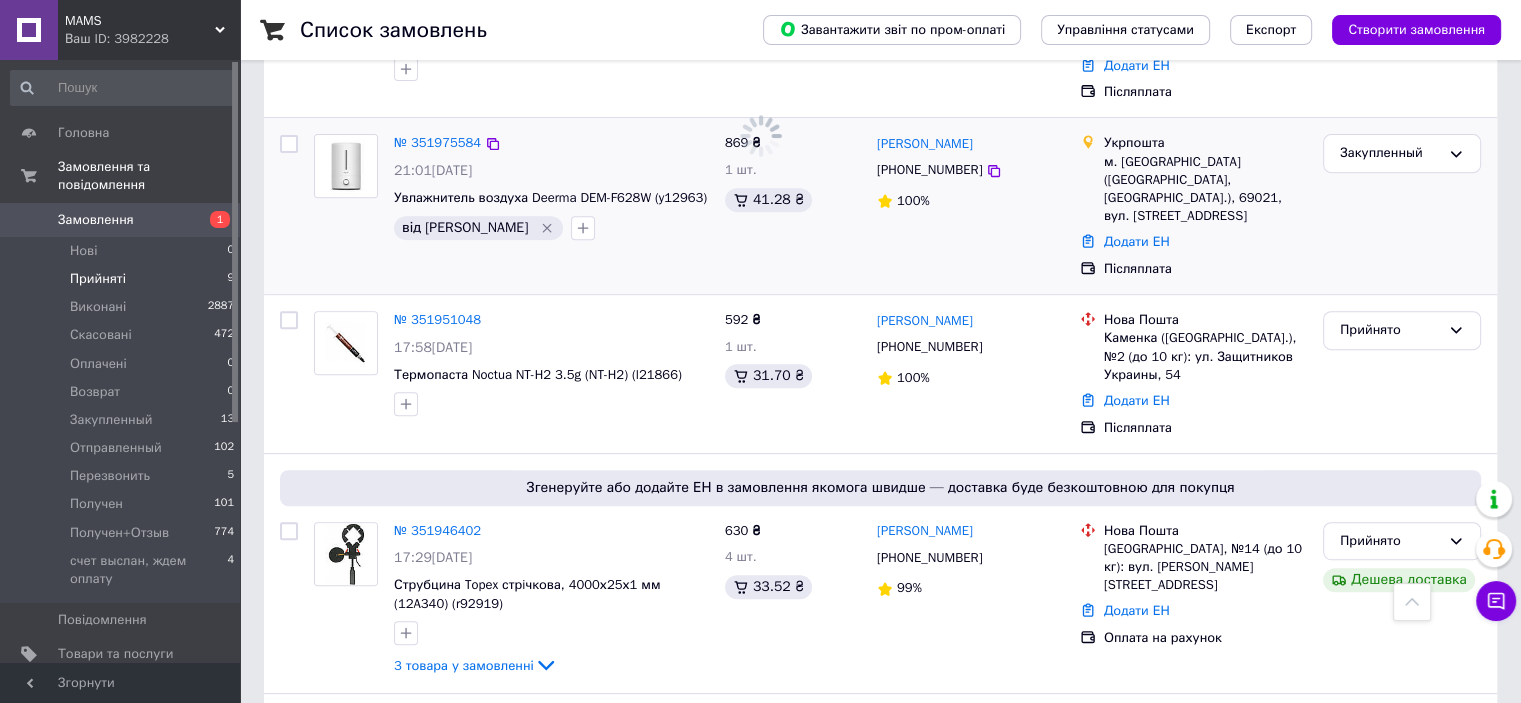 scroll, scrollTop: 0, scrollLeft: 0, axis: both 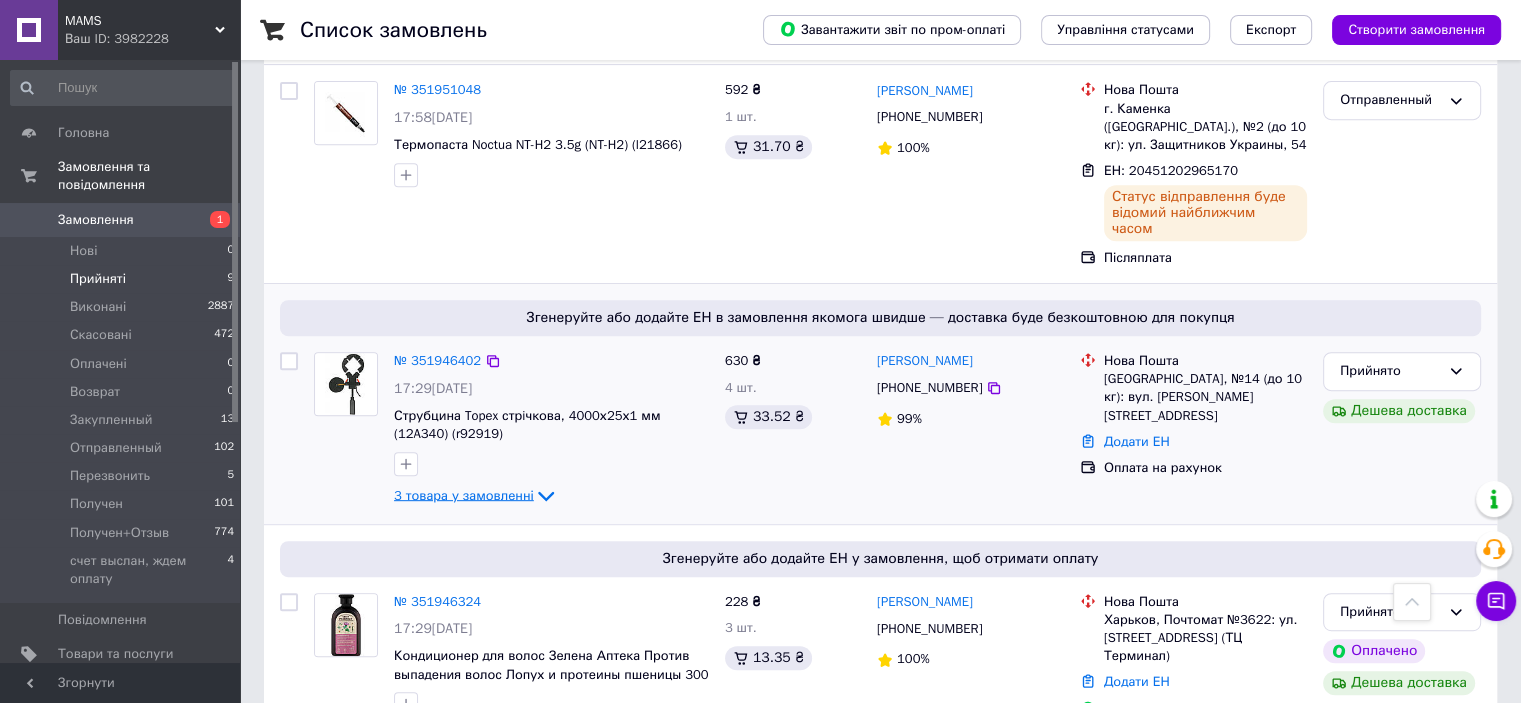 click 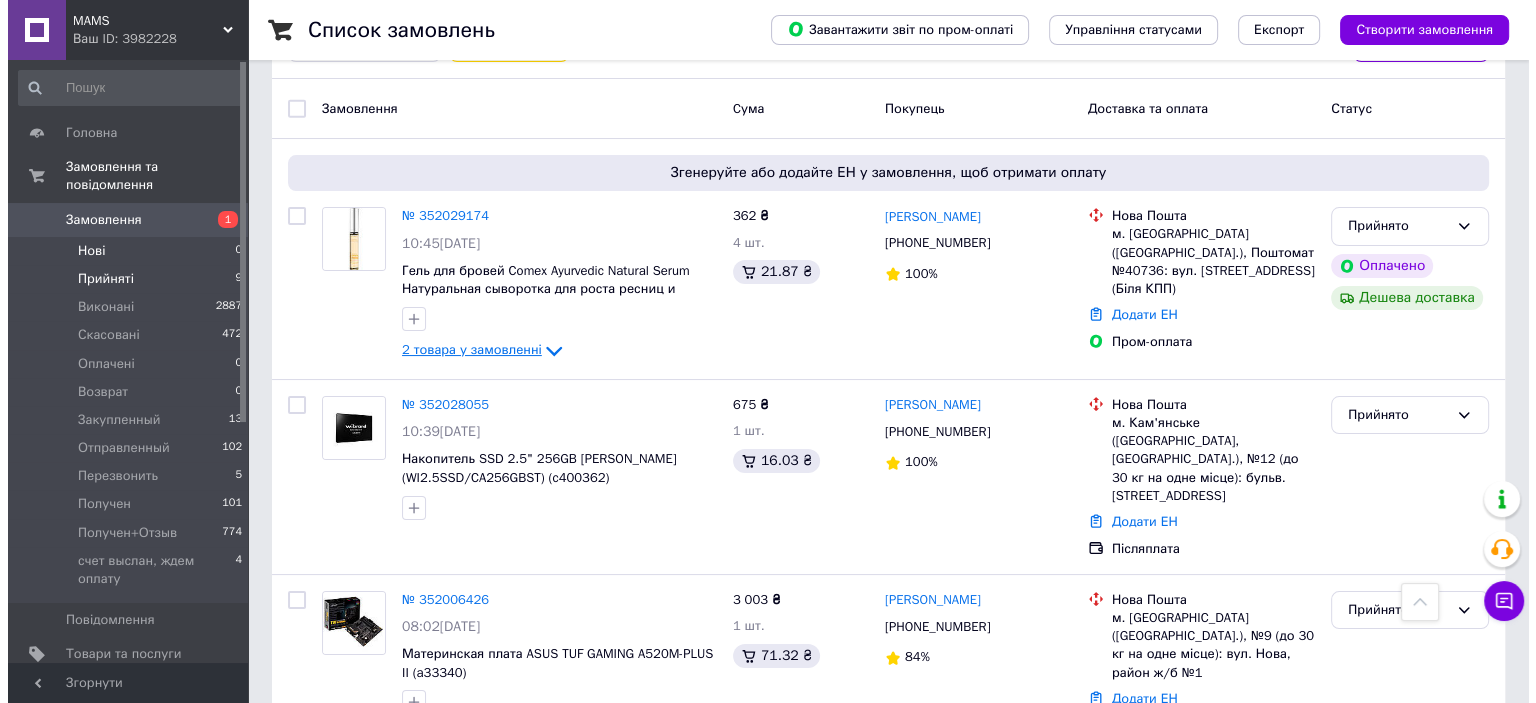 scroll, scrollTop: 0, scrollLeft: 0, axis: both 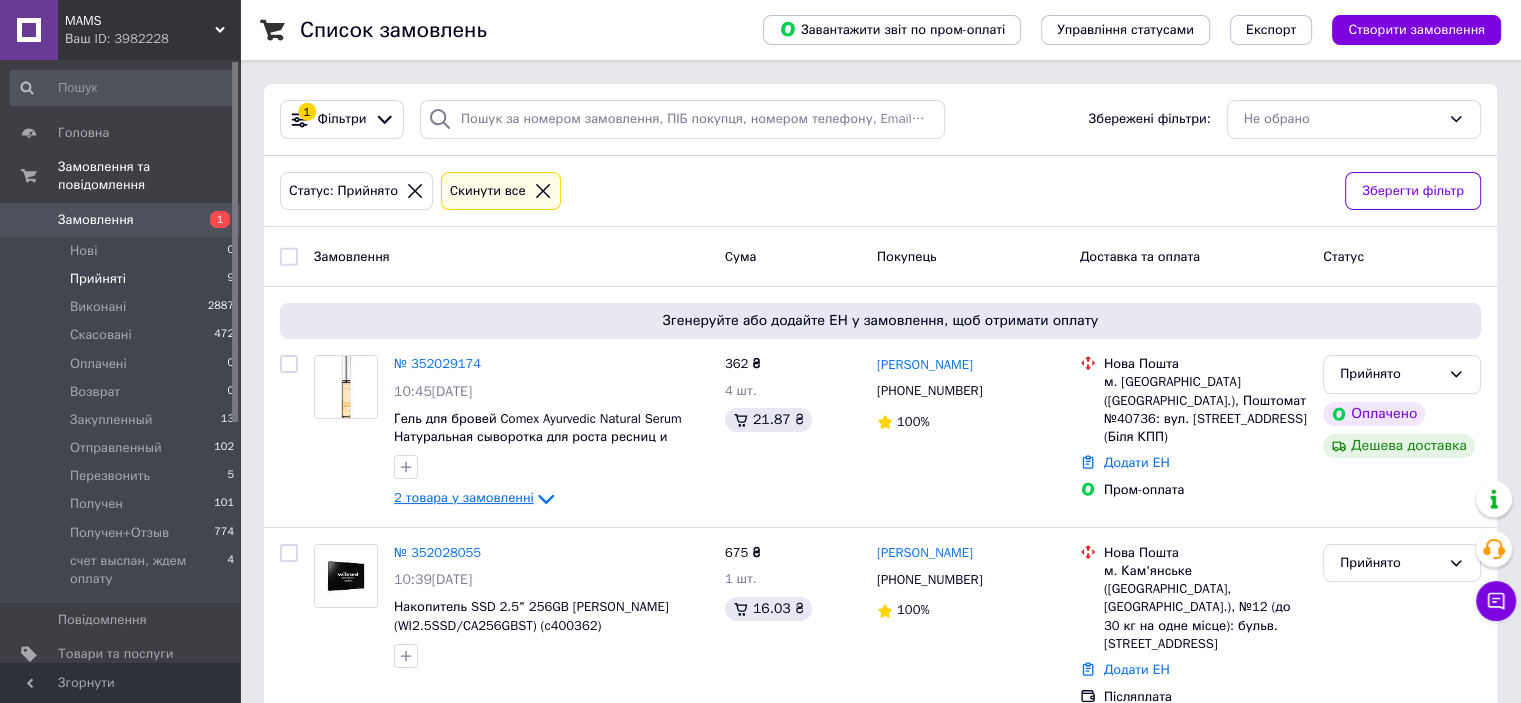 click on "Замовлення" at bounding box center (96, 220) 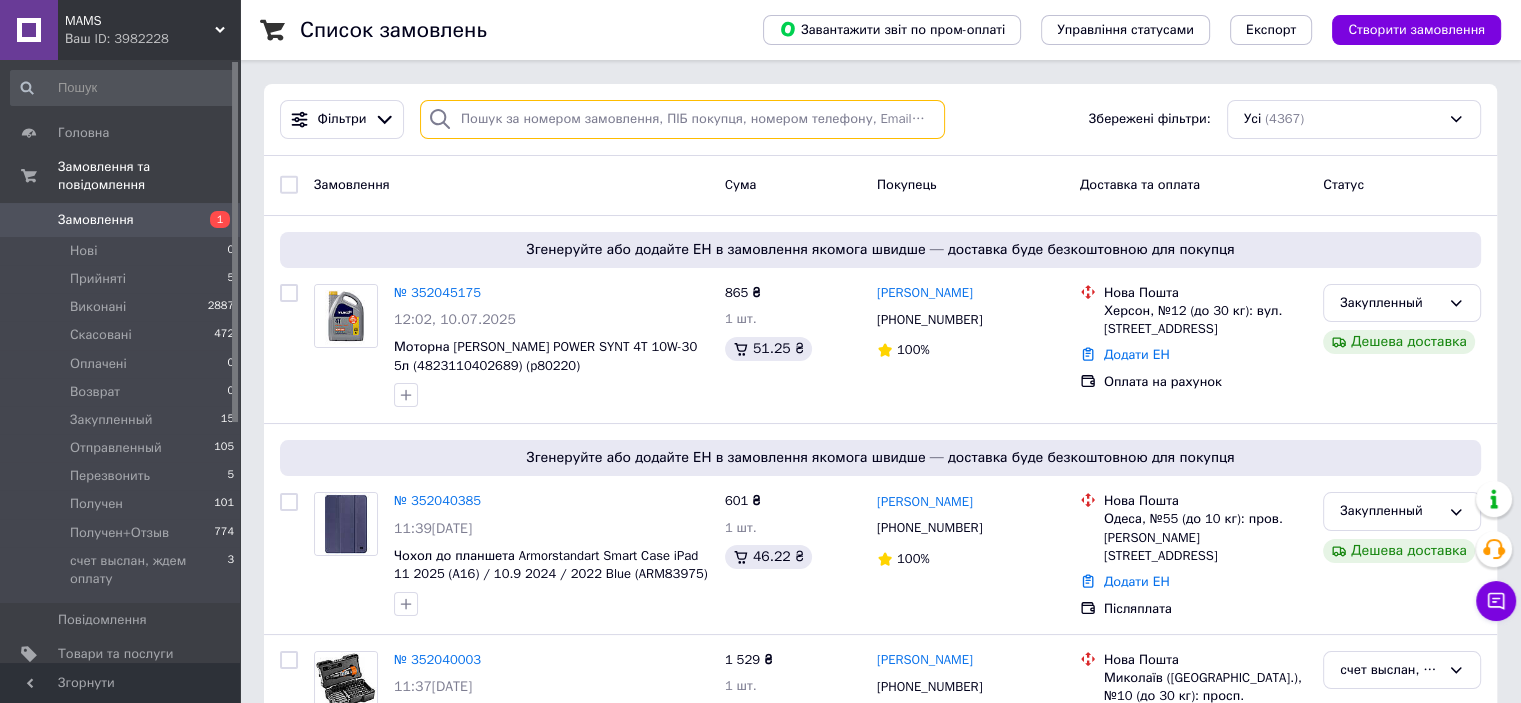 click at bounding box center (682, 119) 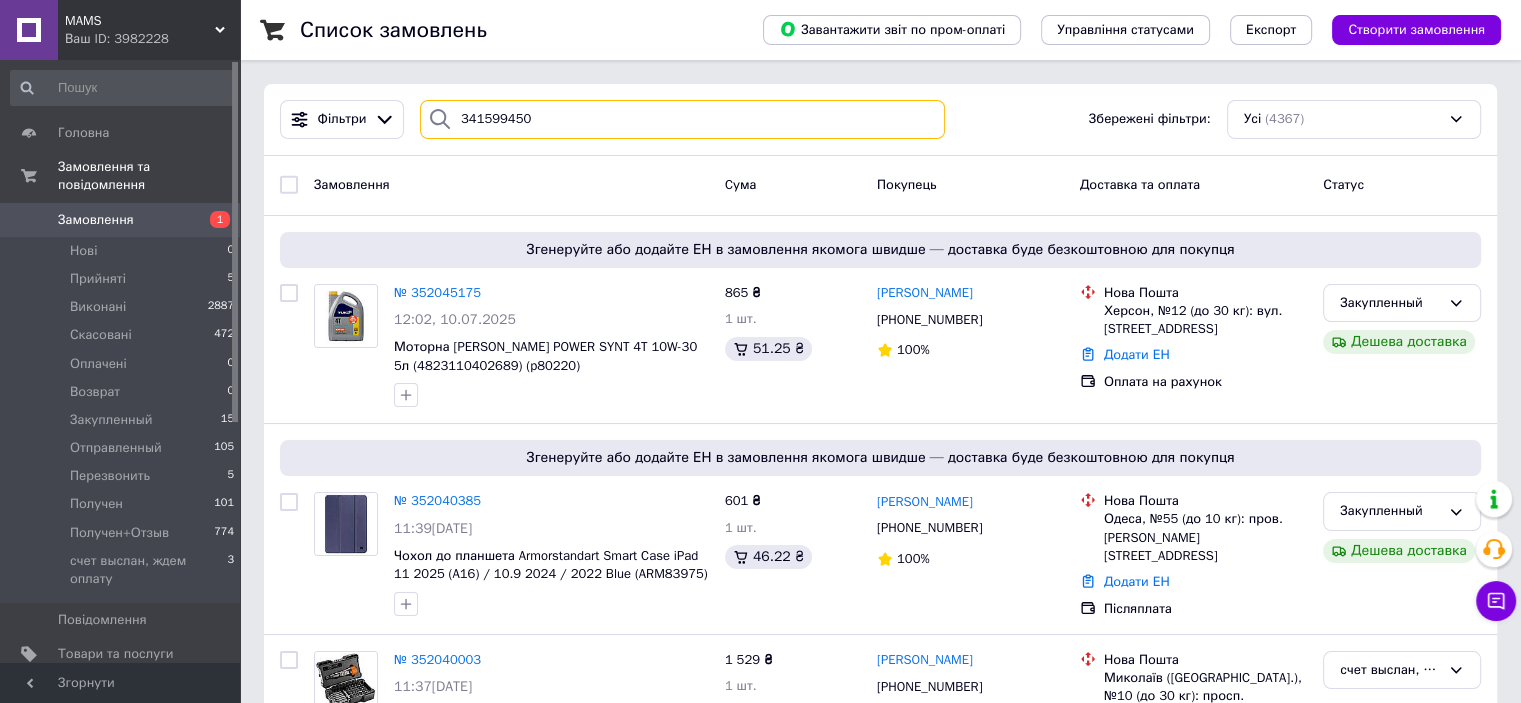 type on "341599450" 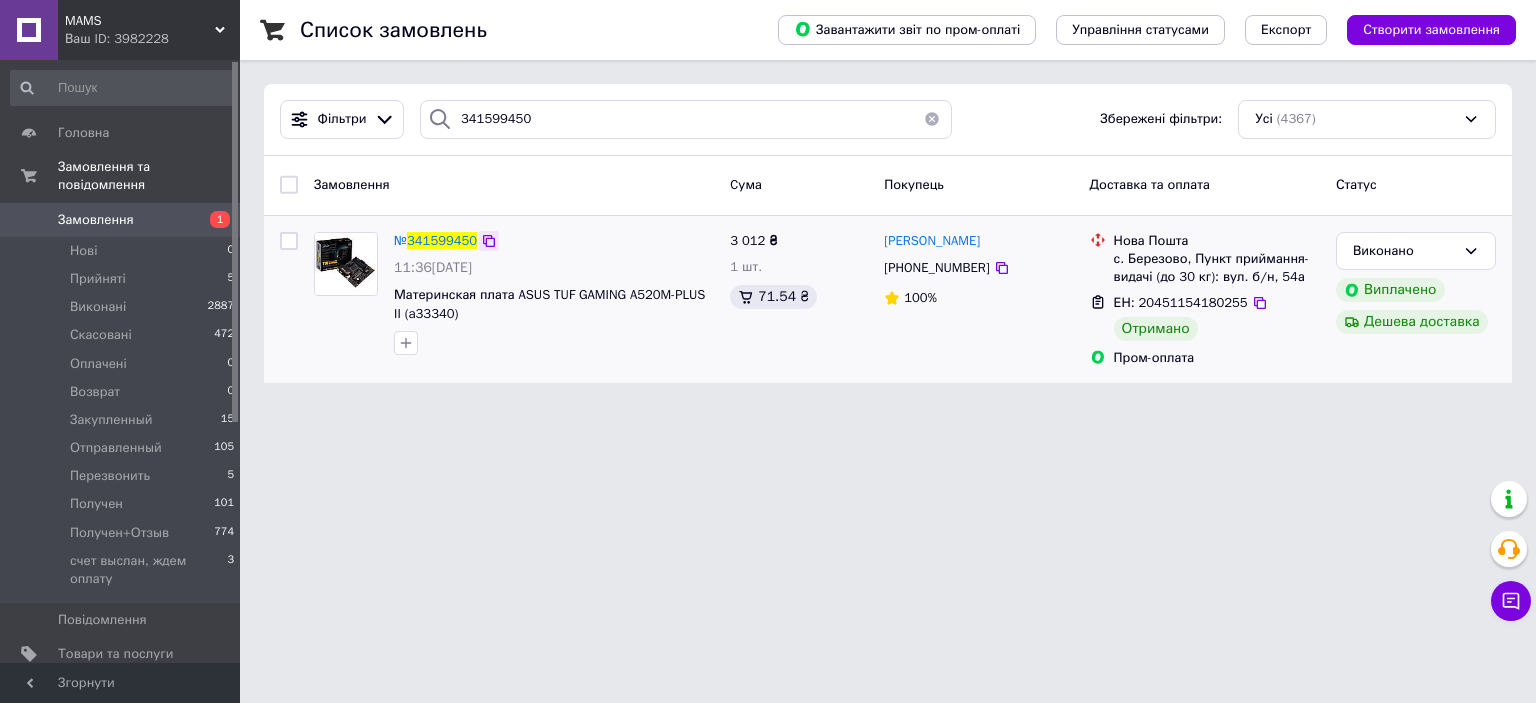 click 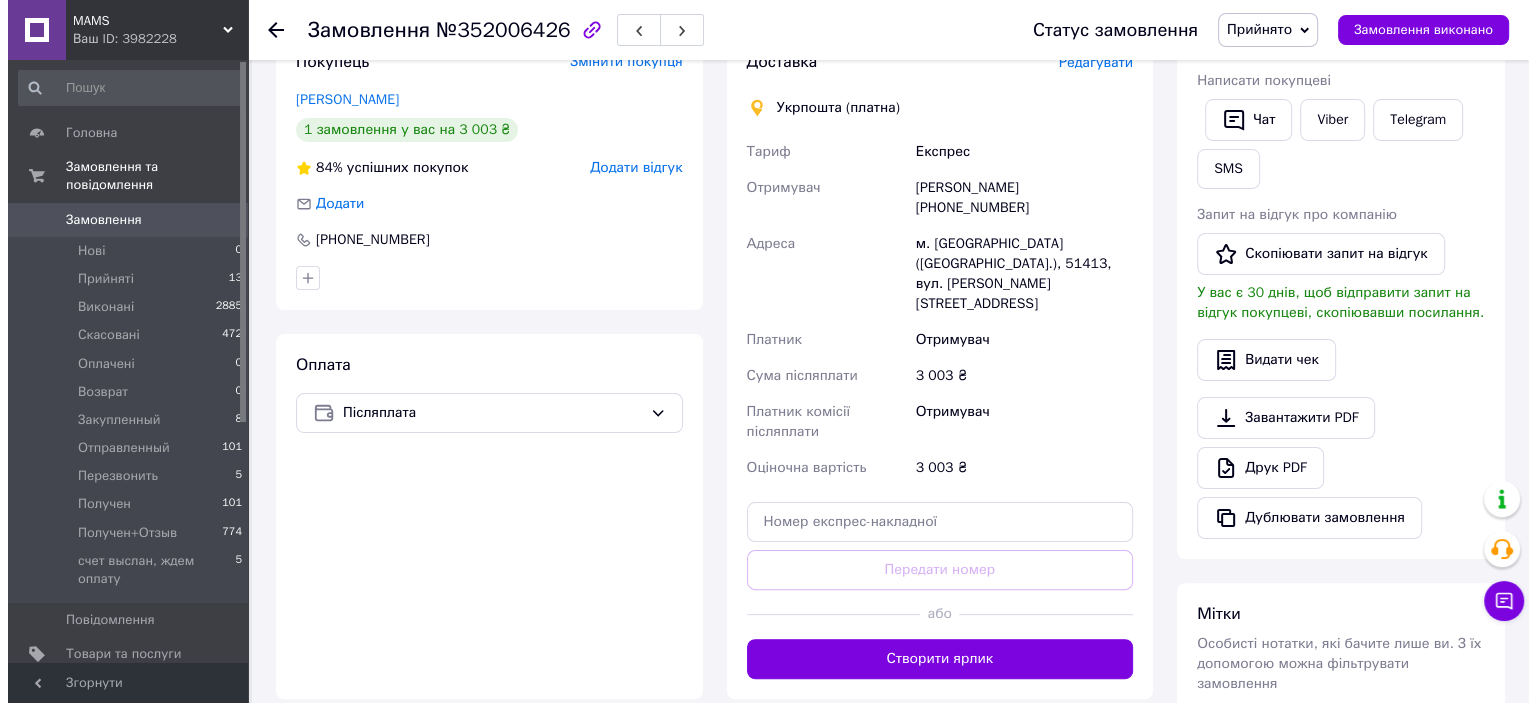 scroll, scrollTop: 210, scrollLeft: 0, axis: vertical 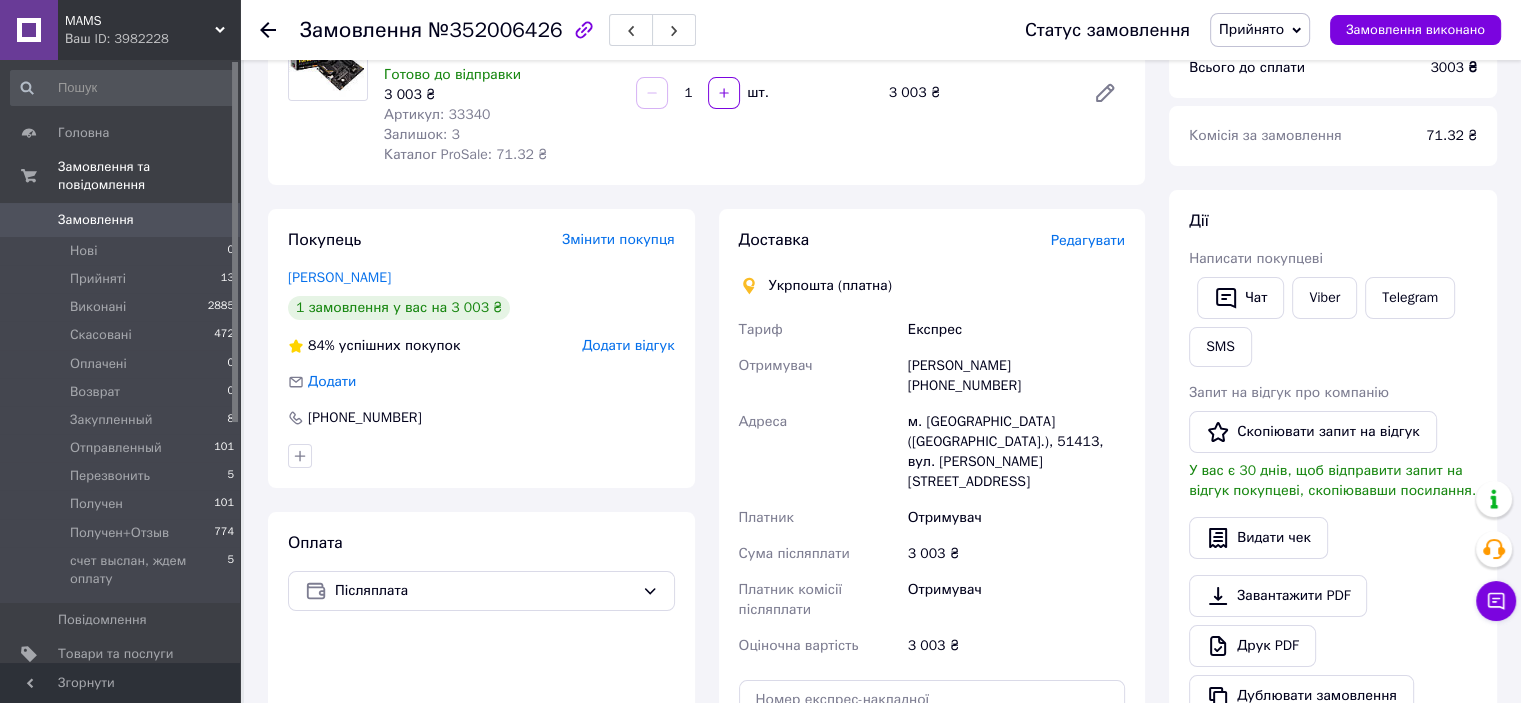 click on "Редагувати" at bounding box center (1088, 240) 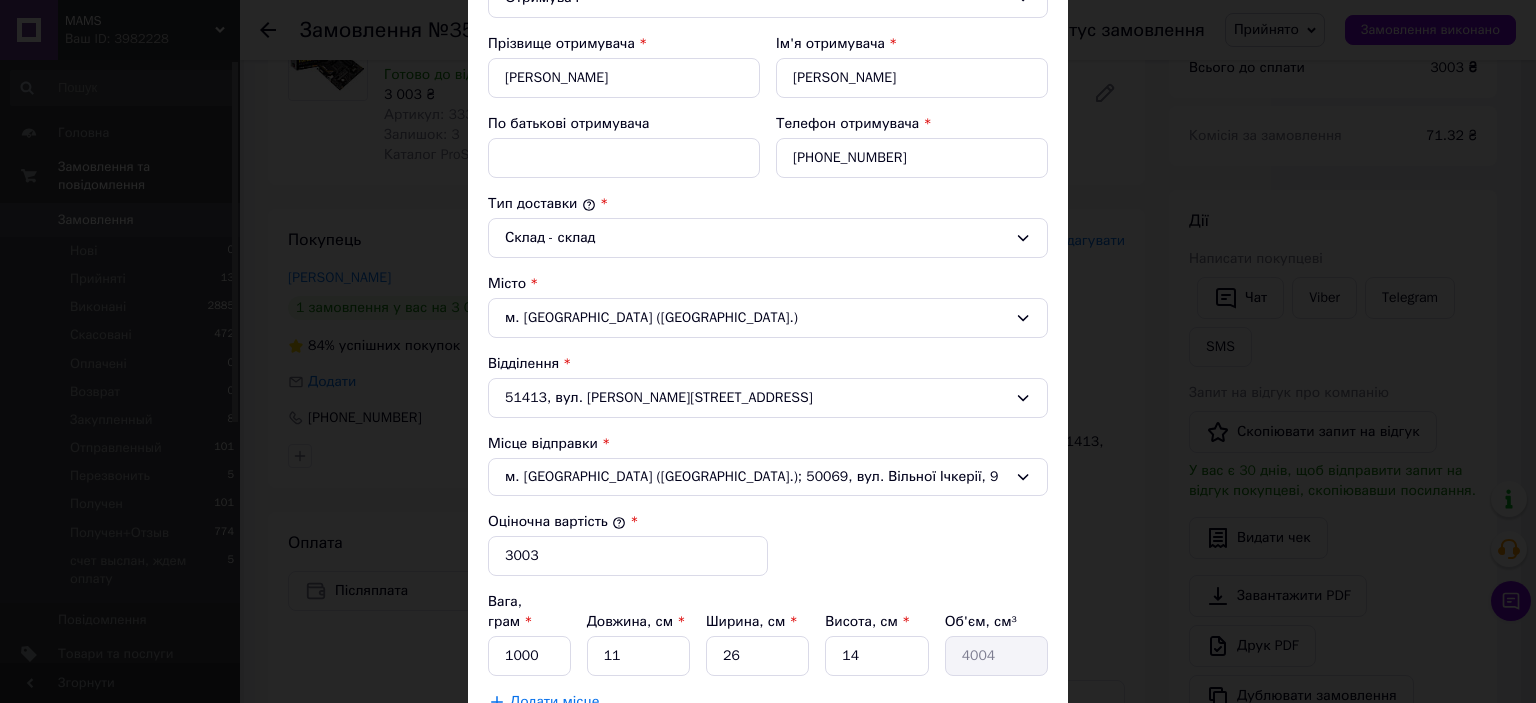 scroll, scrollTop: 500, scrollLeft: 0, axis: vertical 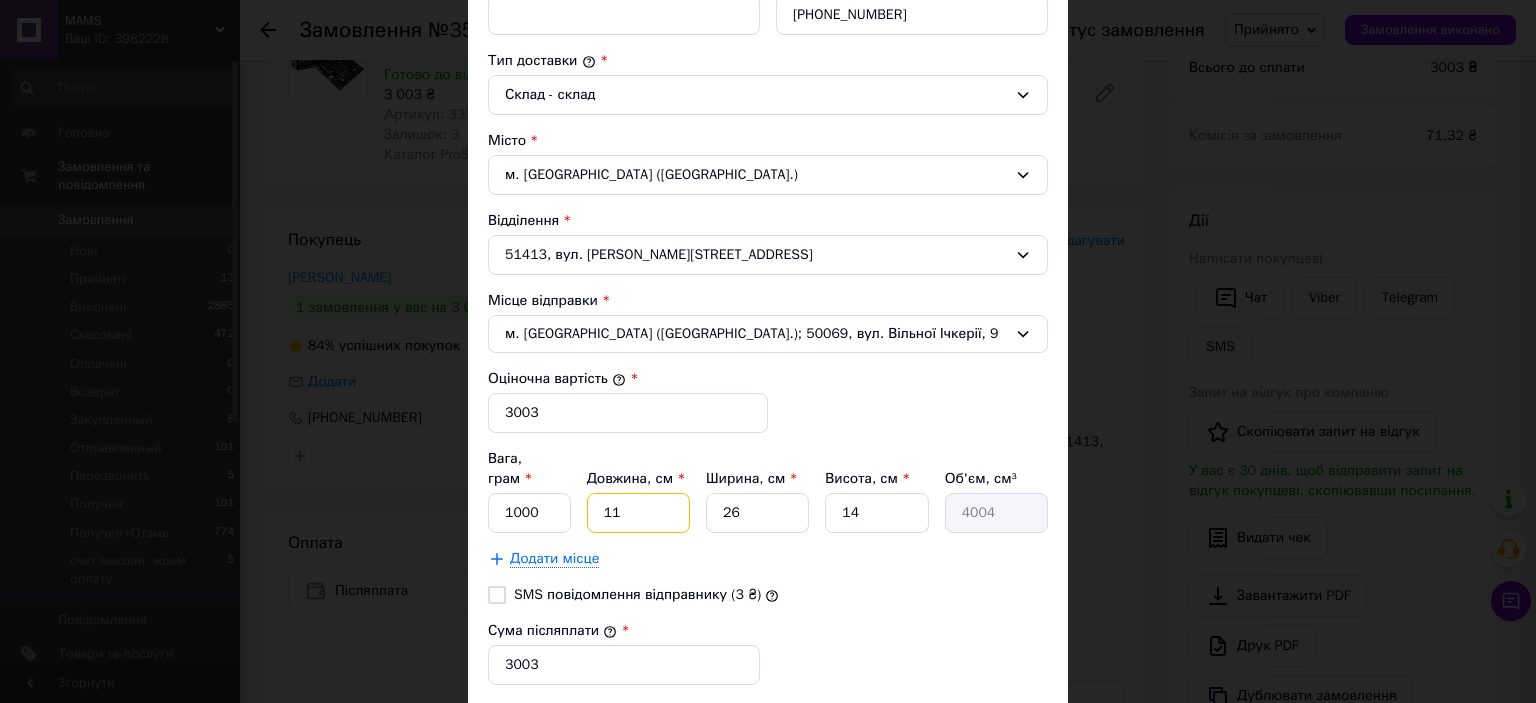 drag, startPoint x: 629, startPoint y: 487, endPoint x: 564, endPoint y: 487, distance: 65 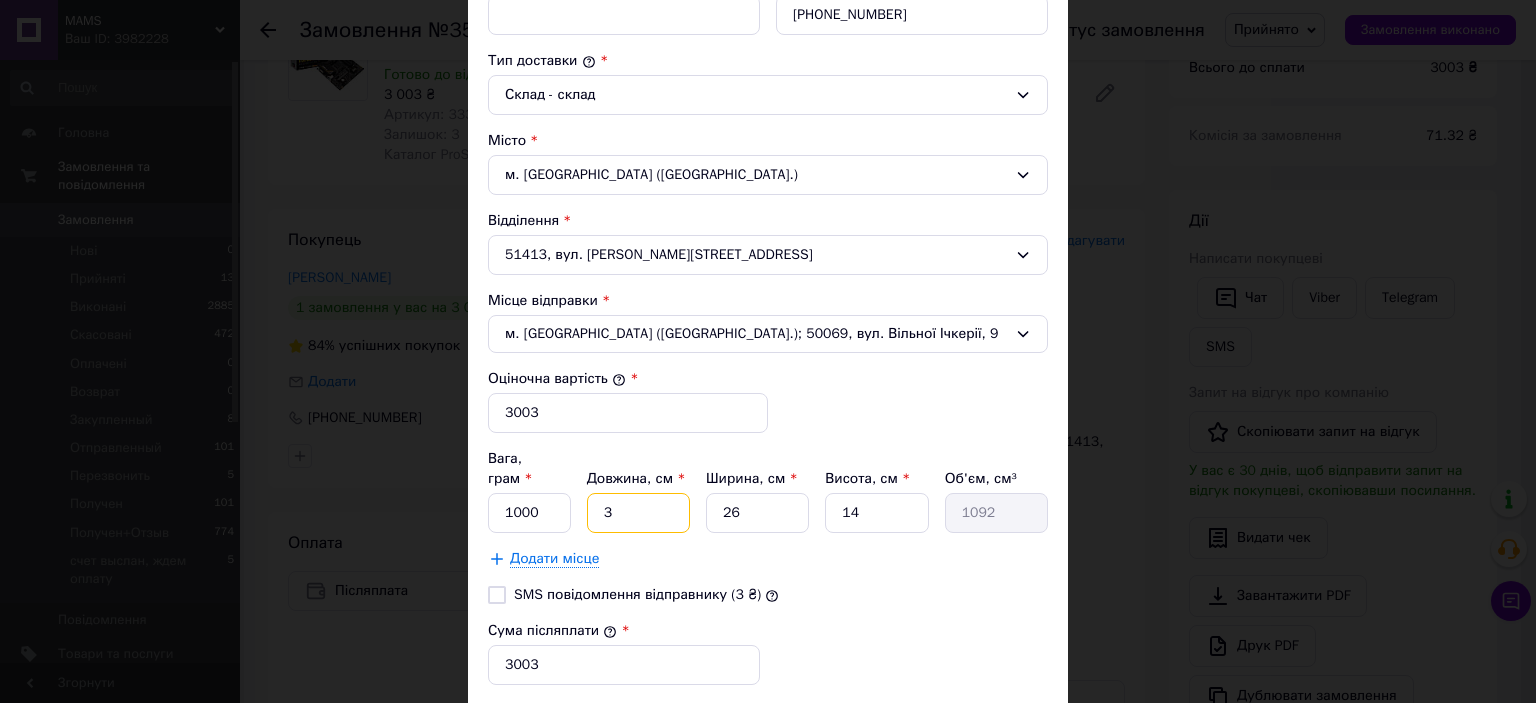 type on "30" 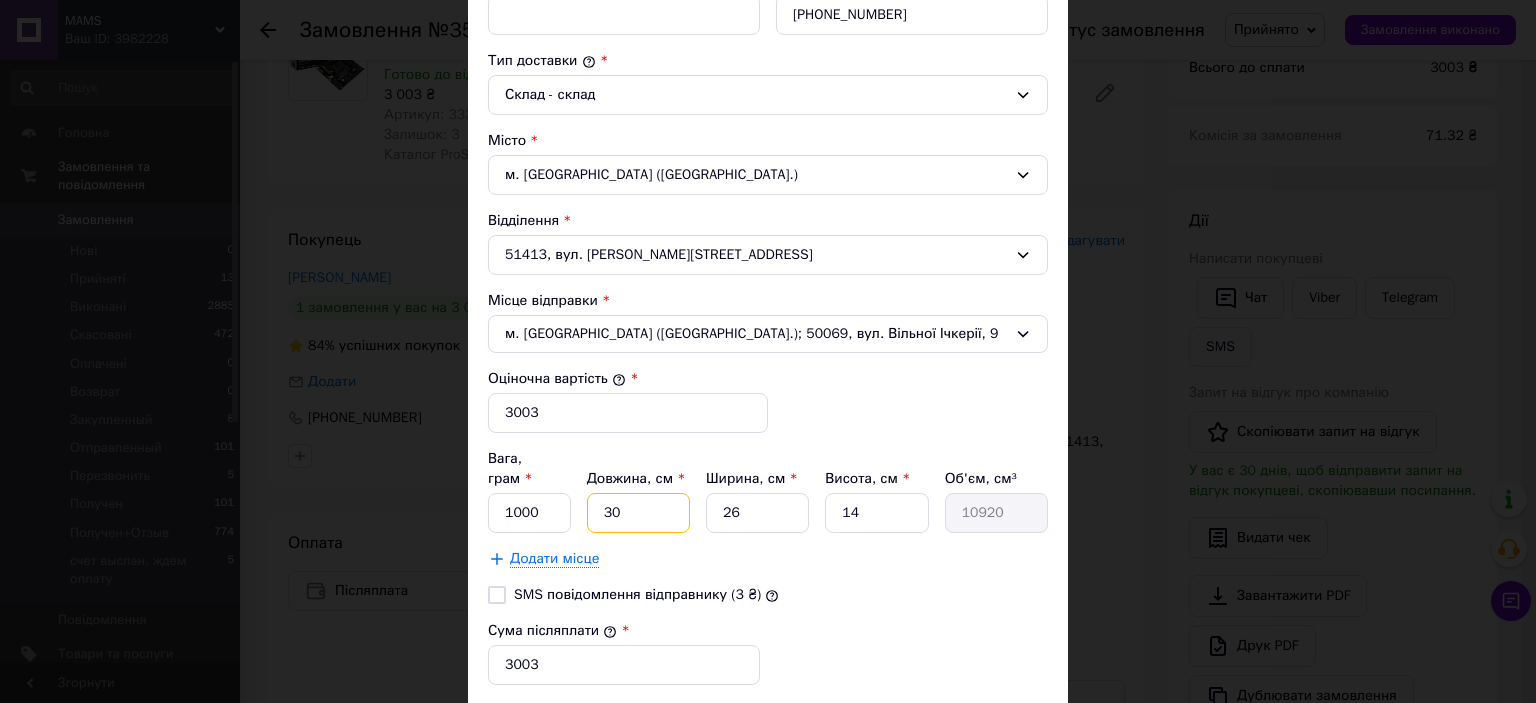 type on "30" 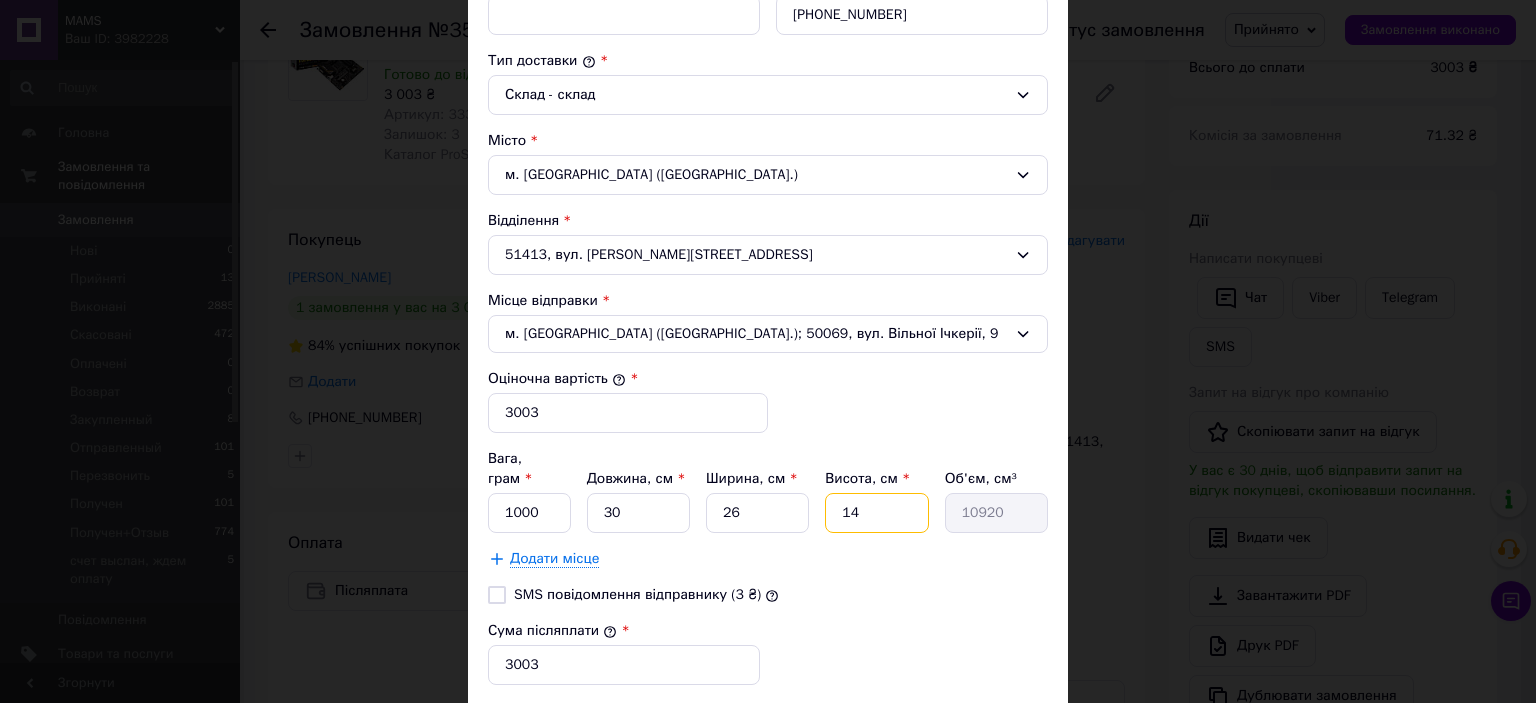 click on "14" at bounding box center [876, 513] 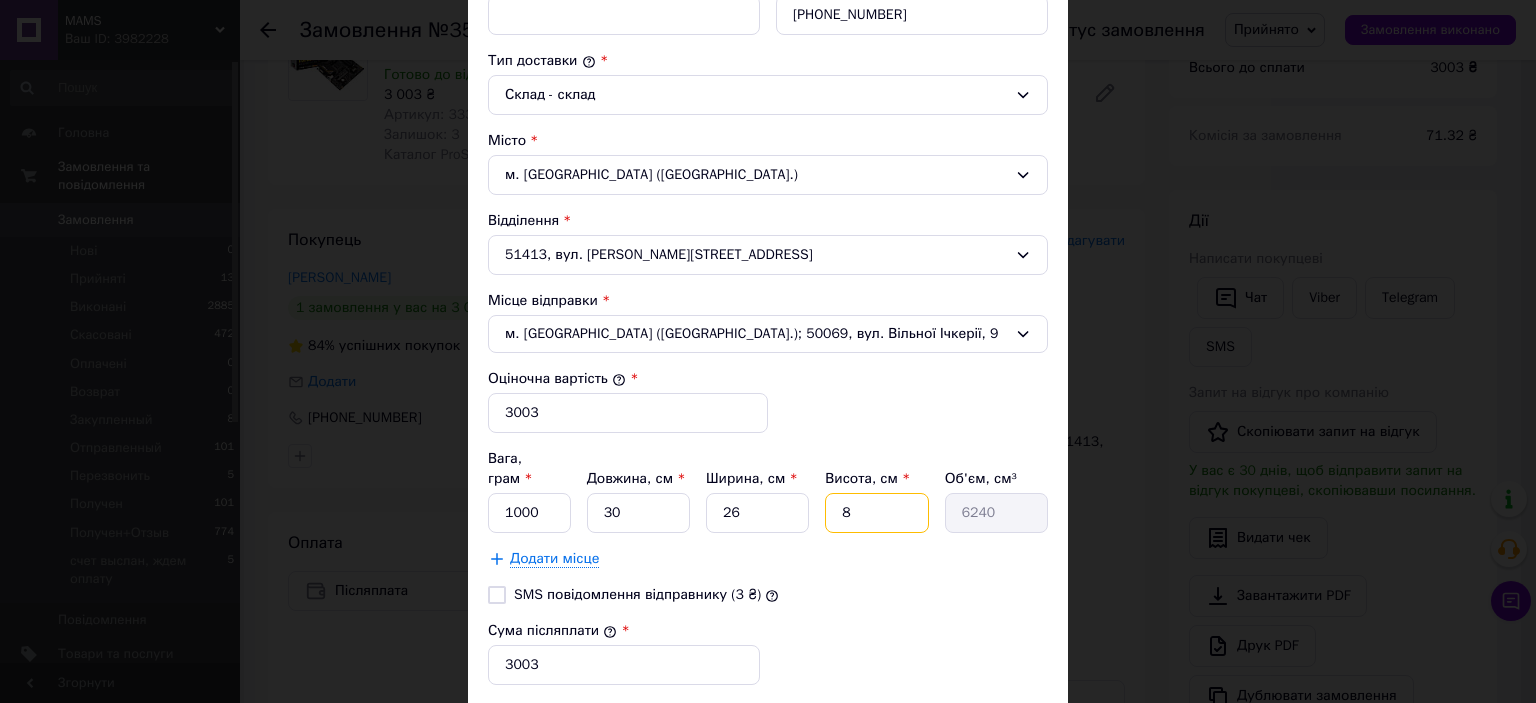 type on "8" 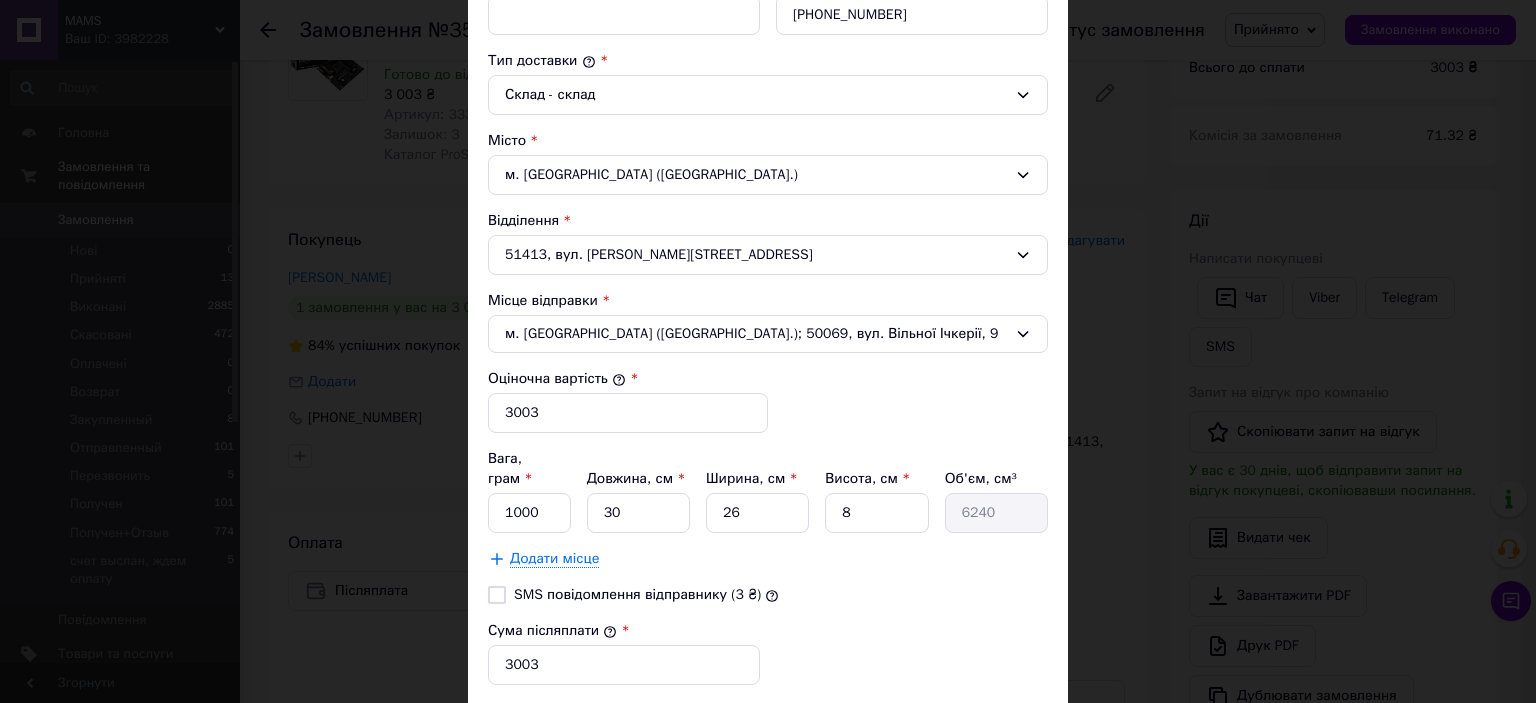 click on "Тариф     * Експрес Платник   * Отримувач Прізвище отримувача   * Ананченко Ім'я отримувача   * Назар По батькові отримувача Телефон отримувача   * +380505711268 Тип доставки     * Склад - склад Місто м. Павлоград (Дніпропетровська обл.) Відділення 51413, вул. Калинова, 4 Місце відправки   * м. Кривий Ріг (Дніпропетровська обл.); 50069, вул. Вільної Ічкерії, 9 Оціночна вартість     * 3003 Вага, грам   * 1000 Довжина, см   * 30 Ширина, см   * 26 Висота, см   * 8 Об'єм, см³ 6240 Додати місце SMS повідомлення відправнику (3 ₴)   Сума післяплати     * 3003 Платник комісії післяплати Отримувач Відправник" at bounding box center (768, 257) 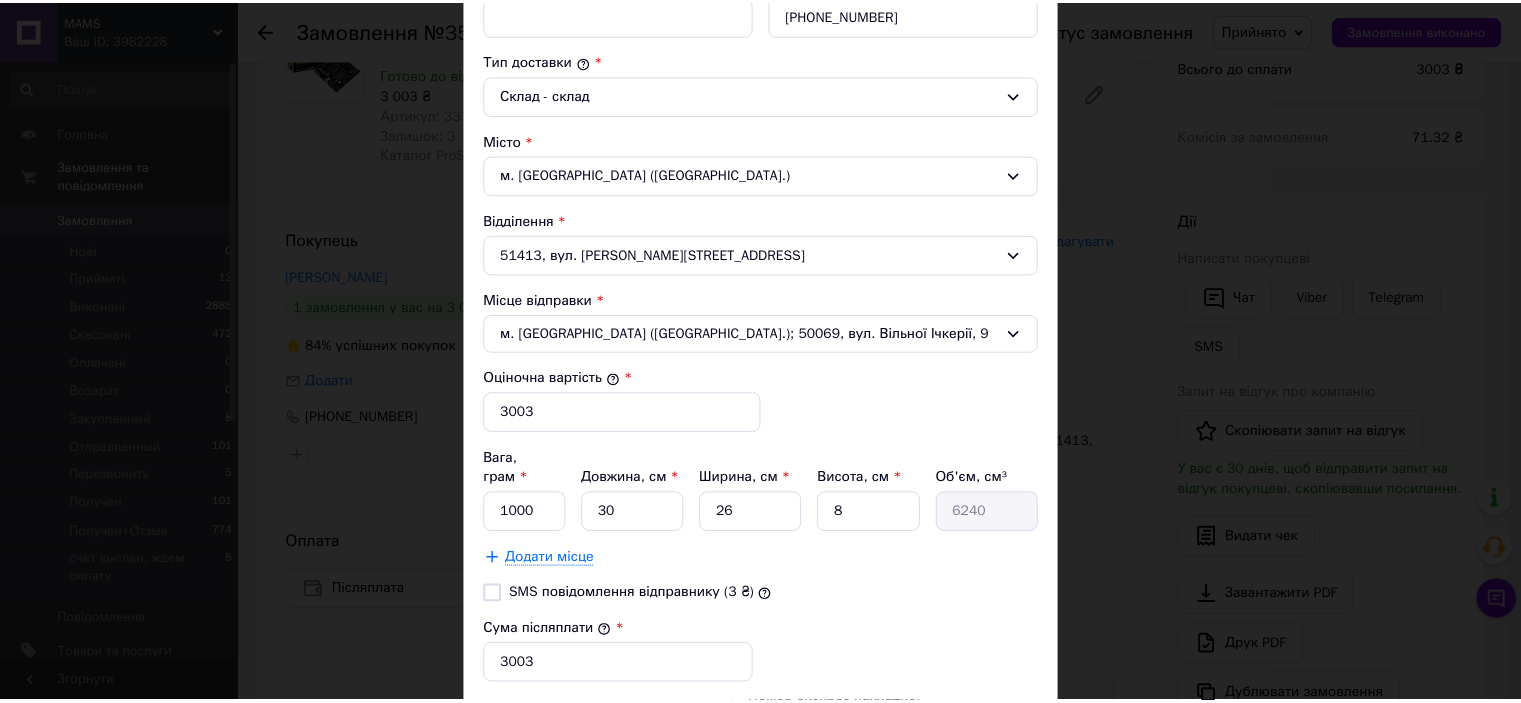 scroll, scrollTop: 704, scrollLeft: 0, axis: vertical 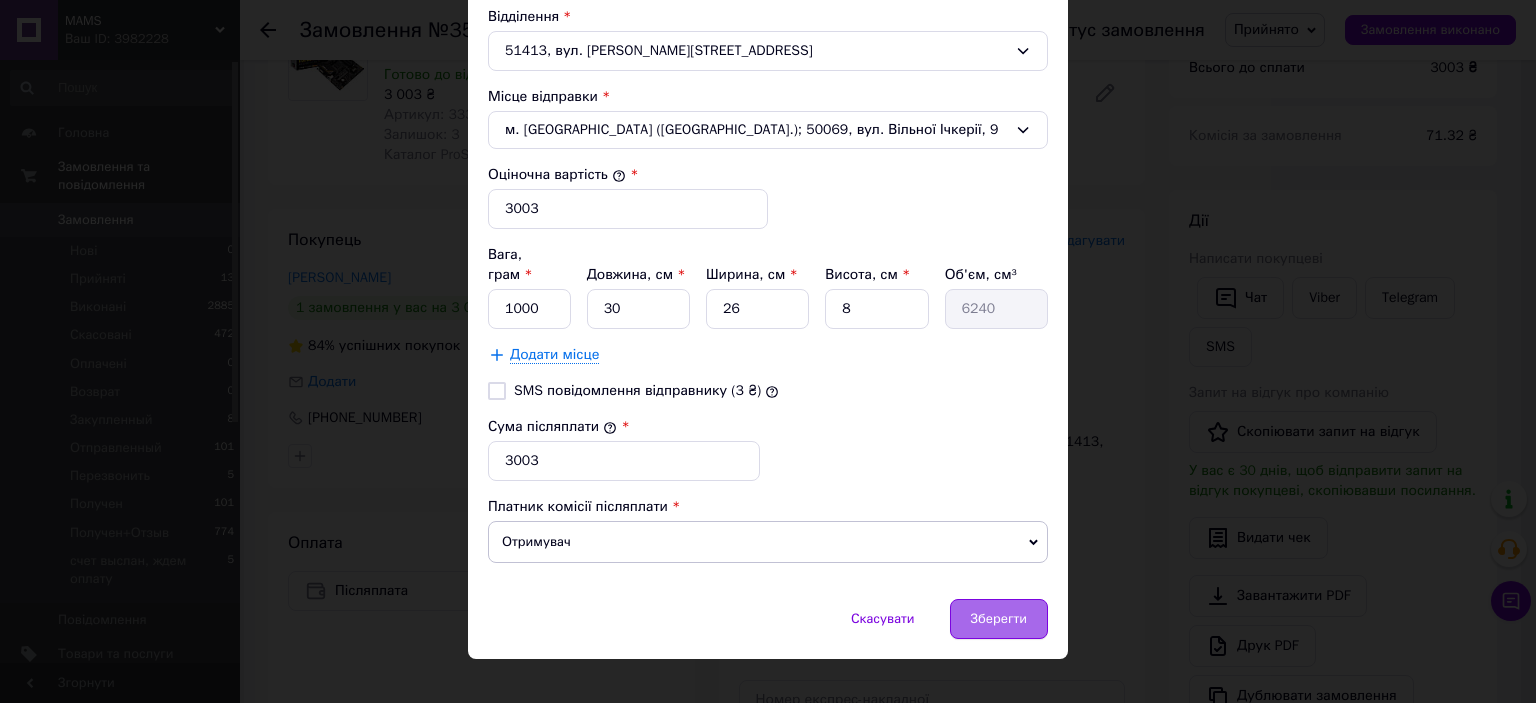 click on "Зберегти" at bounding box center [999, 619] 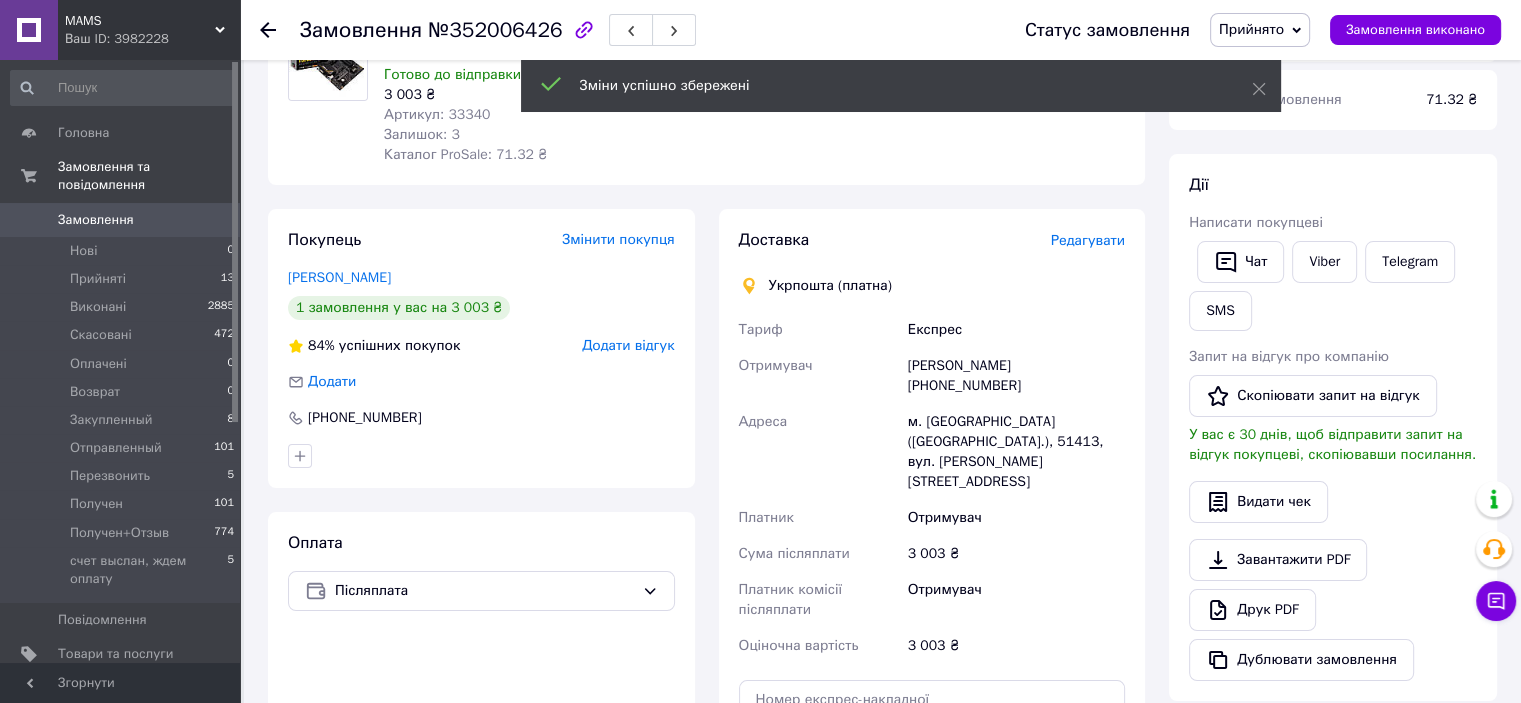 scroll, scrollTop: 695, scrollLeft: 0, axis: vertical 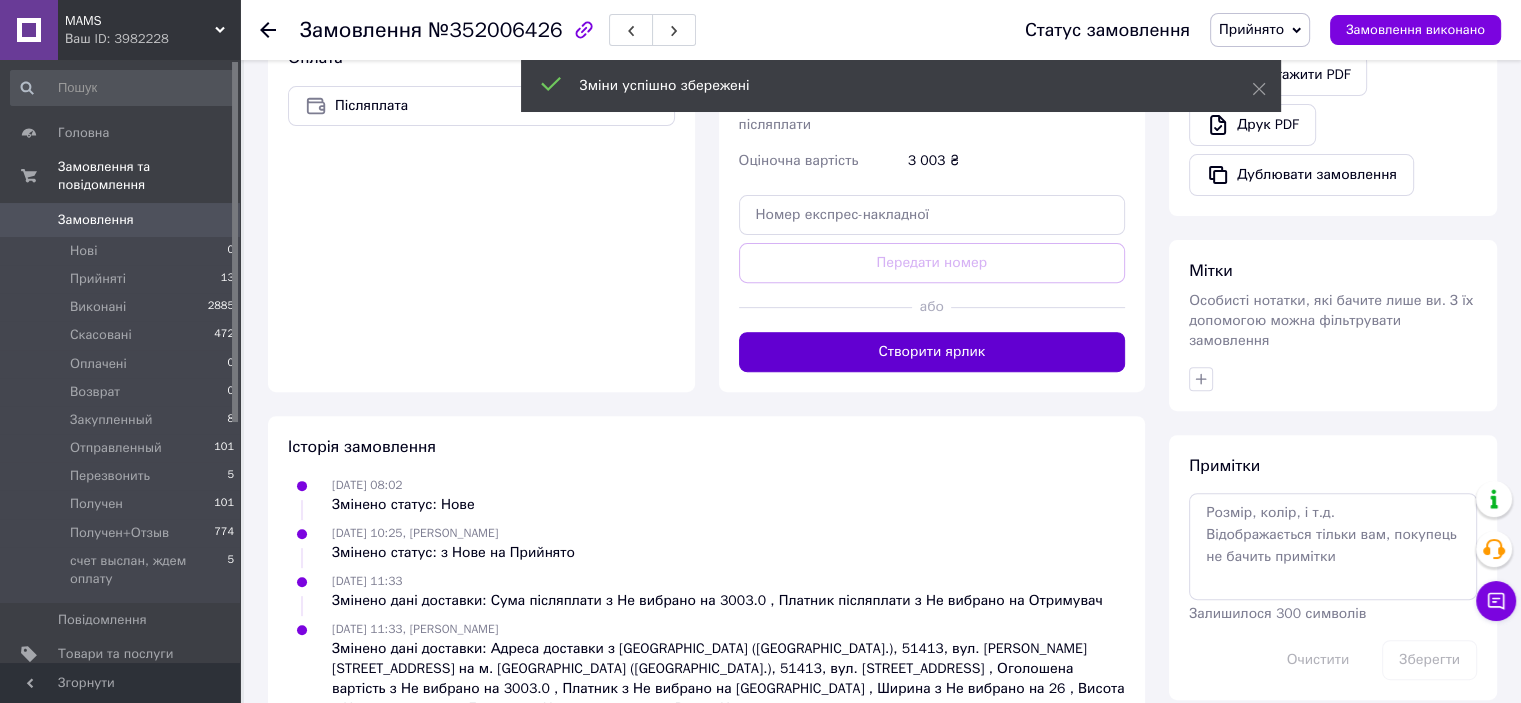 click on "Створити ярлик" at bounding box center [932, 352] 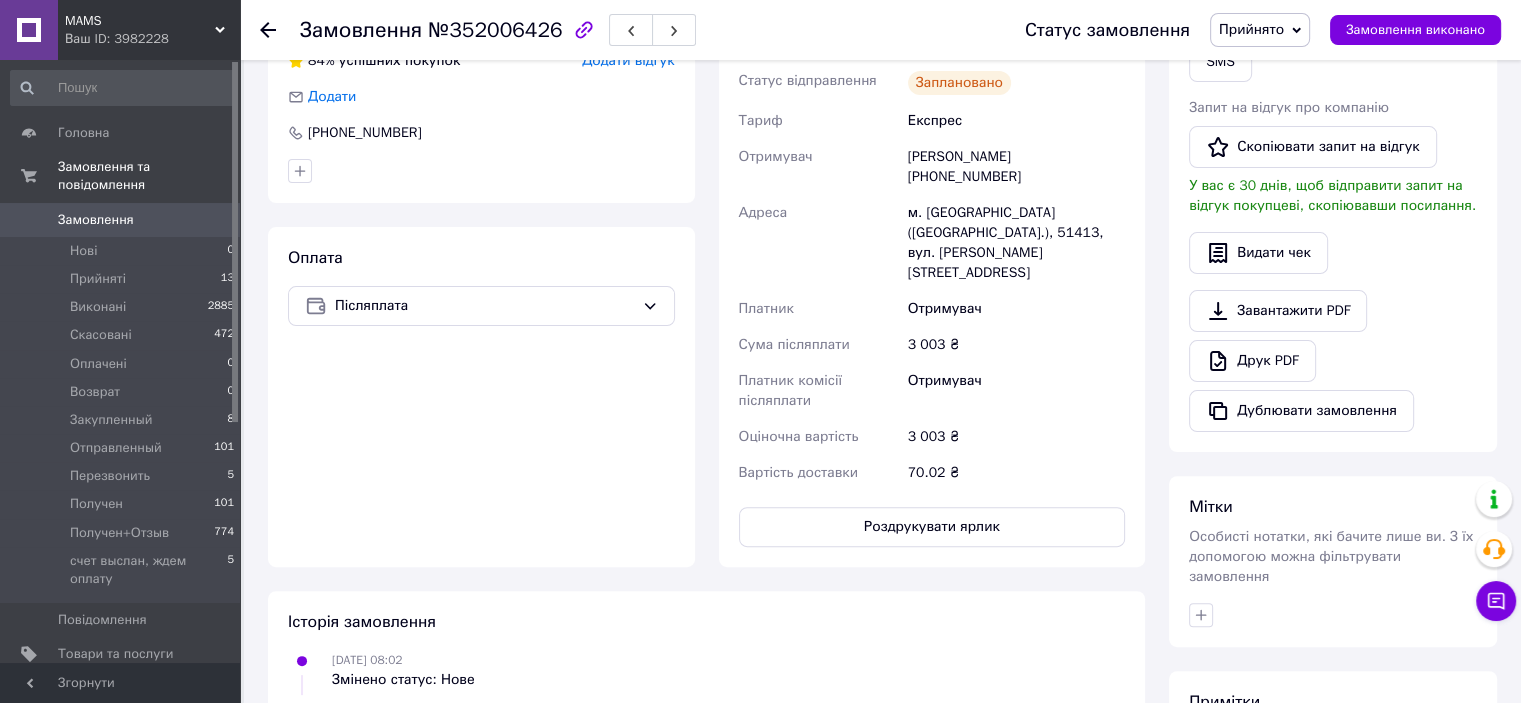 scroll, scrollTop: 0, scrollLeft: 0, axis: both 